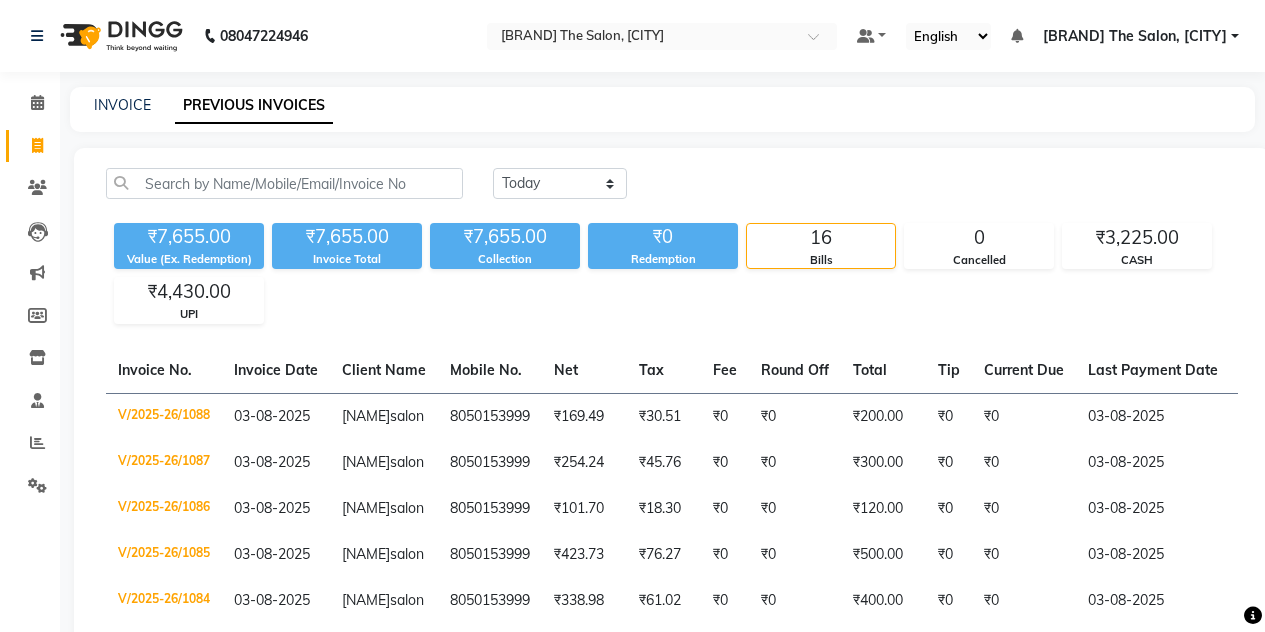 scroll, scrollTop: 51, scrollLeft: 0, axis: vertical 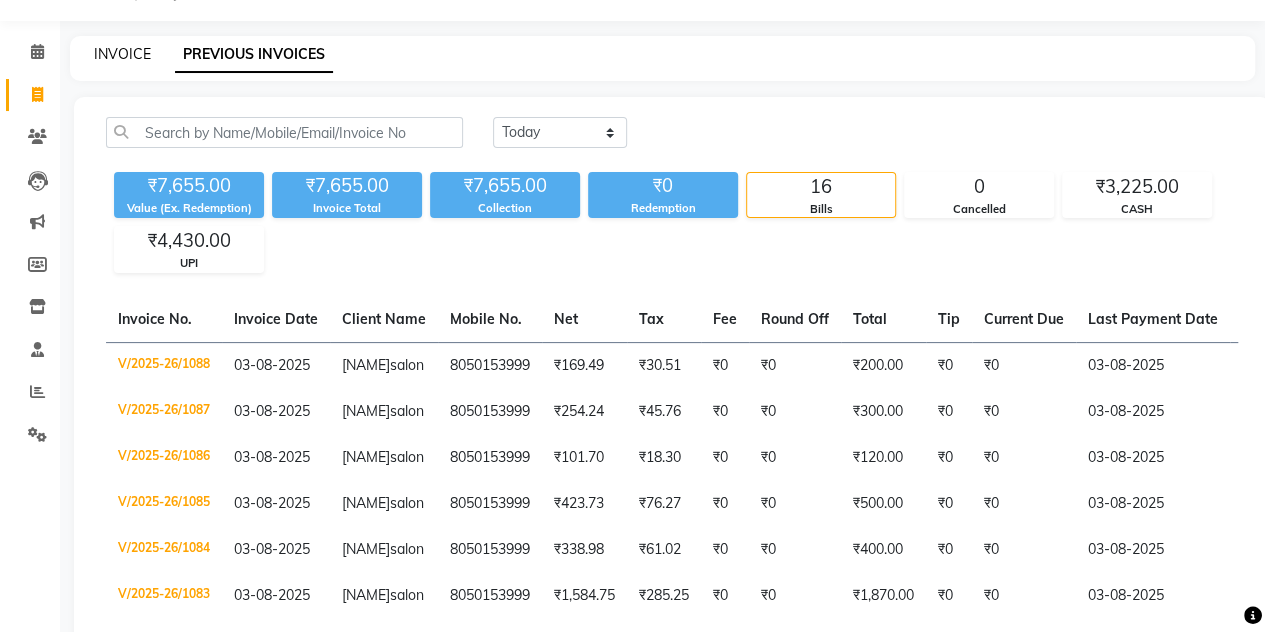 click on "INVOICE" 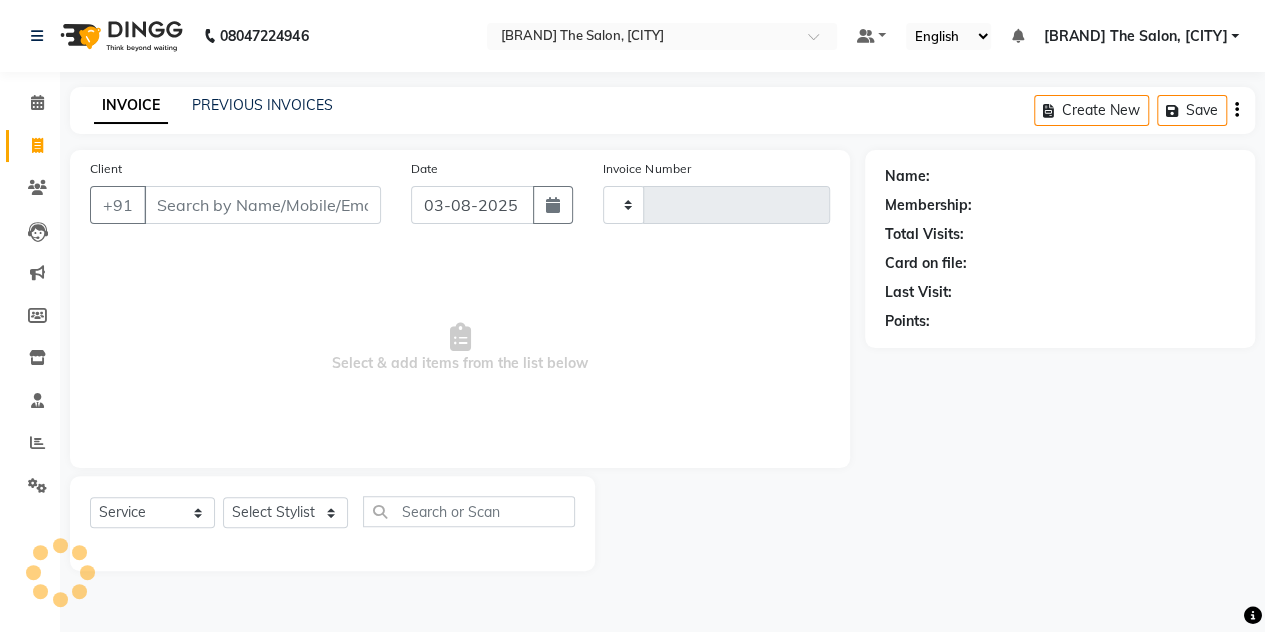 scroll, scrollTop: 0, scrollLeft: 0, axis: both 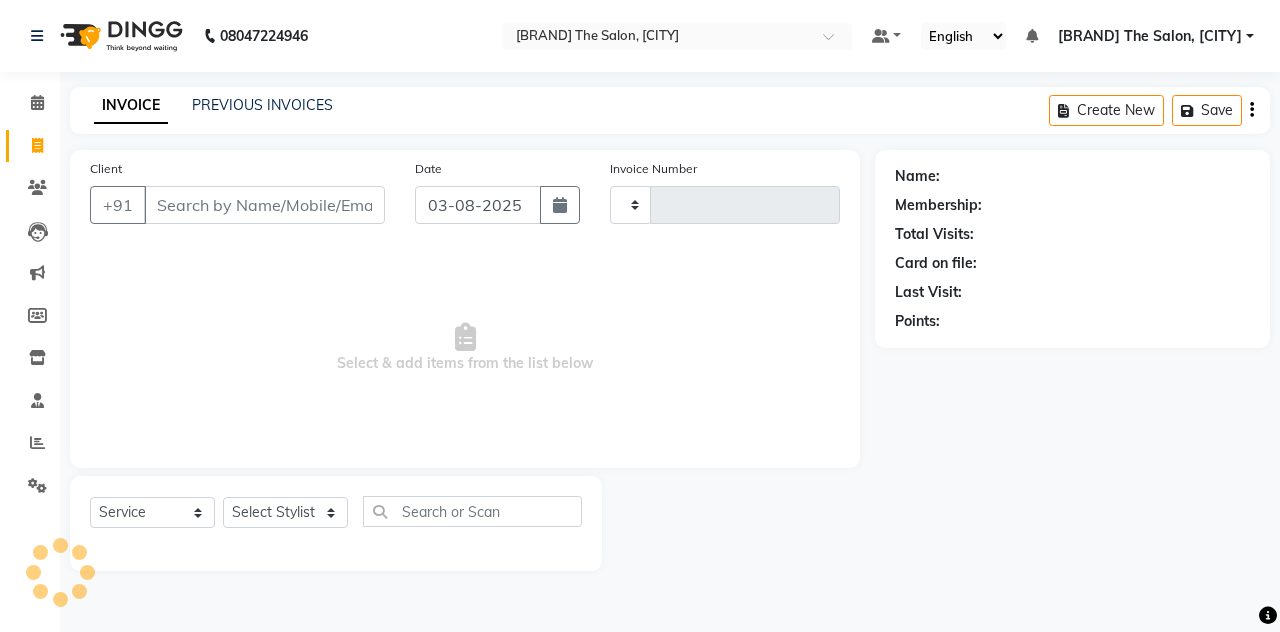 type on "1089" 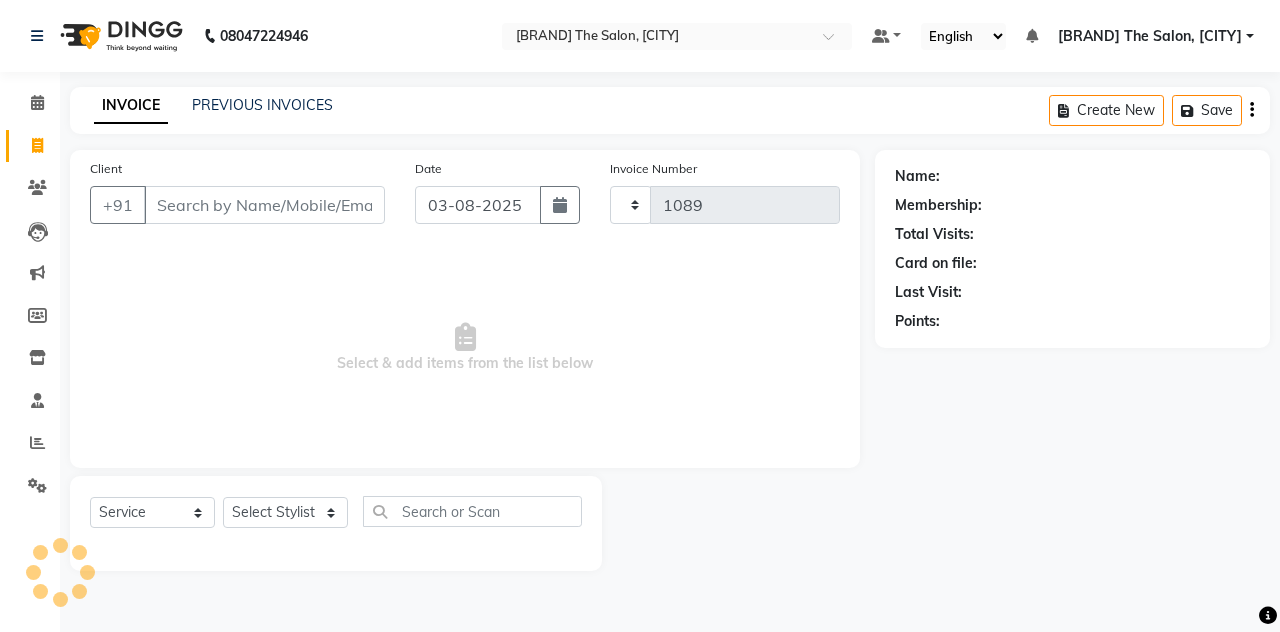 select on "7688" 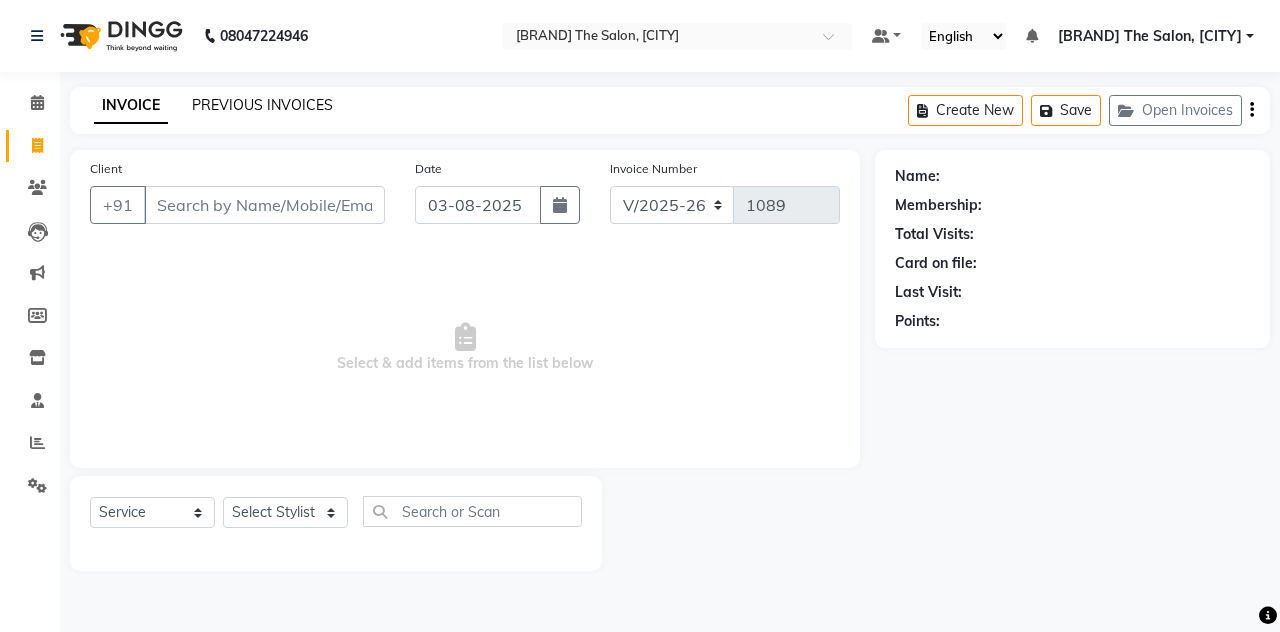 click on "PREVIOUS INVOICES" 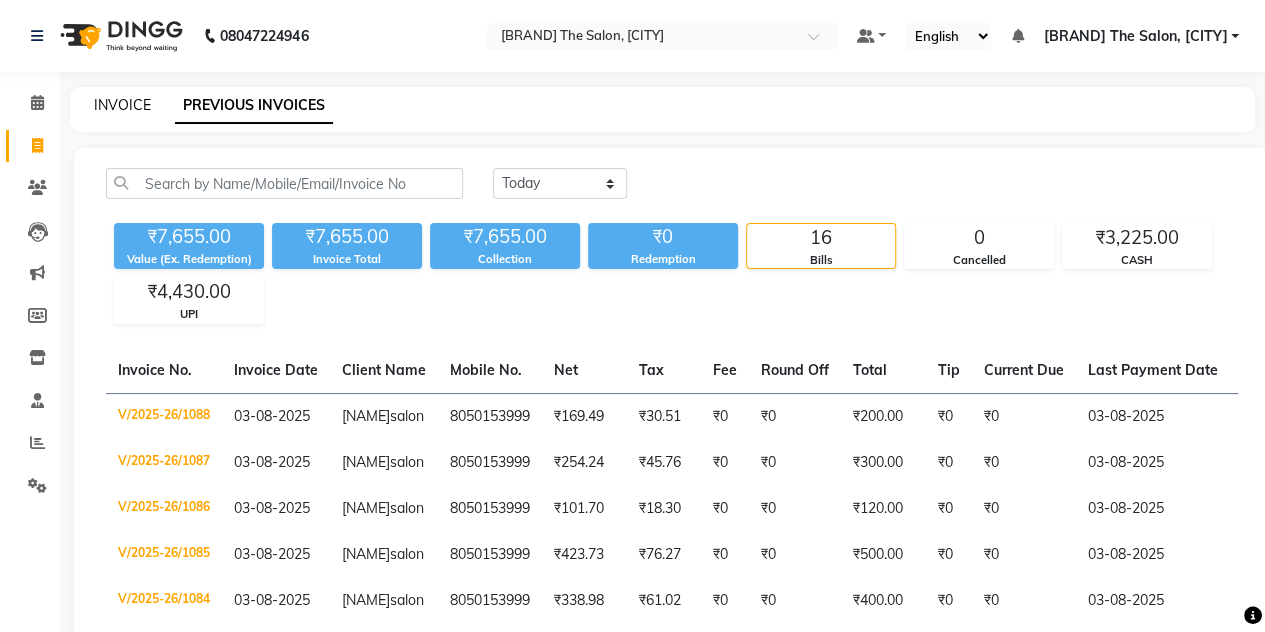 click on "INVOICE" 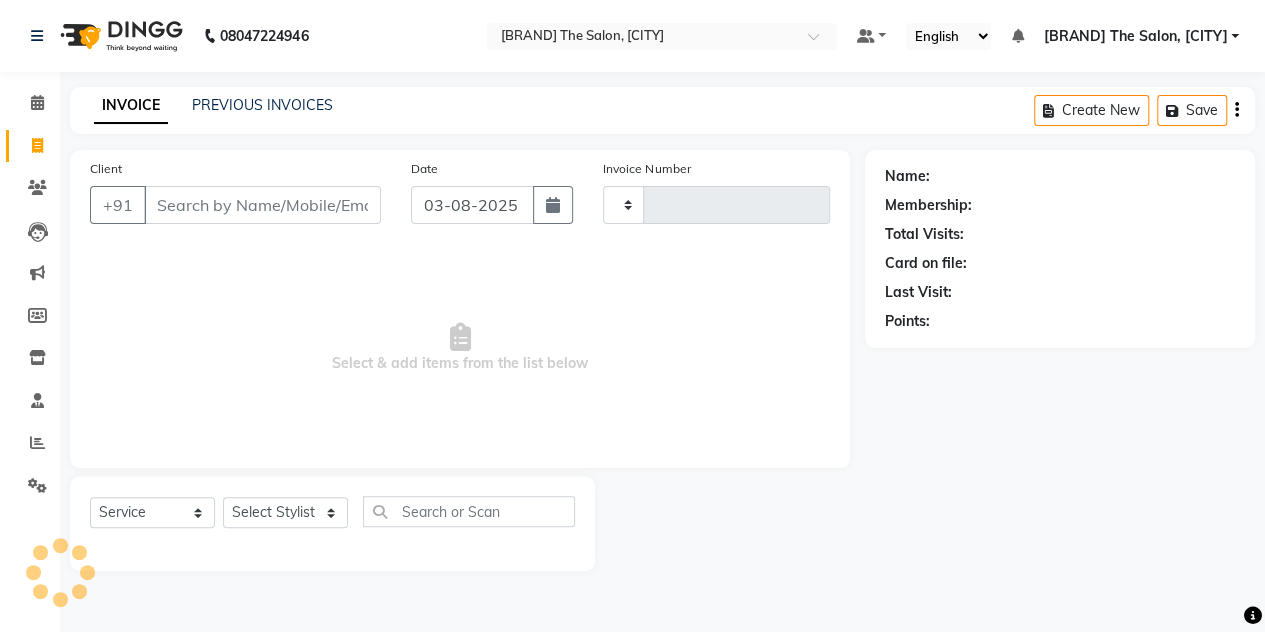 type on "1089" 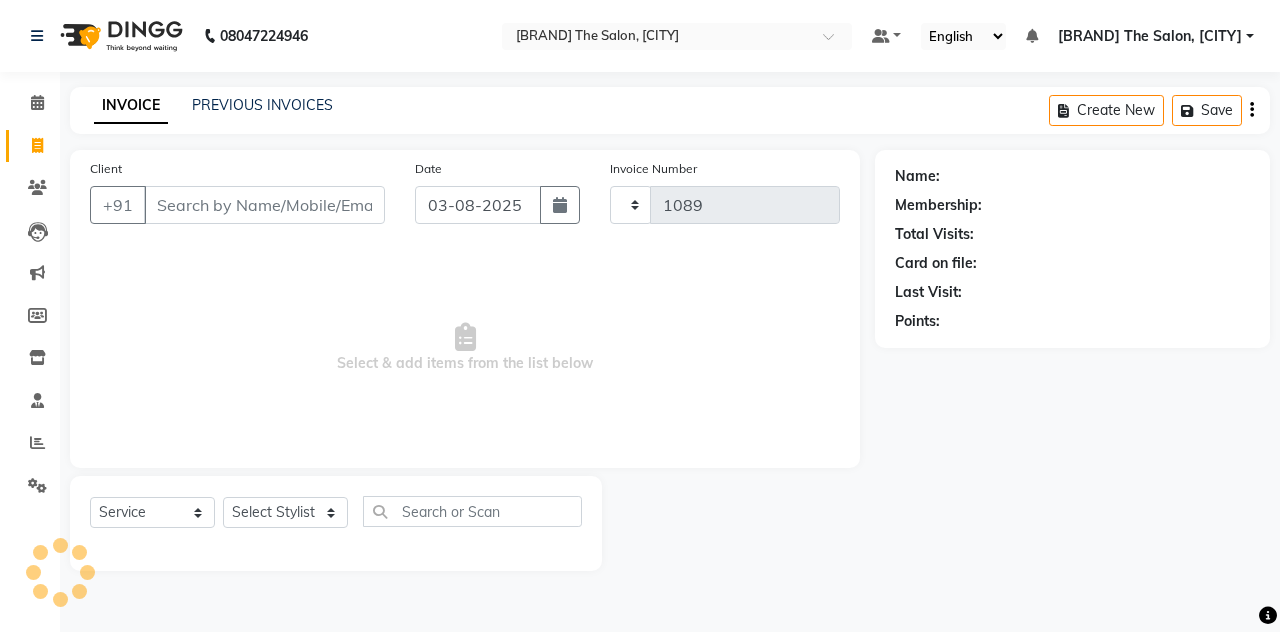 select on "7688" 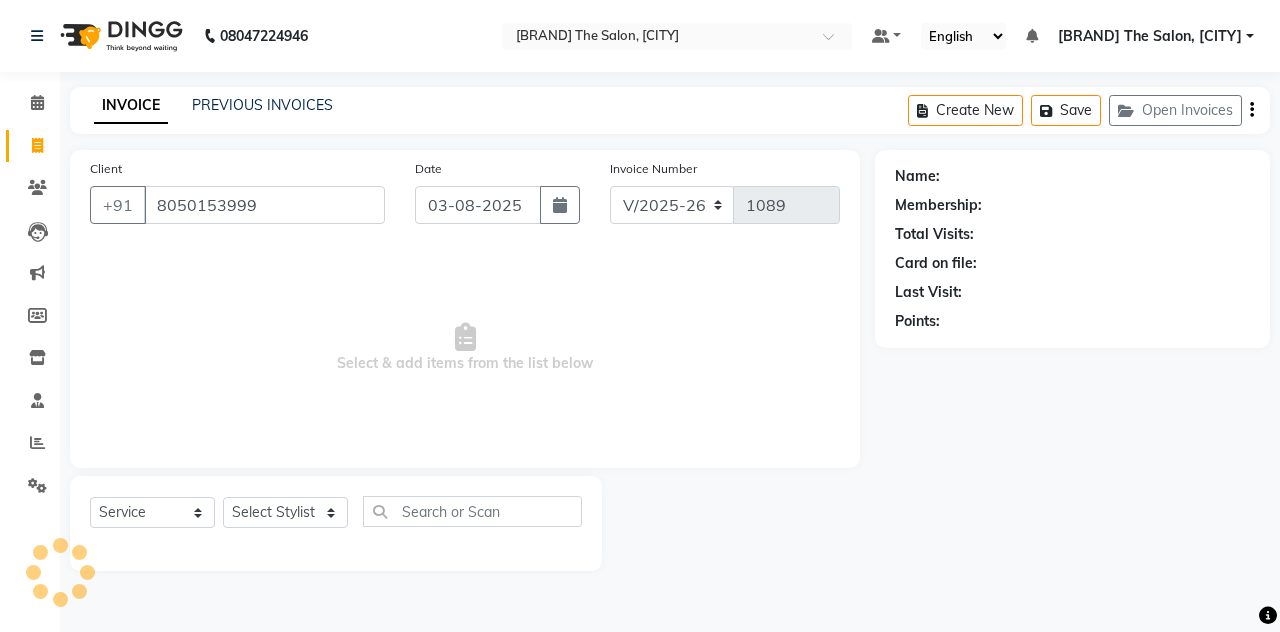 type on "8050153999" 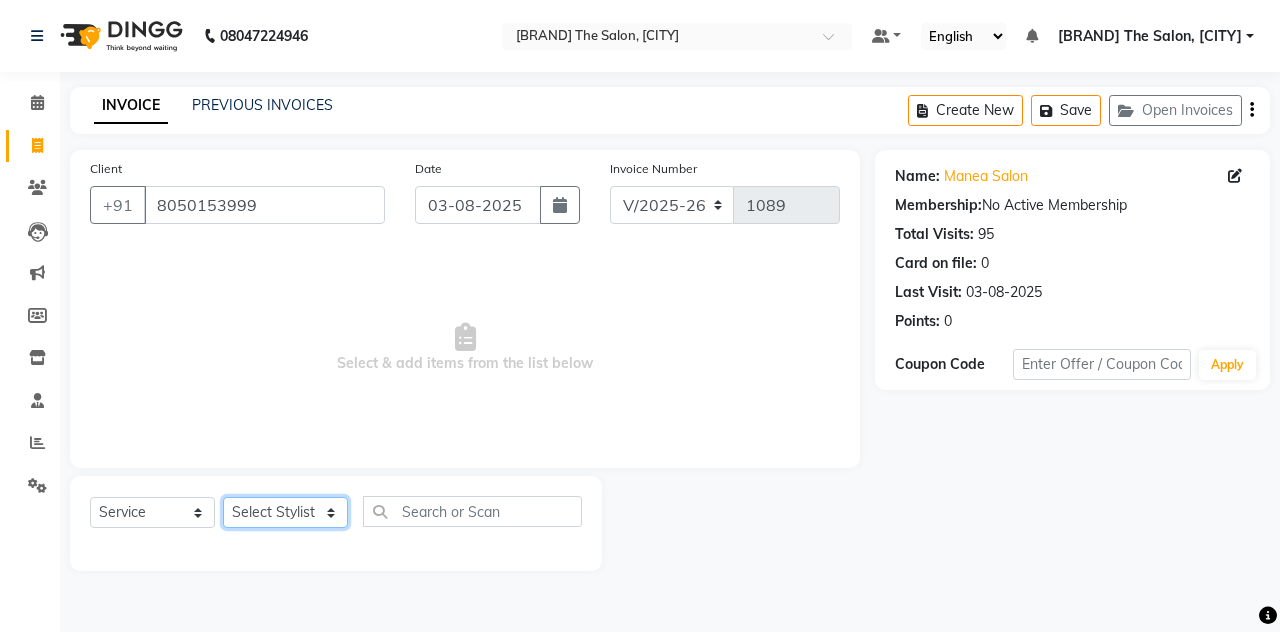 click on "Select Stylist [FIRST] [LAST] [BRAND] The Salon, [CITY] [NAME] [NAME] [NAME]   [NAME]" 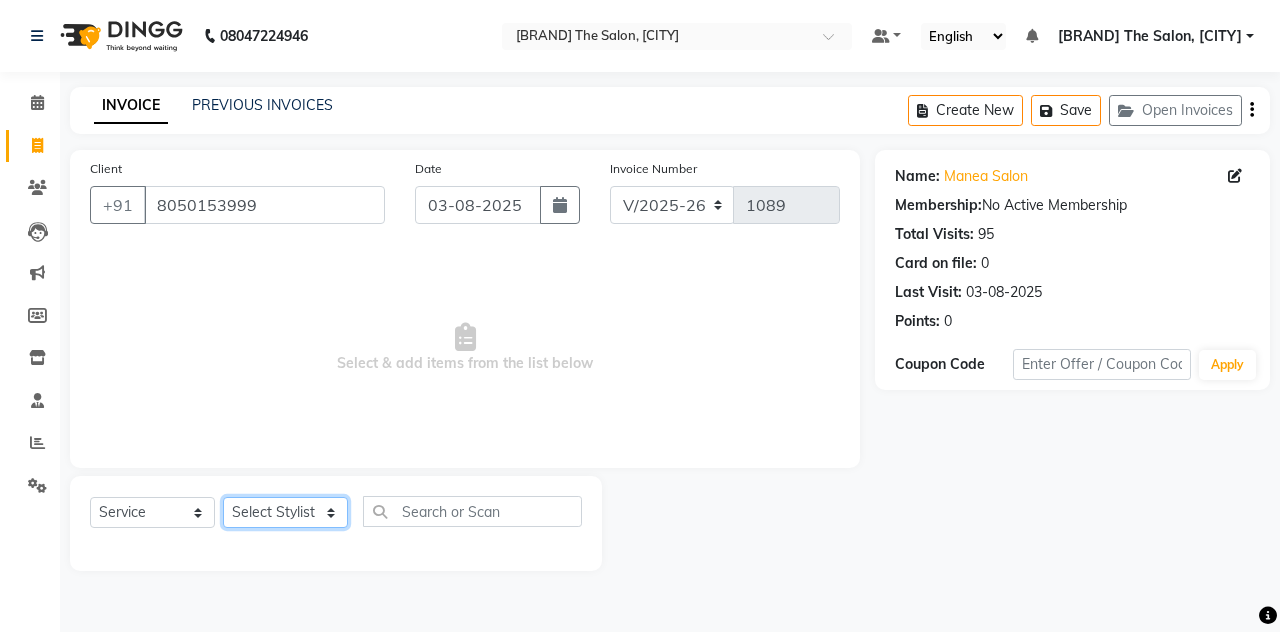 select on "80475" 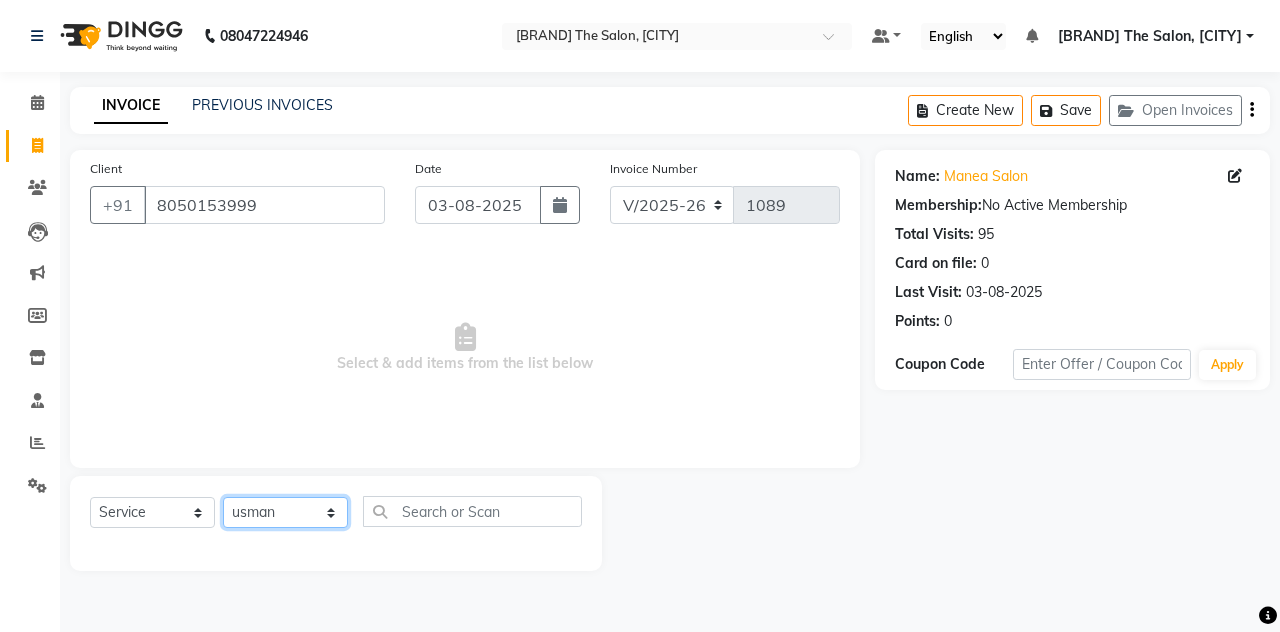click on "Select Stylist [FIRST] [LAST] [BRAND] The Salon, [CITY] [NAME] [NAME] [NAME]   [NAME]" 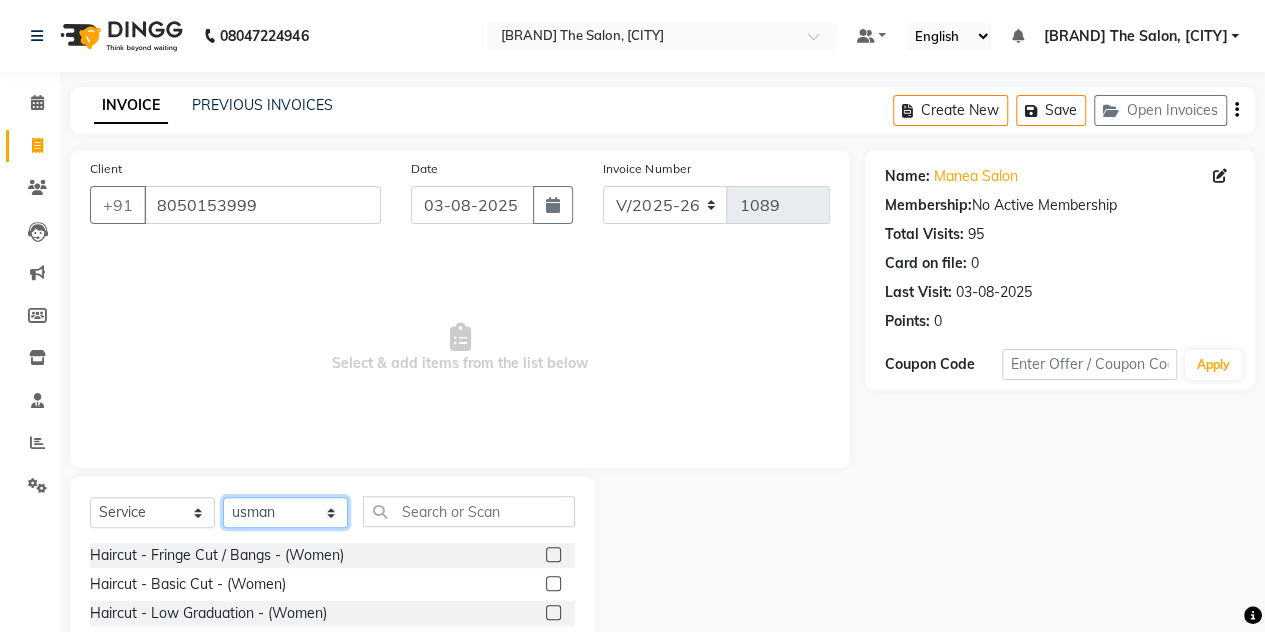 scroll, scrollTop: 168, scrollLeft: 0, axis: vertical 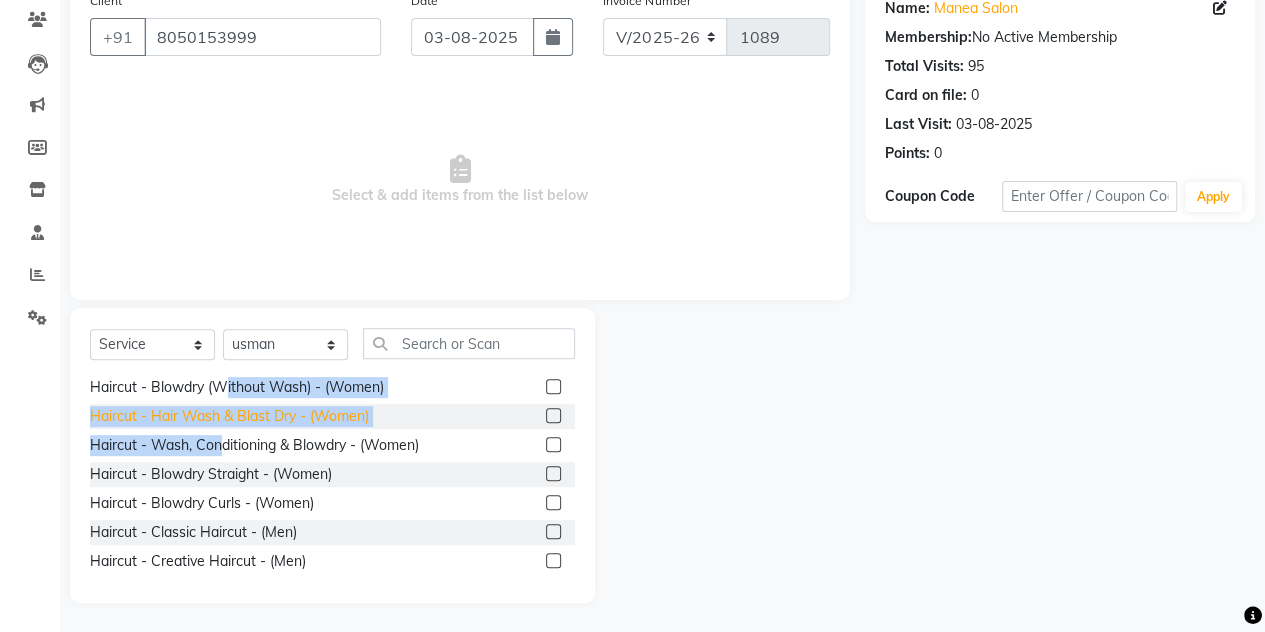 drag, startPoint x: 221, startPoint y: 397, endPoint x: 221, endPoint y: 383, distance: 14 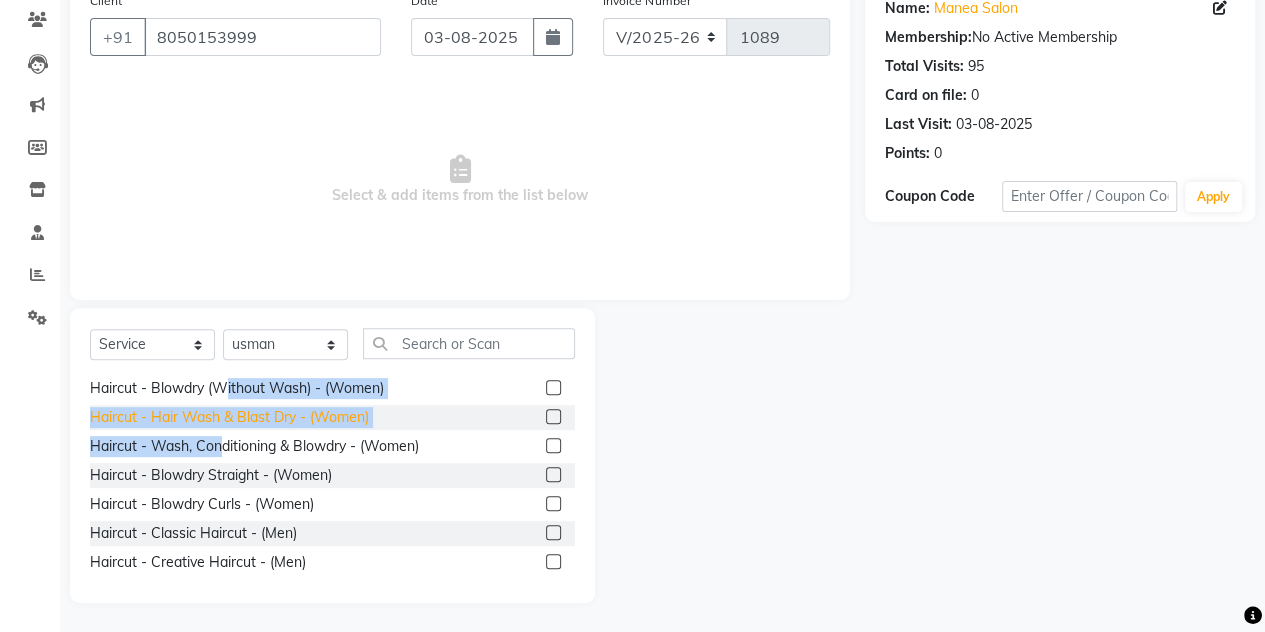 click on "Haircut - Fringe Cut / Bangs - (Women)  Haircut - Basic Cut - (Women)  Haircut - Low Graduation - (Women)  Haircut - Pixie Cut - (Women)  Haircut - Creative Cut - (Women)  Haircut - Hair Styling (UPDO) - (Women)  Haircut - Ironing / Tonging - (Women)  Haircut - Blowdry (Without Wash) - (Women)  Haircut - Hair Wash & Blast Dry - (Women)  Haircut - Wash, Conditioning & Blowdry - (Women)  Haircut - Blowdry Straight - (Women)  Haircut - Blowdry Curls - (Women)  Haircut - Classic Haircut - (Men)  Haircut - Creative Haircut - (Men)  Haircut - Kids(U-12) Haircut - (Men)  Haircut - Head Shave - (Men)  Haircut - Beard Trim/Styling - (Men)  Haircut - Moustache Styling - (Men)  Haircut - Wash & Blastdry - (Men)  Haircut - Wash, Conditioning & Styling - (Men)  payed in upi  payed in cash  payed  Hair Color - Global - Short - (Women)  Hair Color - Global - Medium - (Women)  Hair Color - Global - Long - (Women)  Hair Color - Root Touch-up - (Women)  Hair Color - Highlight - Per Streak - (Women)  Nail Art - 10 Nails" 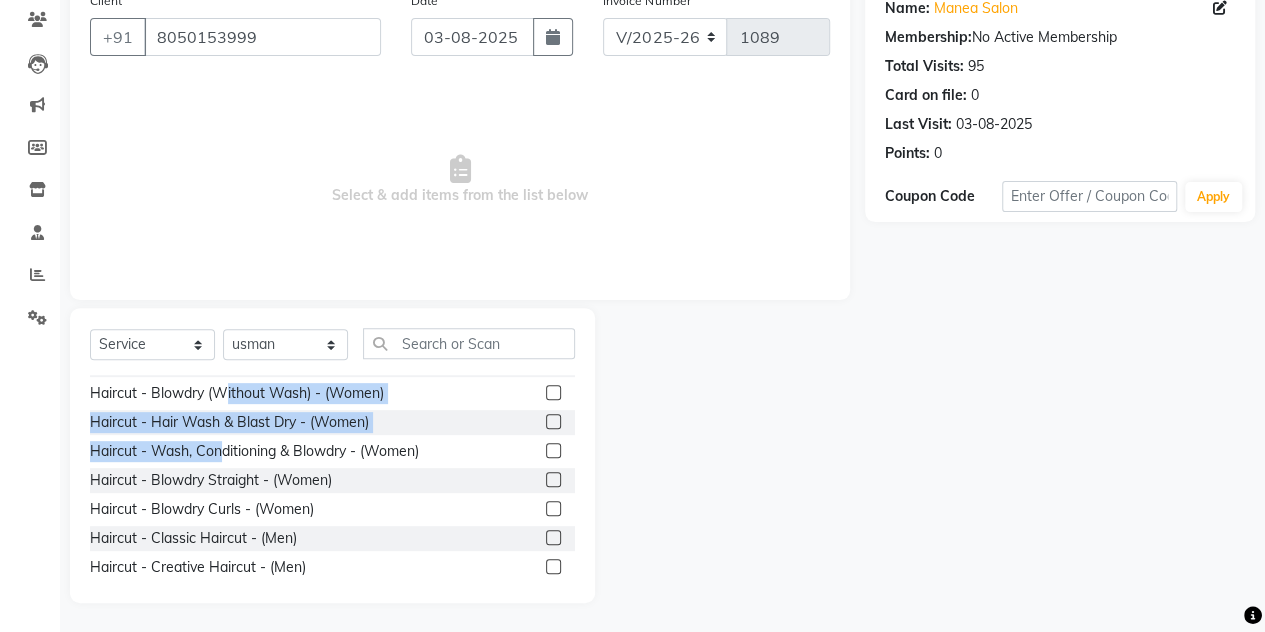click on "Haircut - Hair Wash & Blast Dry - (Women)" 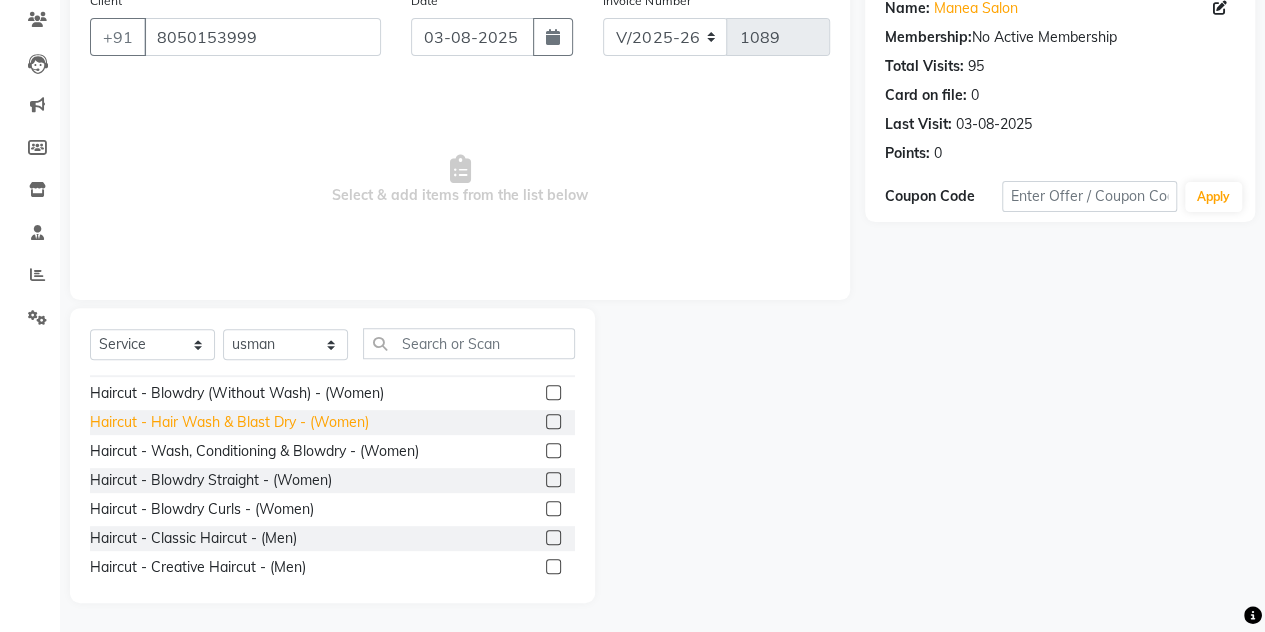 click on "Haircut - Hair Wash & Blast Dry - (Women)" 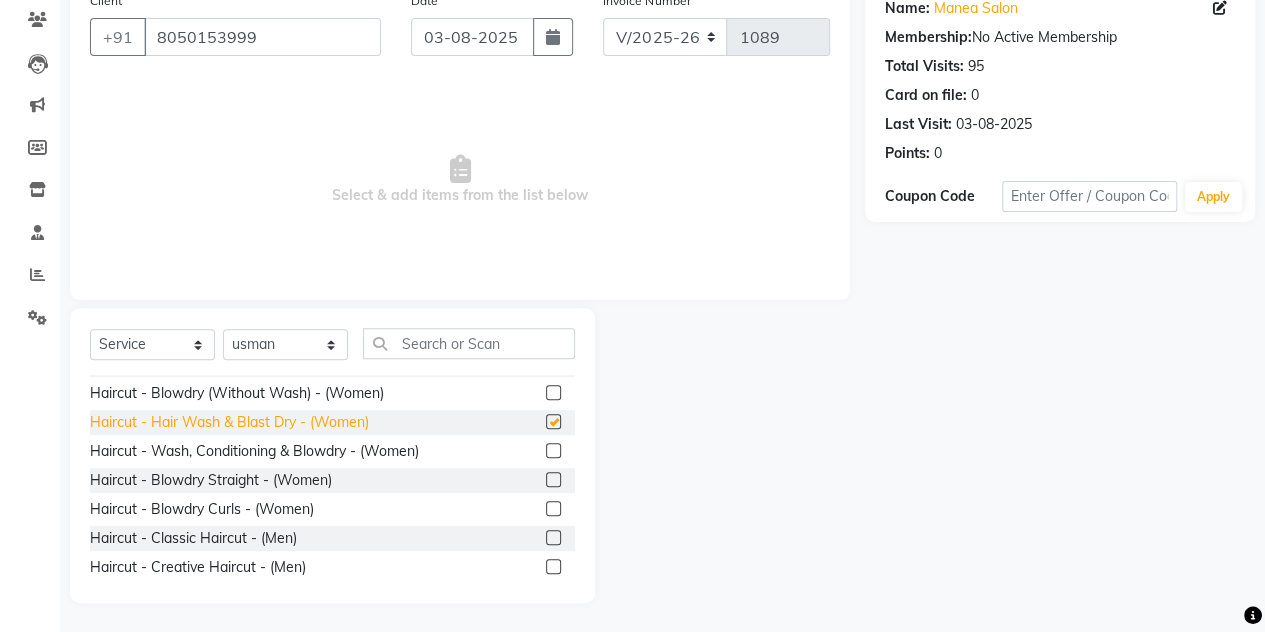 checkbox on "false" 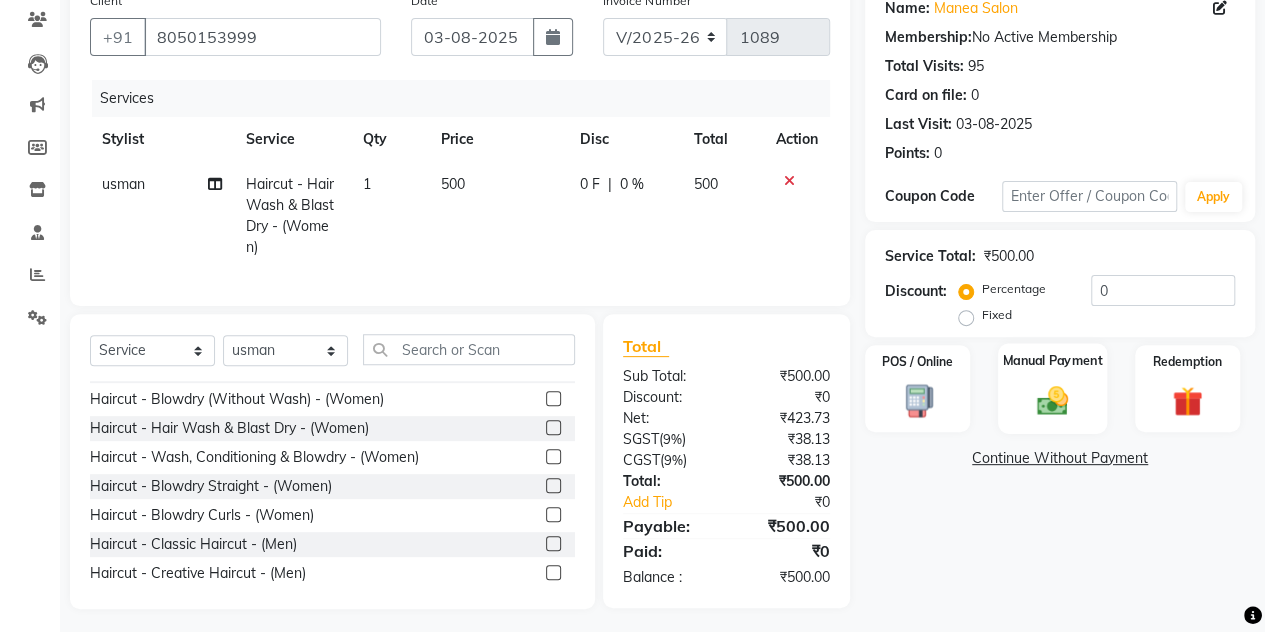 click 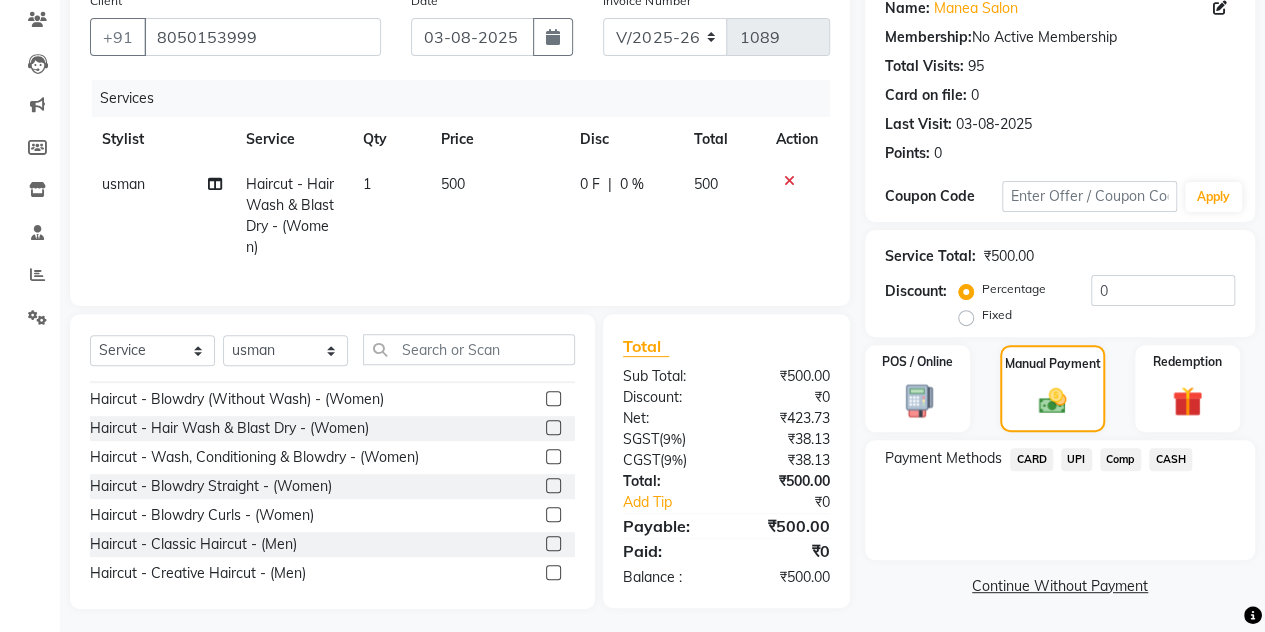 click on "CASH" 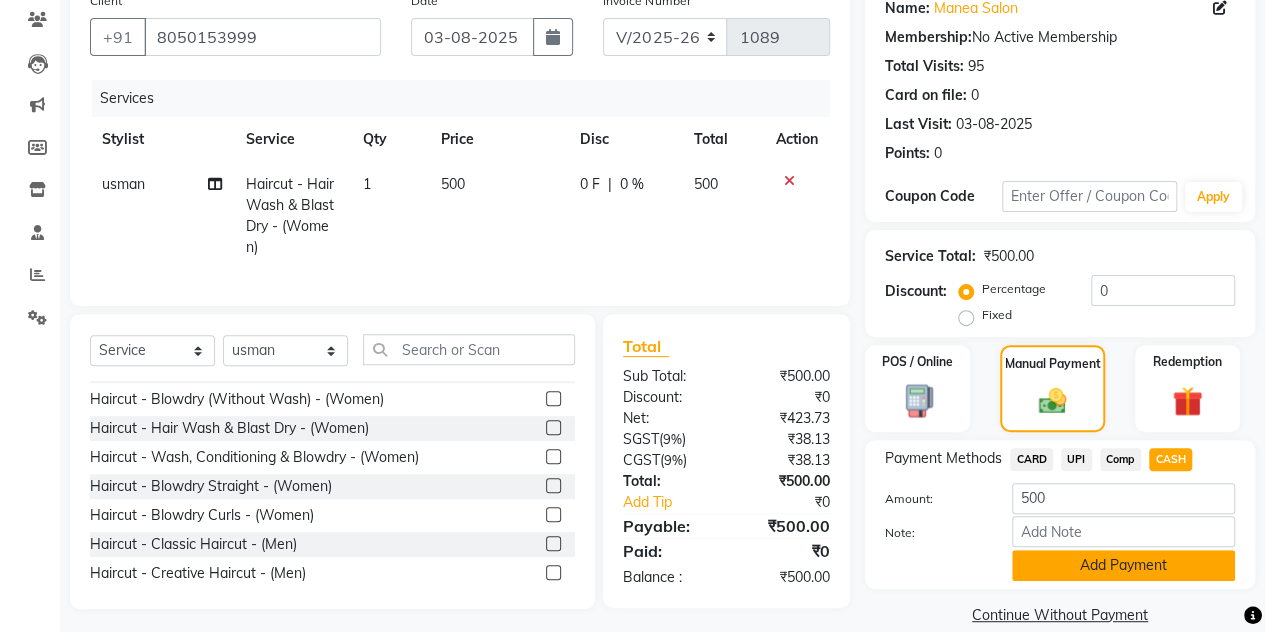 click on "Add Payment" 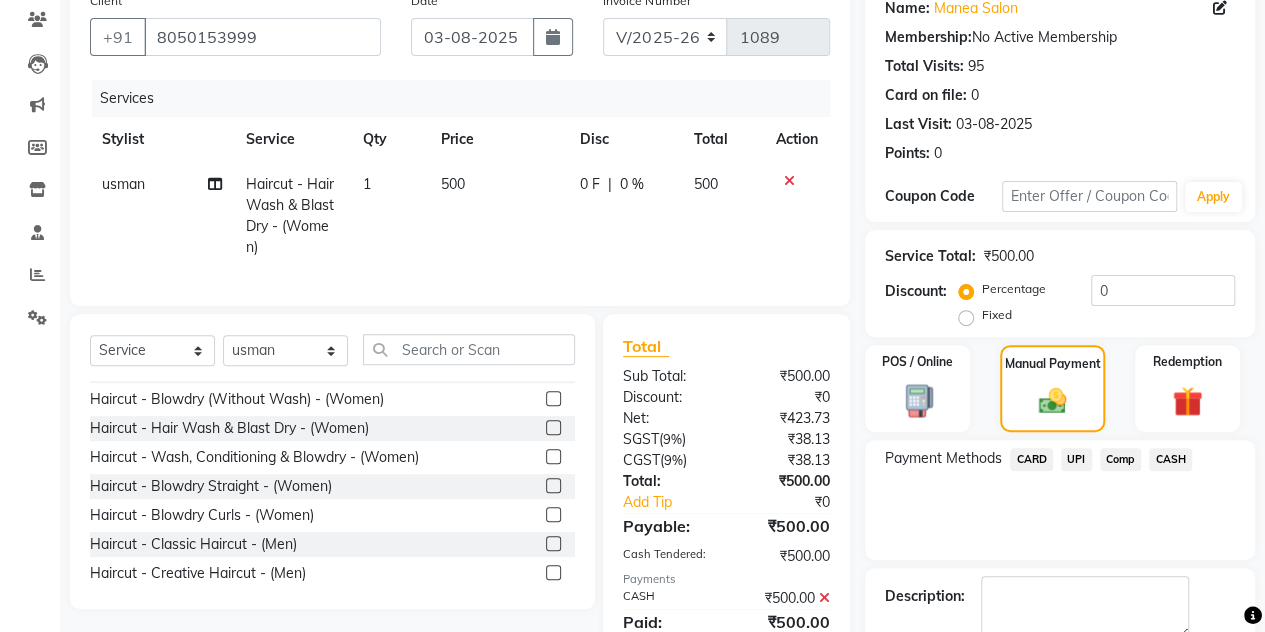 scroll, scrollTop: 278, scrollLeft: 0, axis: vertical 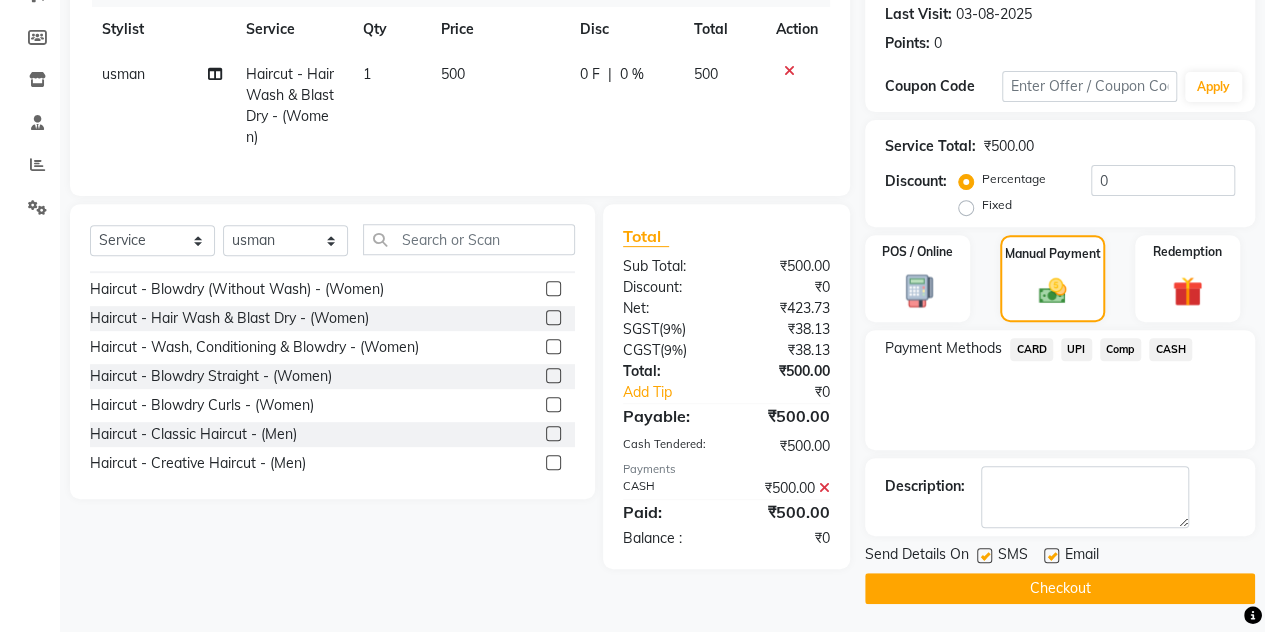 click on "Checkout" 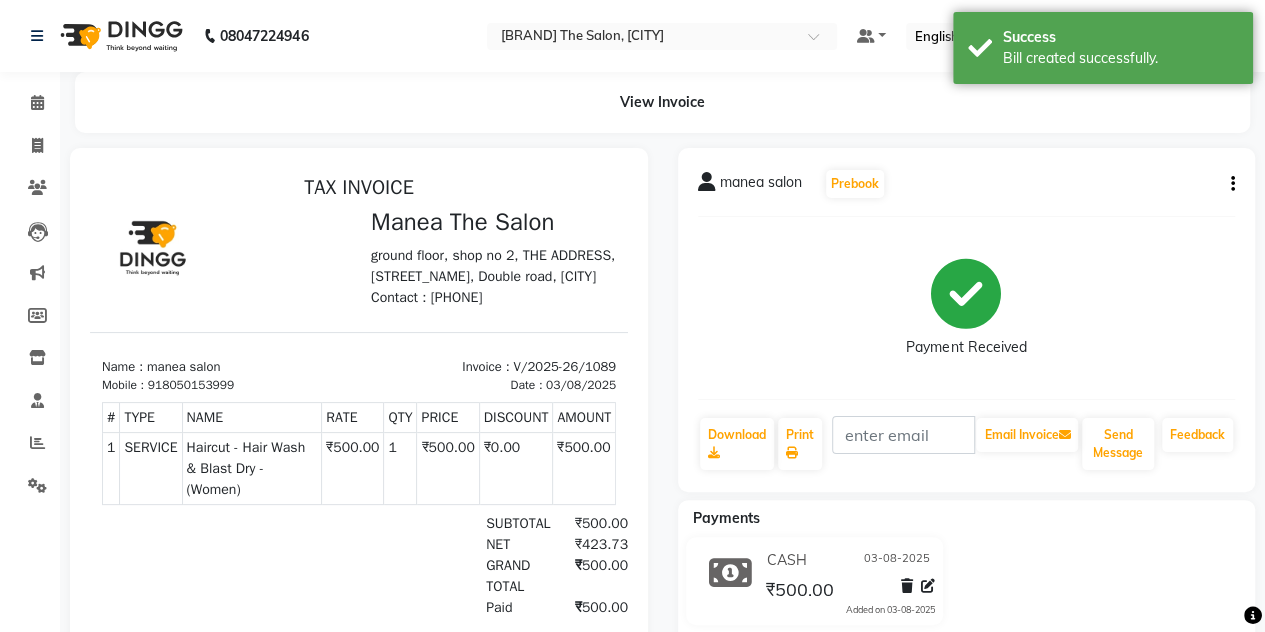 scroll, scrollTop: 0, scrollLeft: 0, axis: both 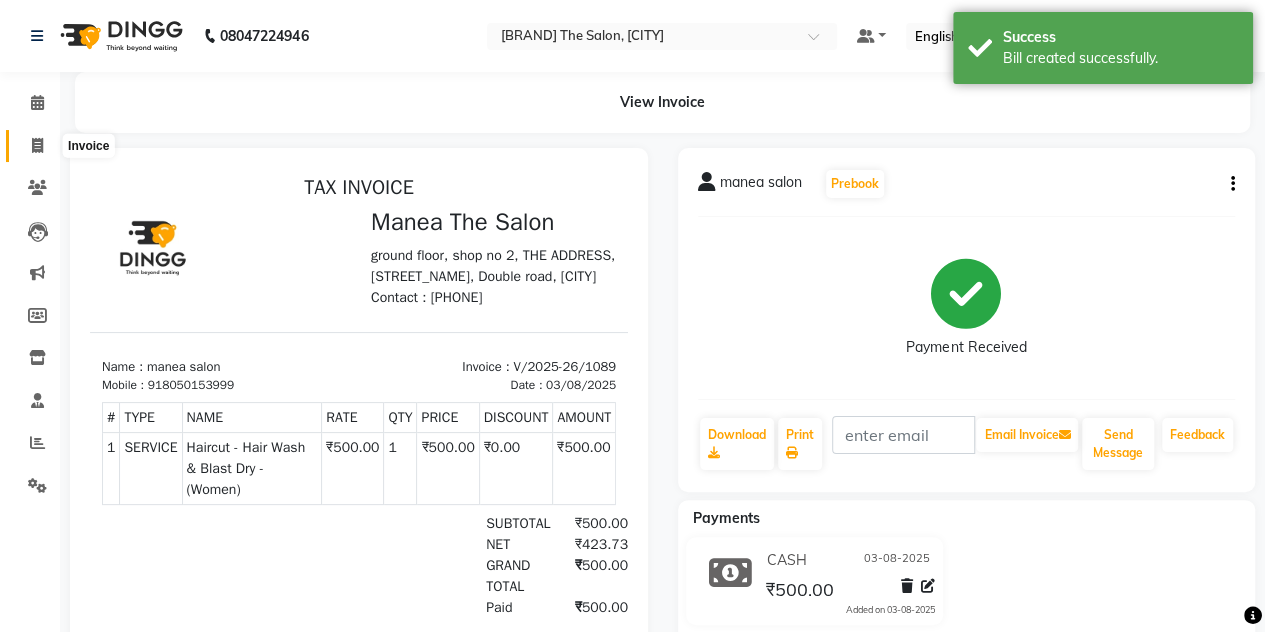 click 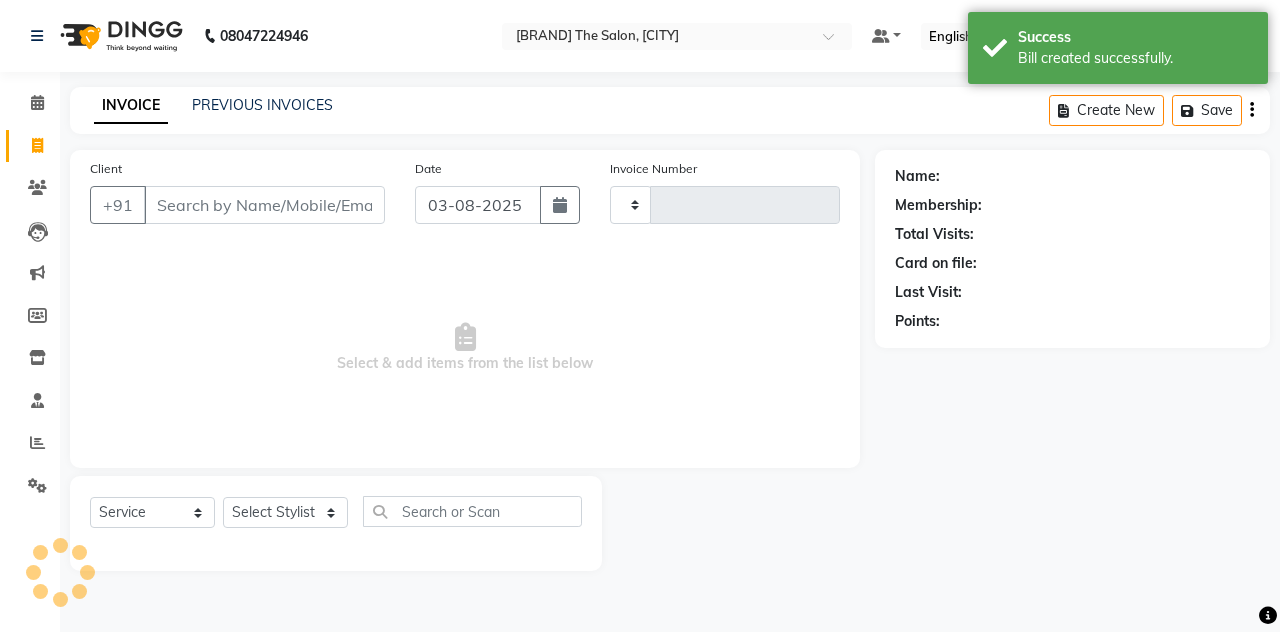 type on "1090" 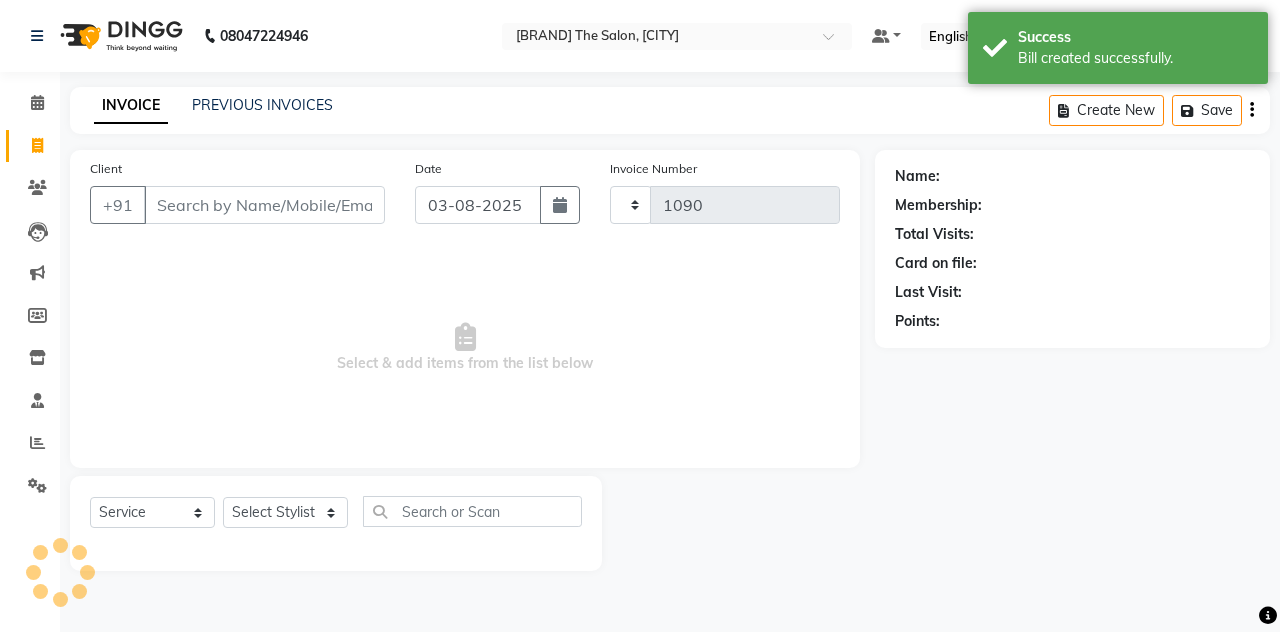 select on "7688" 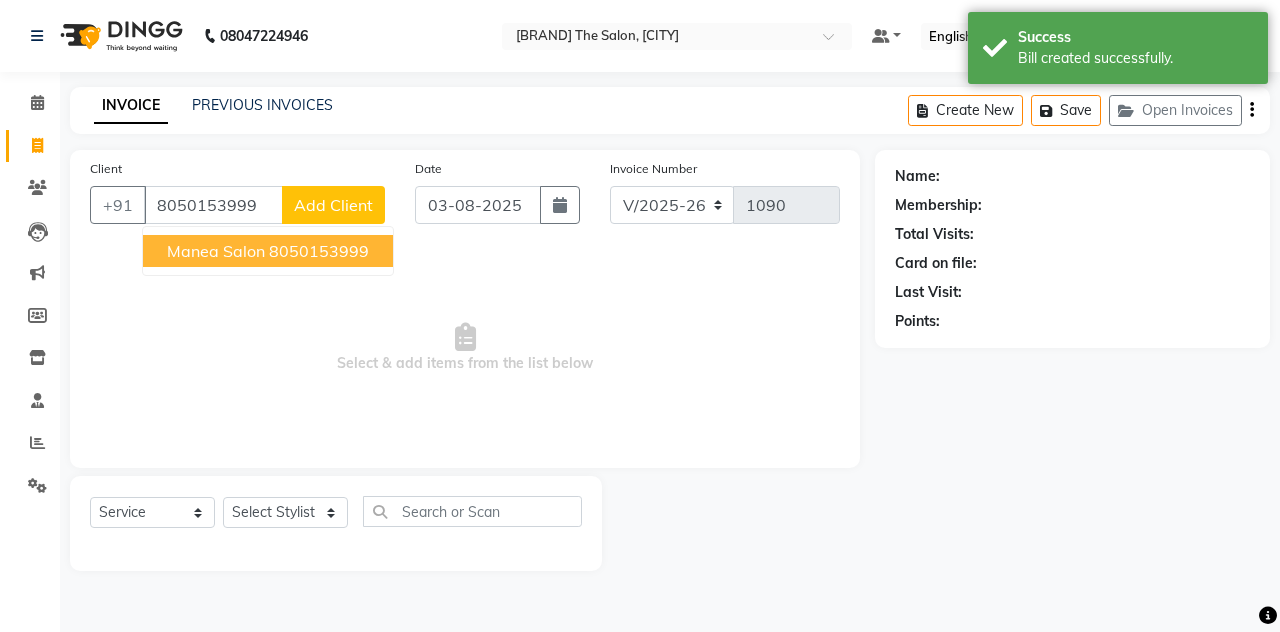 type on "8050153999" 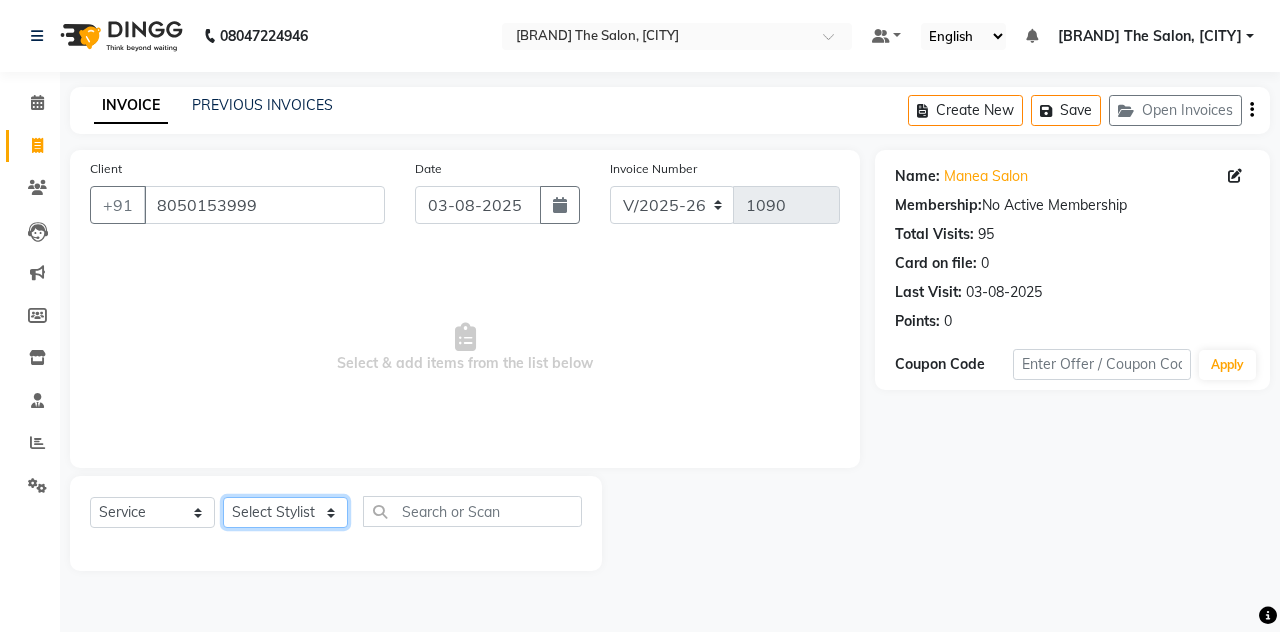 click on "Select Stylist [FIRST] [LAST] [BRAND] The Salon, [CITY] [NAME] [NAME] [NAME]   [NAME]" 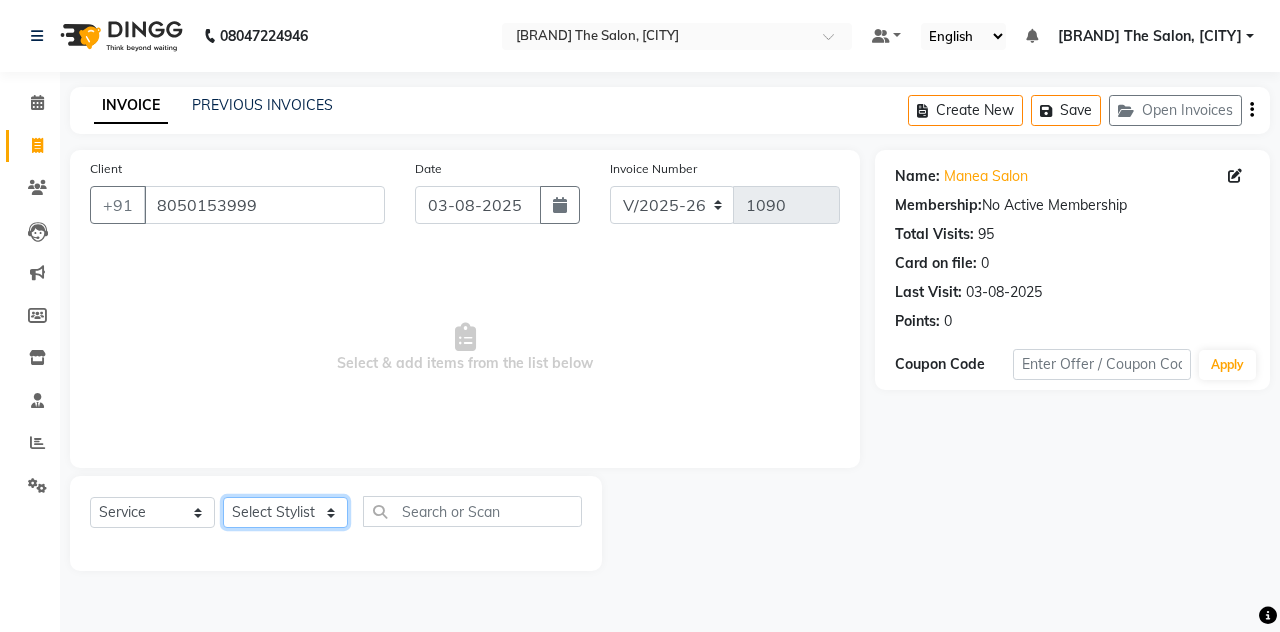 select on "68363" 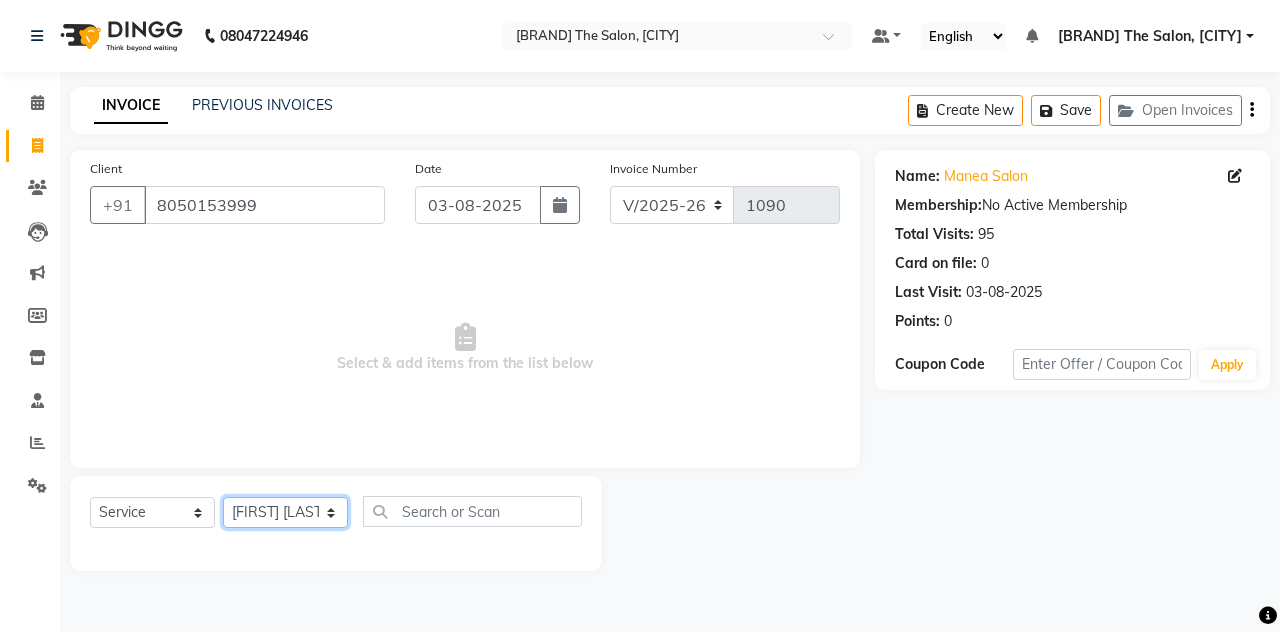 click on "Select Stylist [FIRST] [LAST] [BRAND] The Salon, [CITY] [NAME] [NAME] [NAME]   [NAME]" 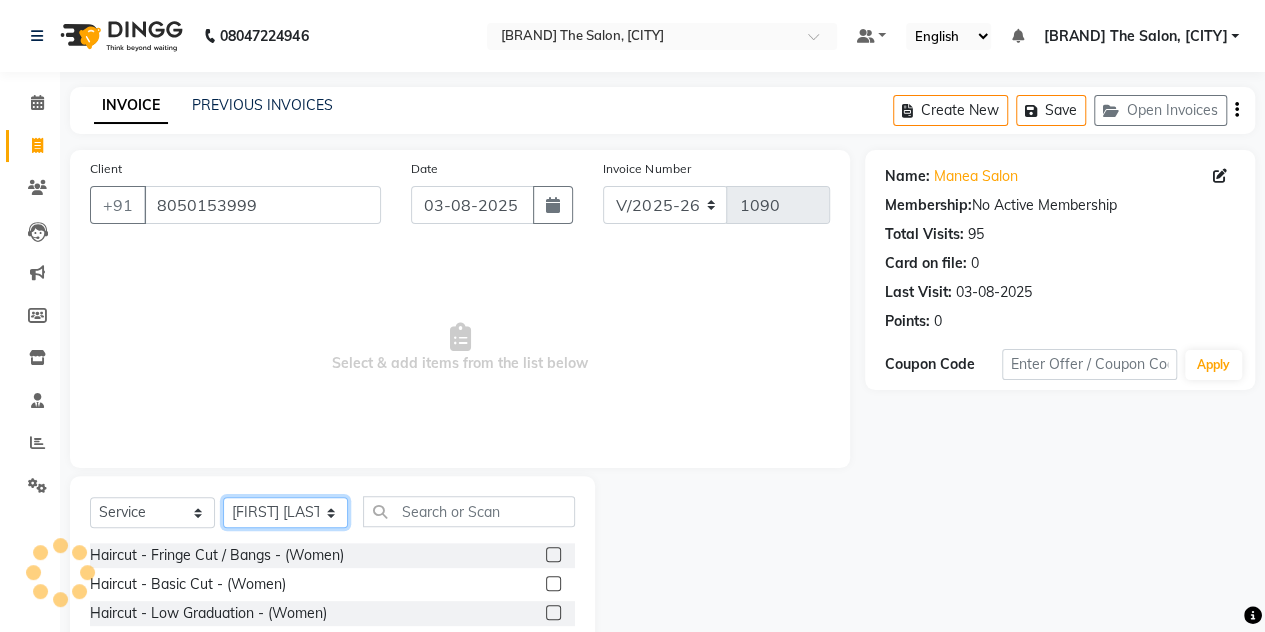 scroll, scrollTop: 168, scrollLeft: 0, axis: vertical 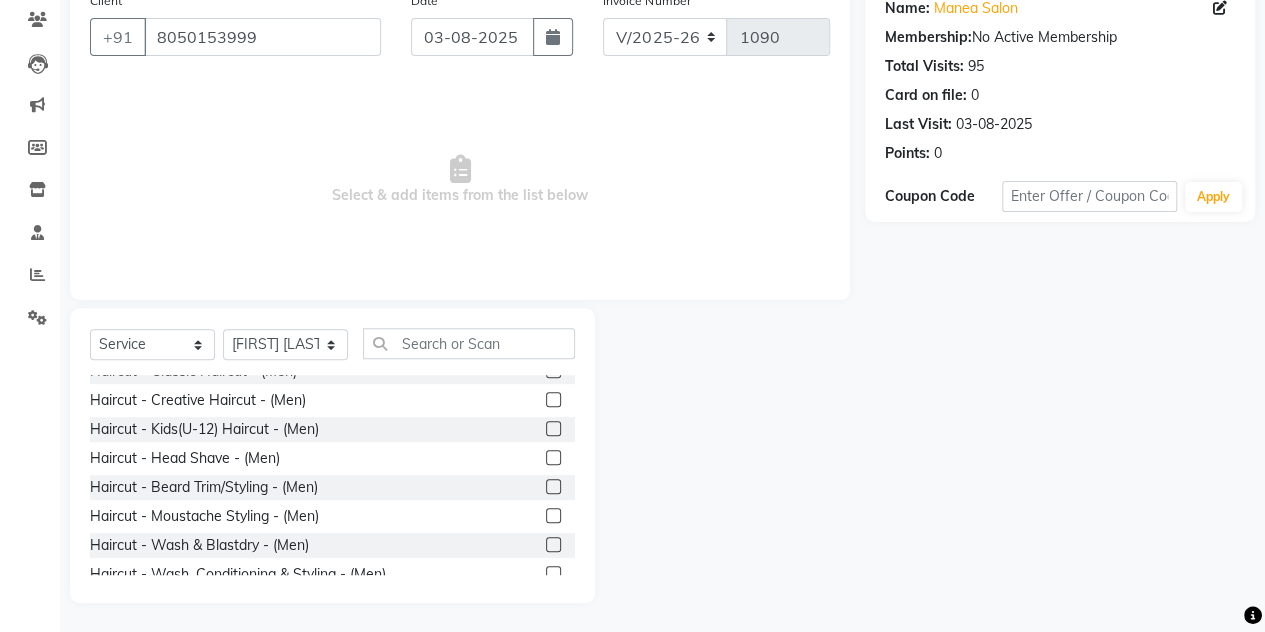 click on "Haircut - Beard Trim/Styling - (Men)" 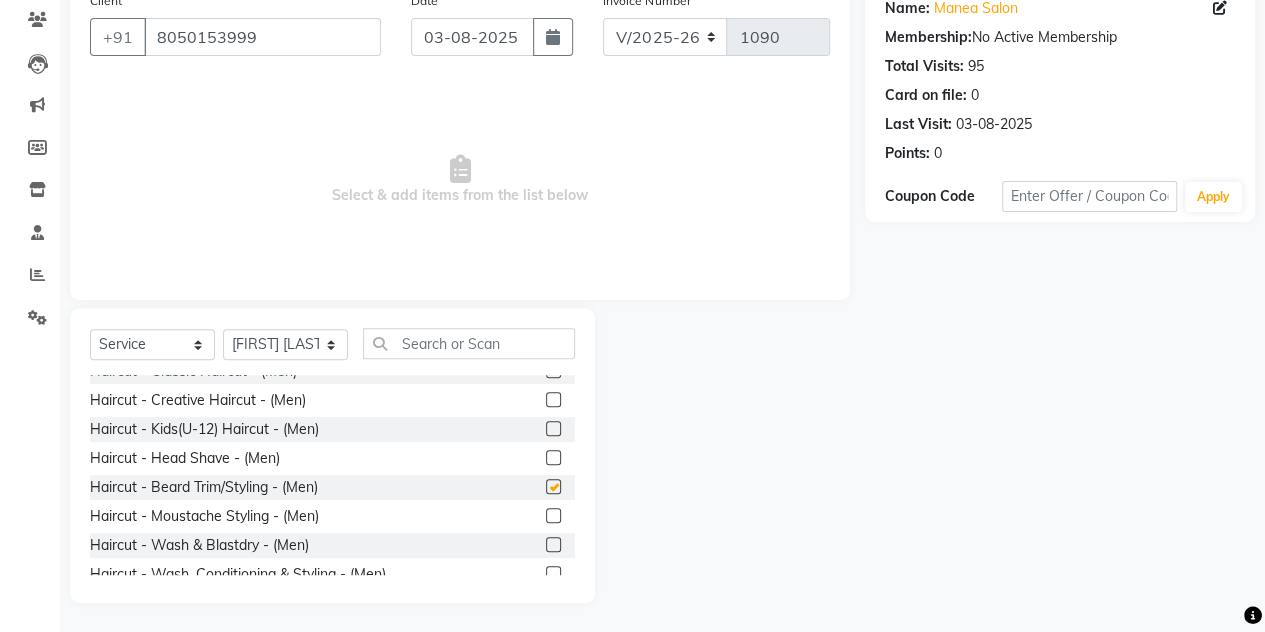 checkbox on "false" 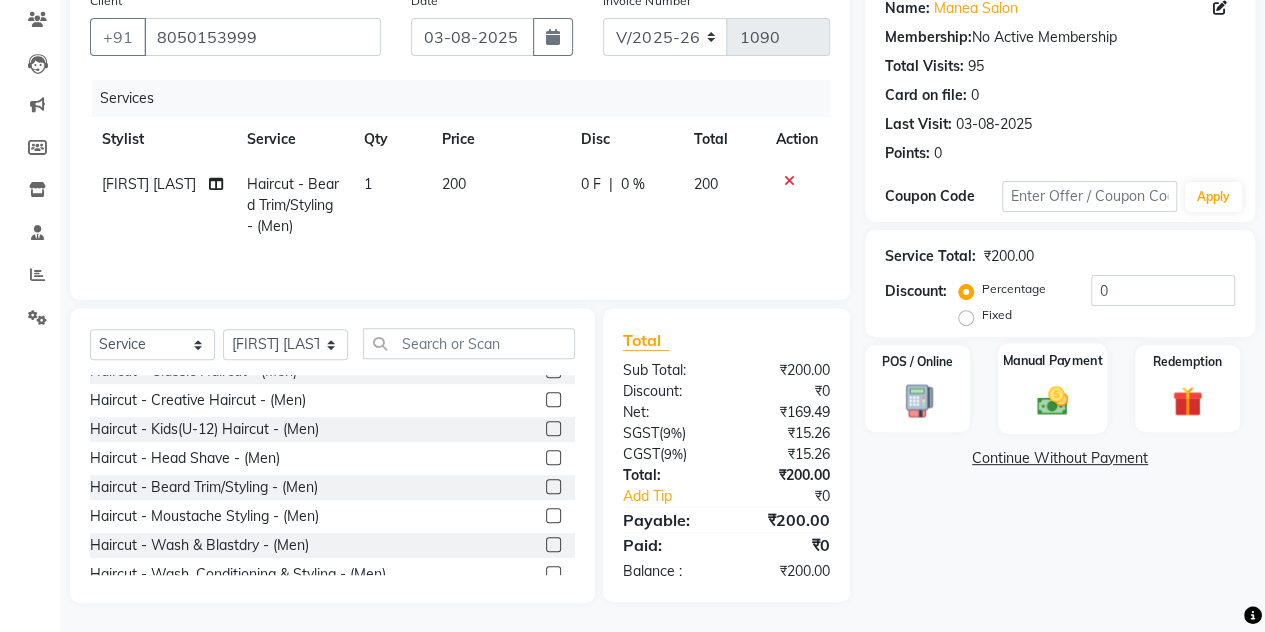 click on "Manual Payment" 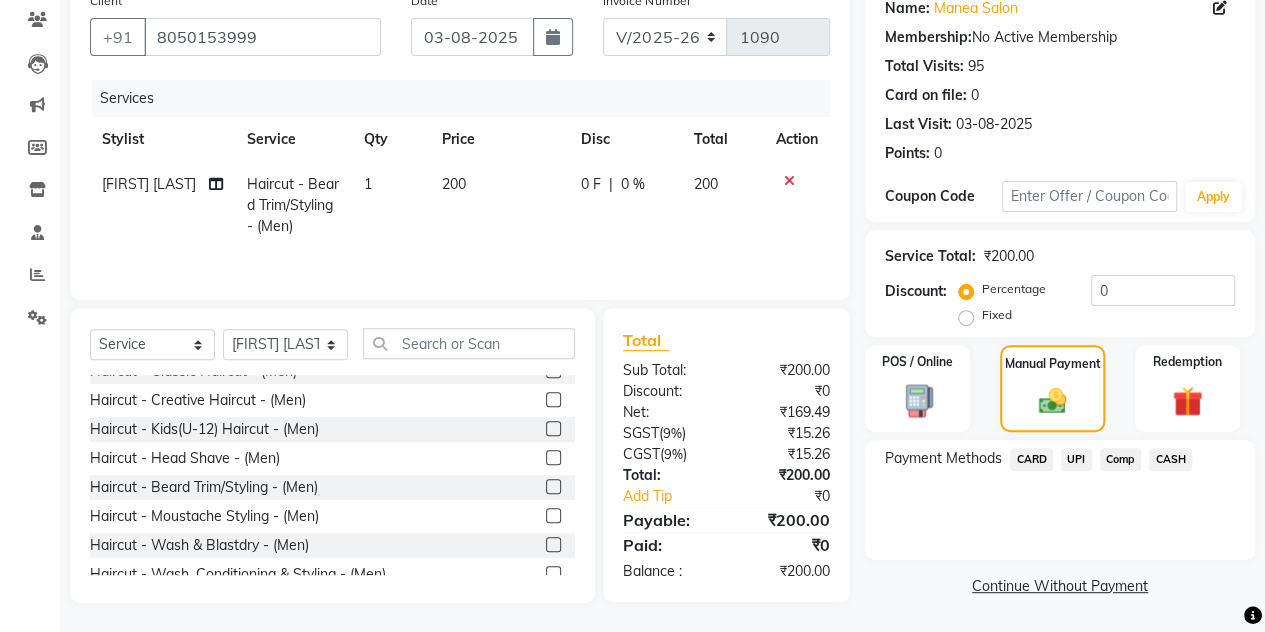 click on "CASH" 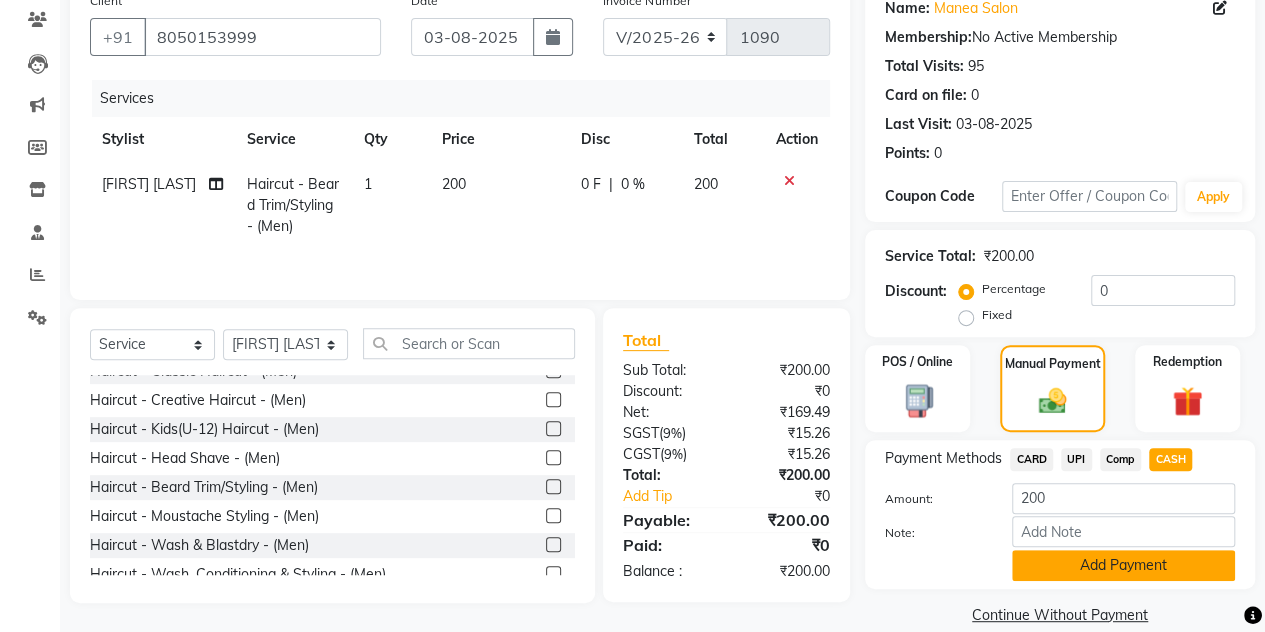 click on "Add Payment" 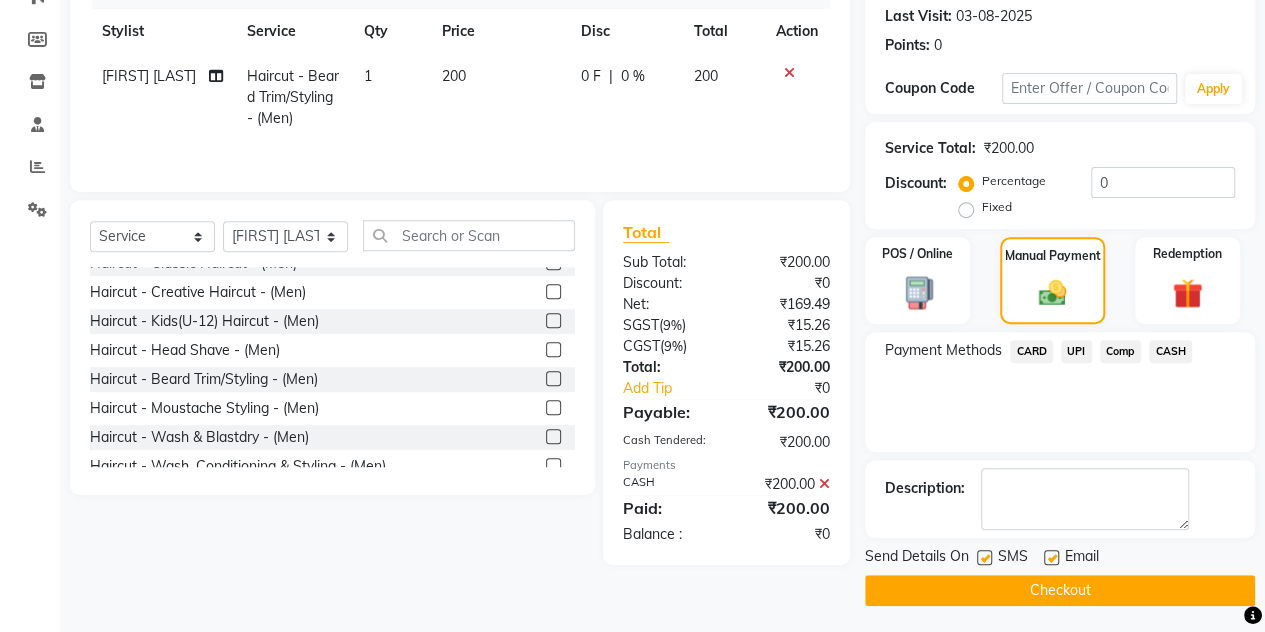 scroll, scrollTop: 278, scrollLeft: 0, axis: vertical 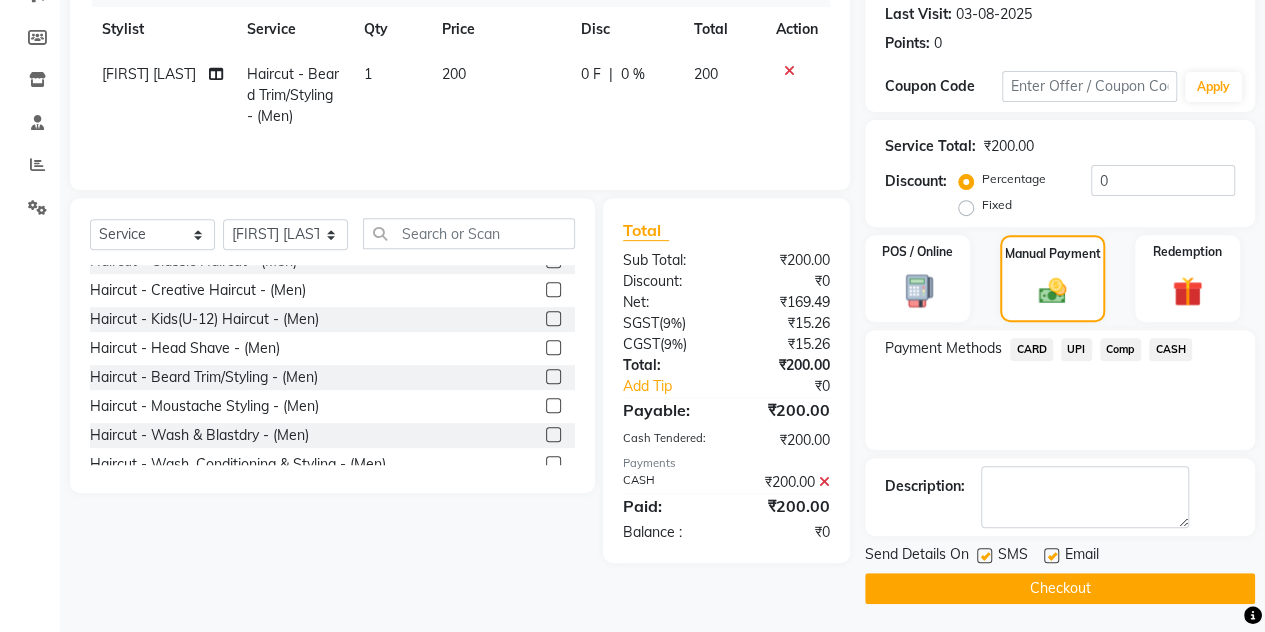 click on "Checkout" 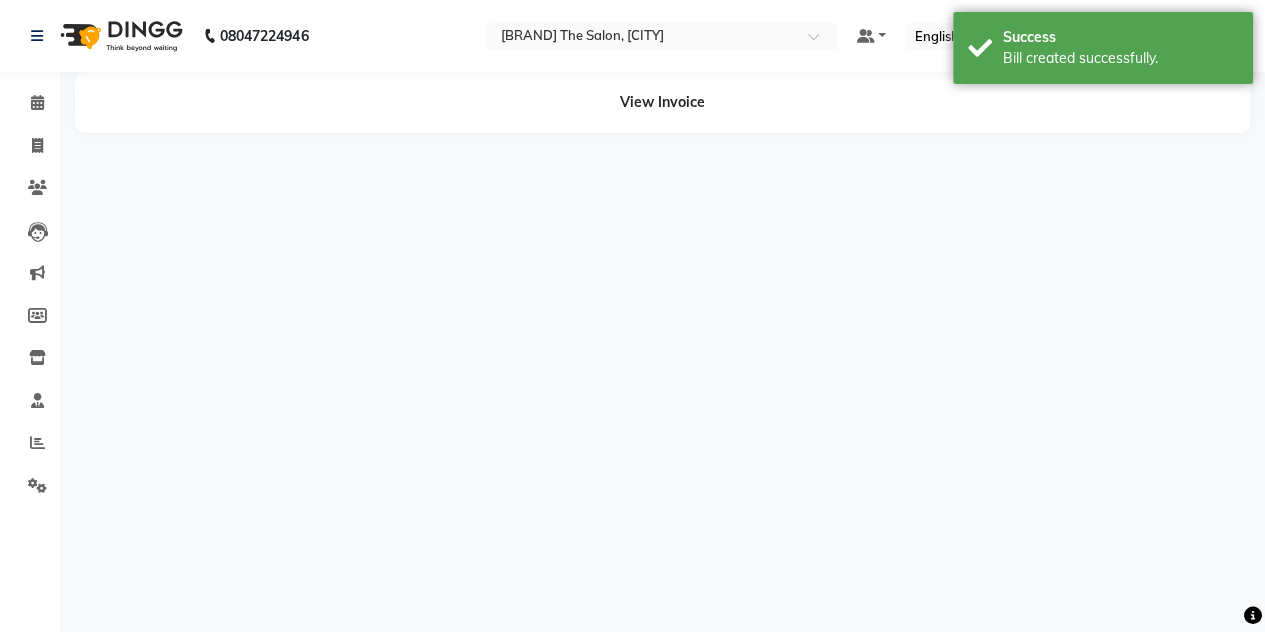 scroll, scrollTop: 0, scrollLeft: 0, axis: both 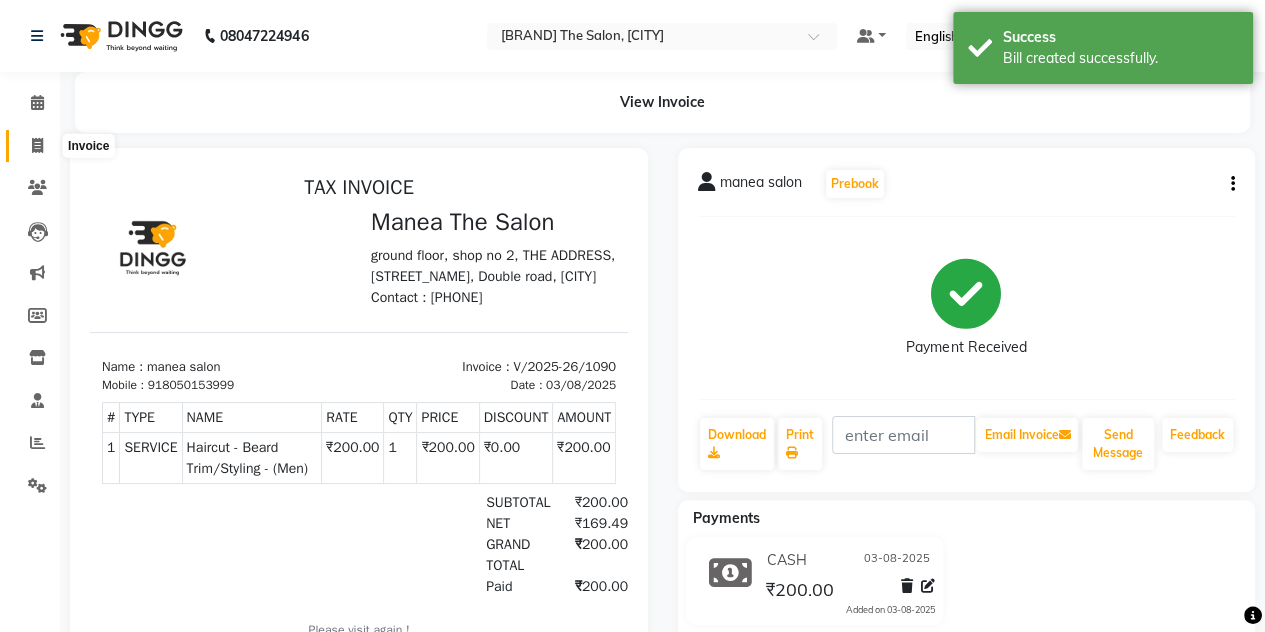 click 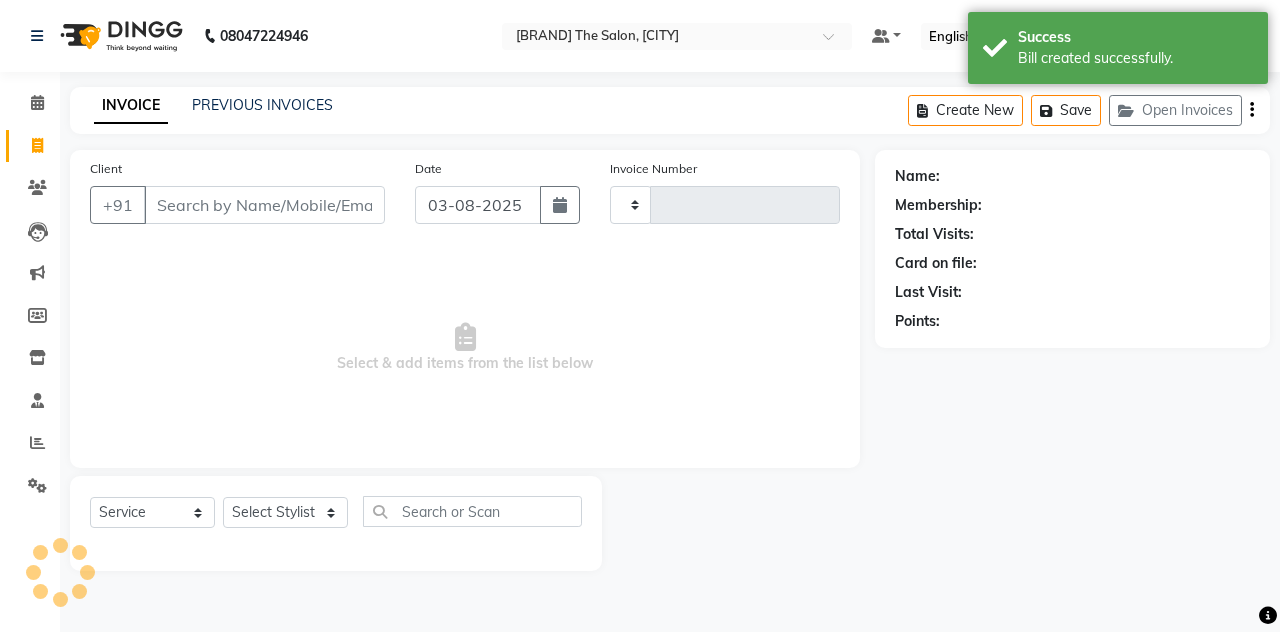 type on "1091" 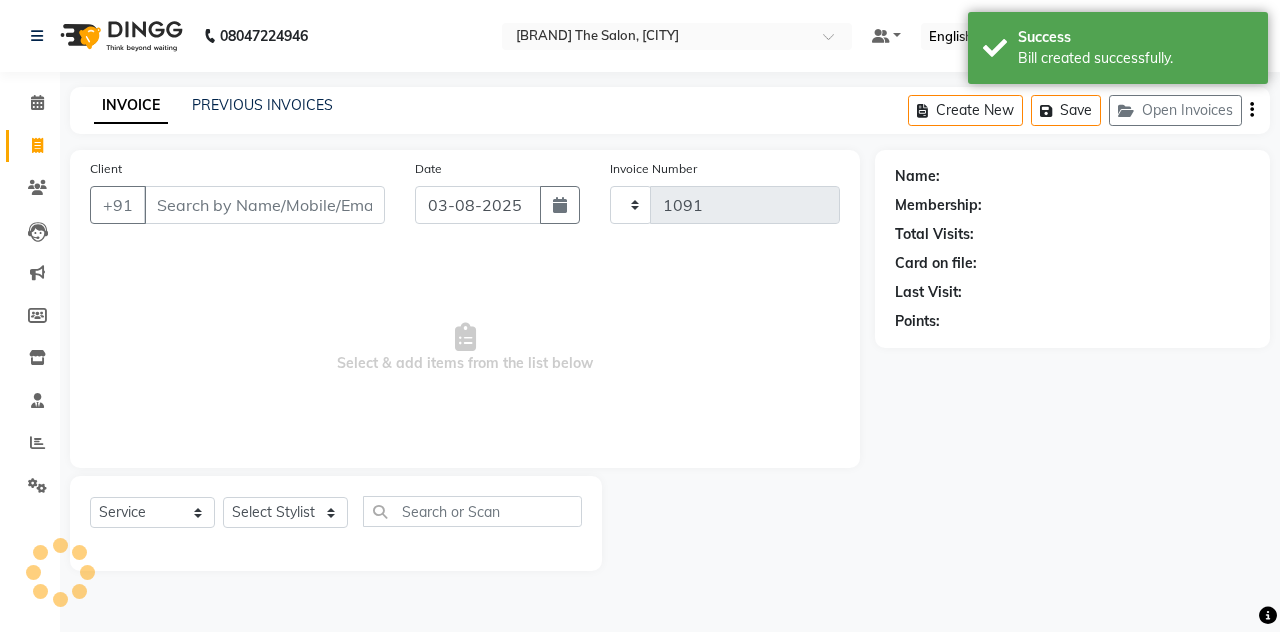 select on "7688" 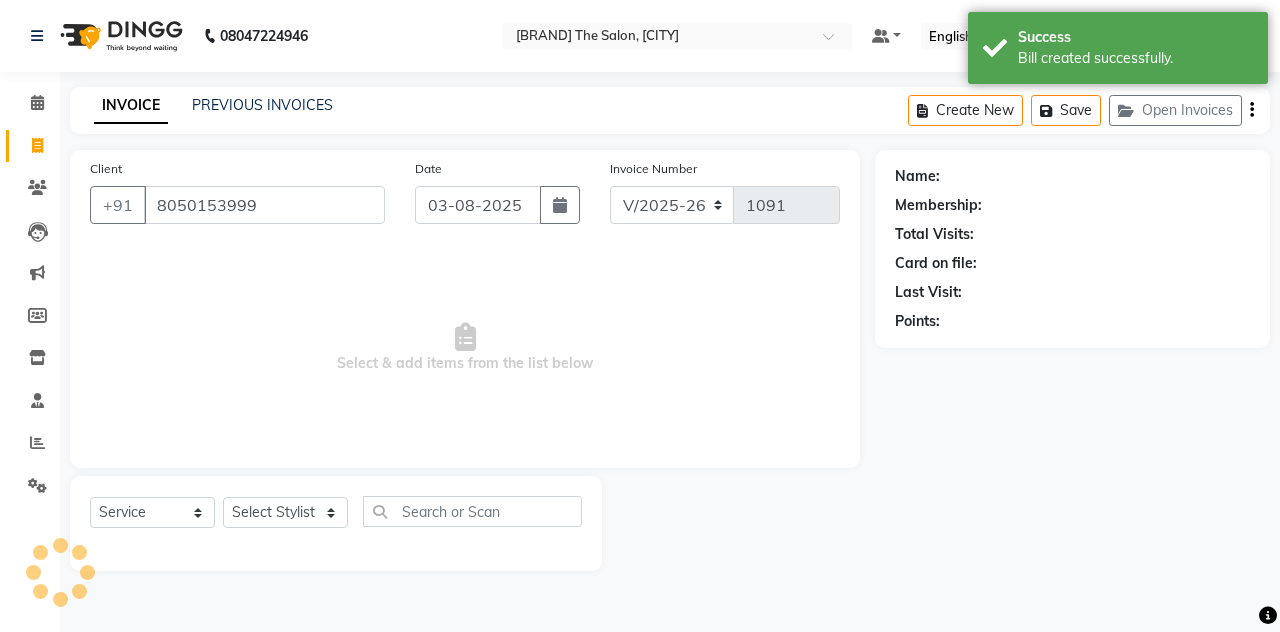 type on "8050153999" 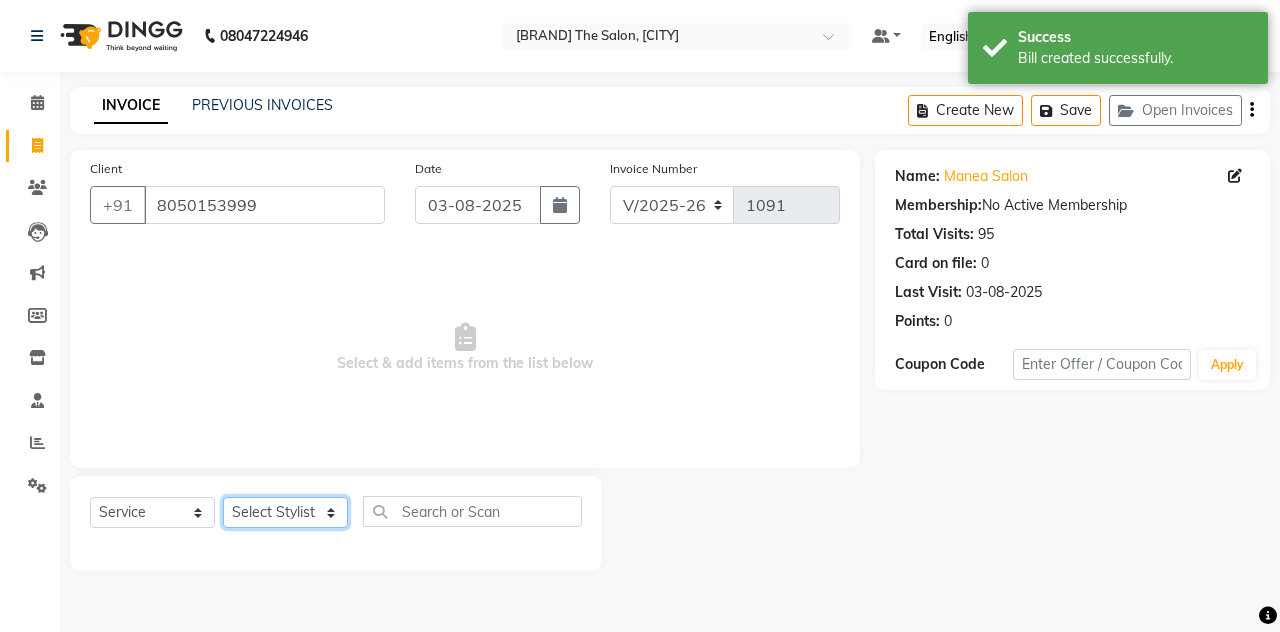 click on "Select Stylist [FIRST] [LAST] [BRAND] The Salon, [CITY] [NAME] [NAME] [NAME]   [NAME]" 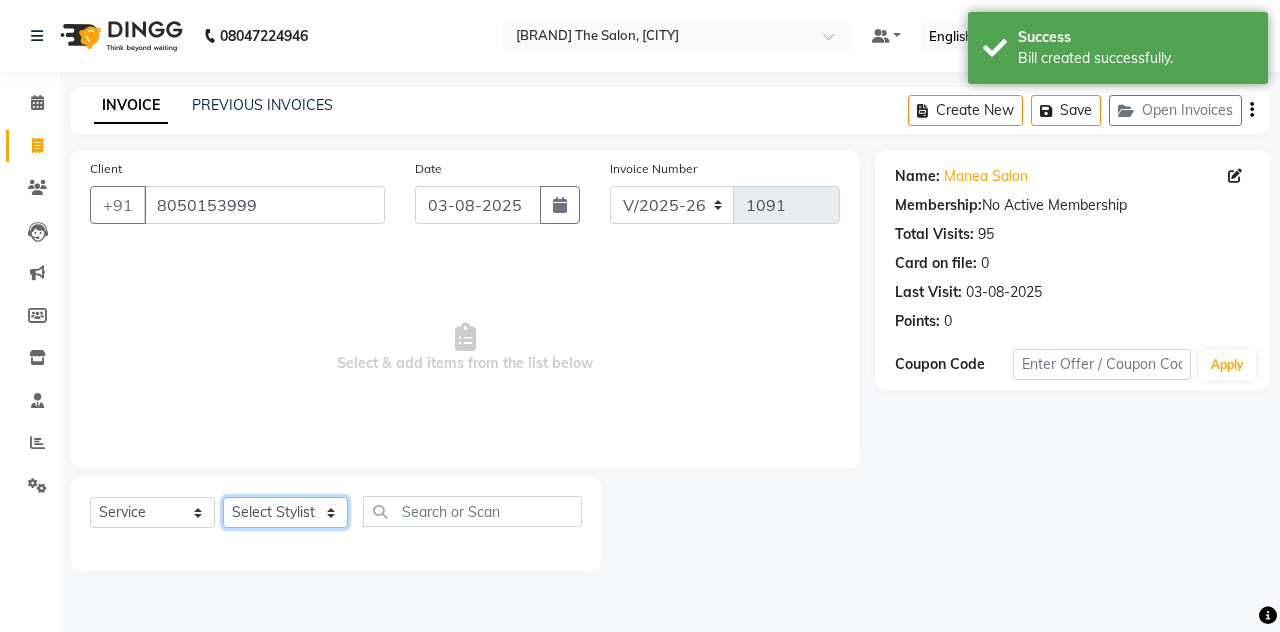 select on "68363" 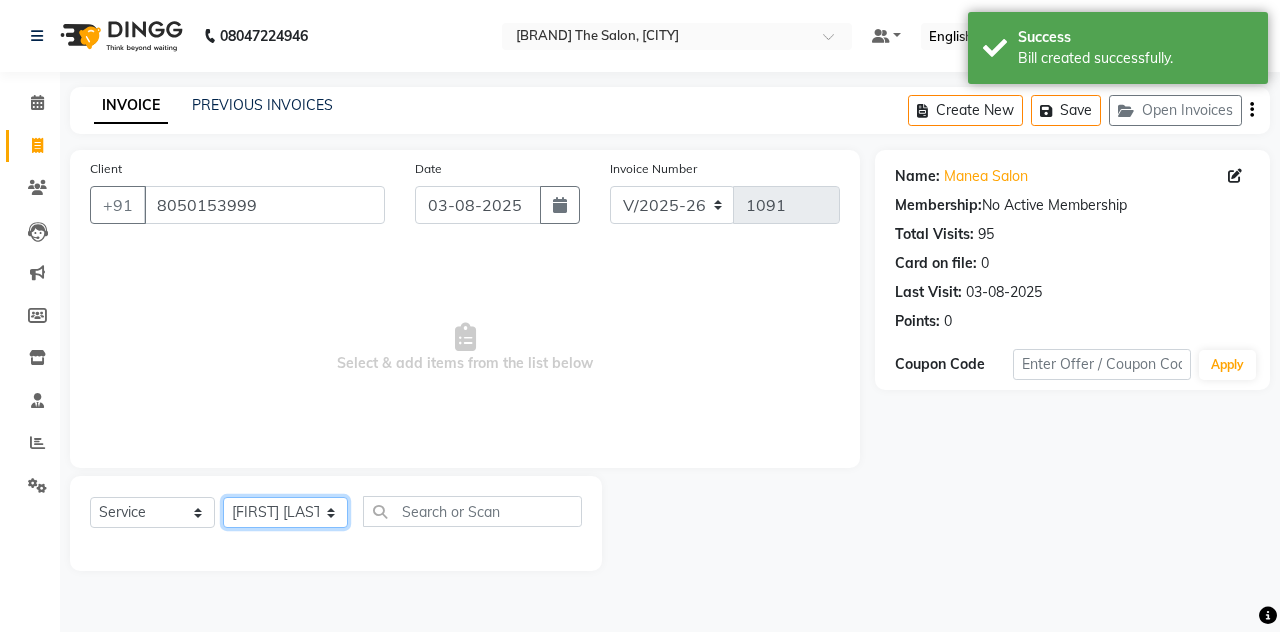 click on "Select Stylist [FIRST] [LAST] [BRAND] The Salon, [CITY] [NAME] [NAME] [NAME]   [NAME]" 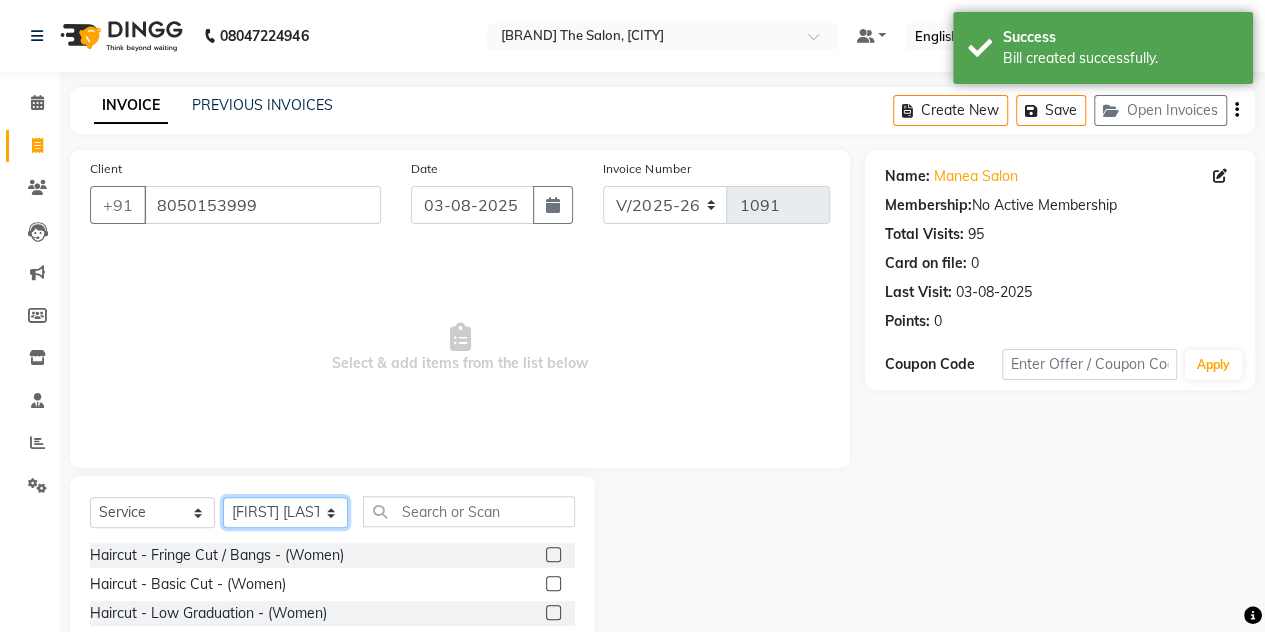 scroll, scrollTop: 168, scrollLeft: 0, axis: vertical 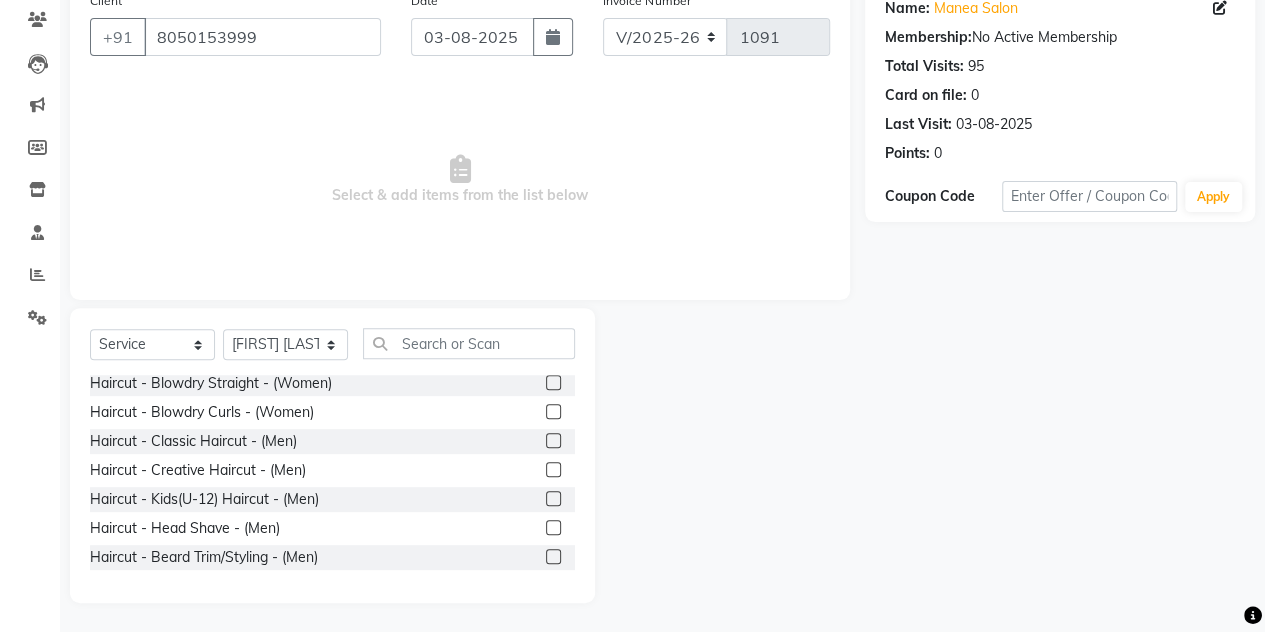 click on "Haircut - Creative Haircut - (Men)" 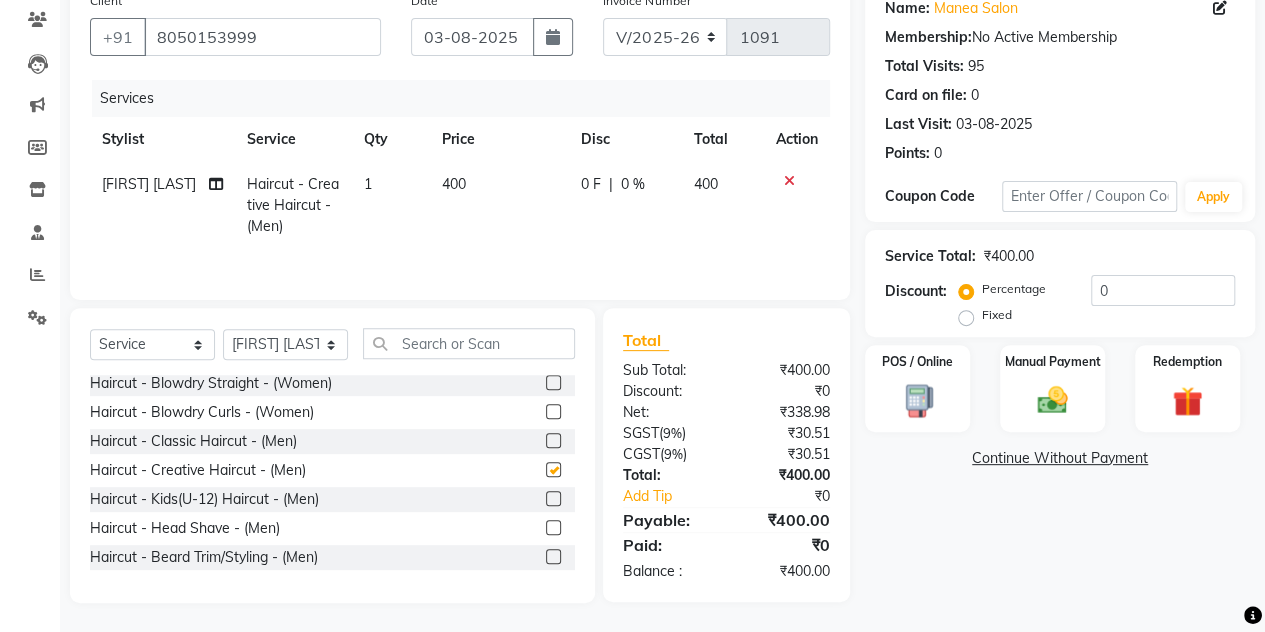 checkbox on "false" 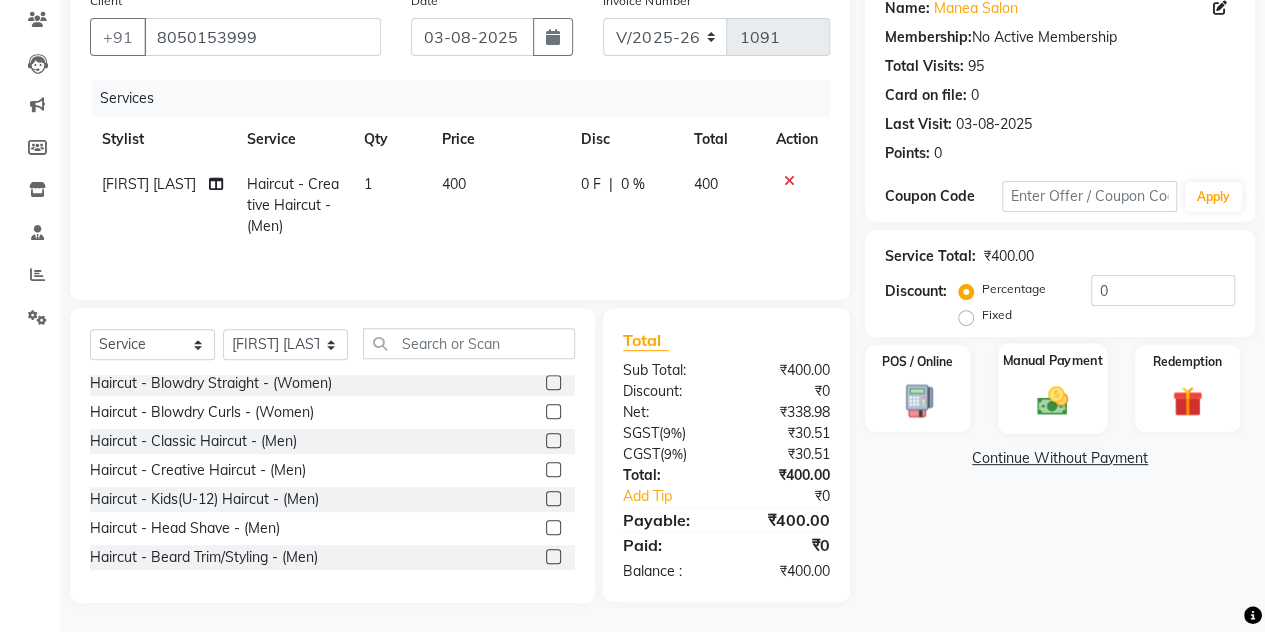click 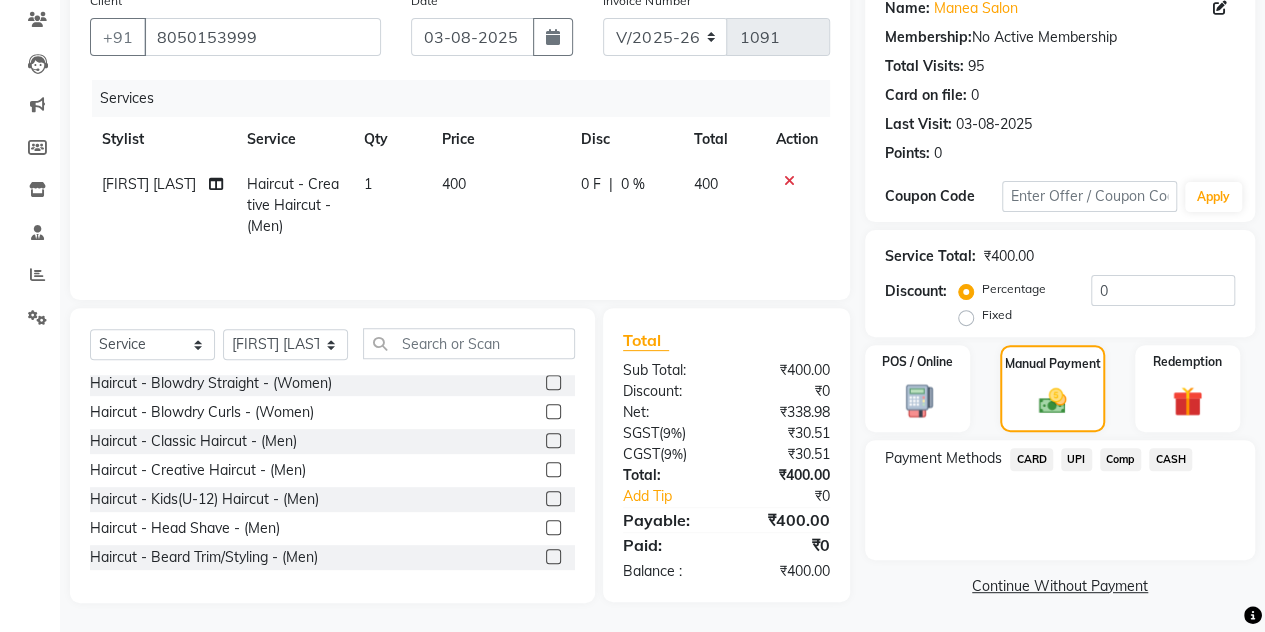 click on "UPI" 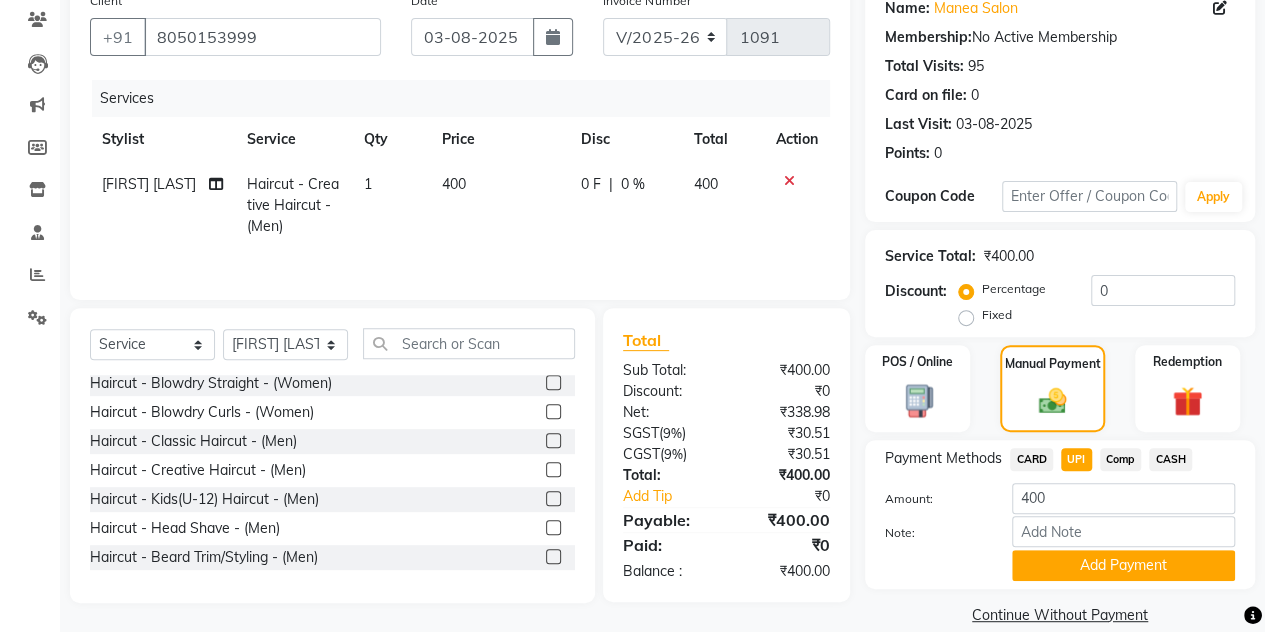scroll, scrollTop: 195, scrollLeft: 0, axis: vertical 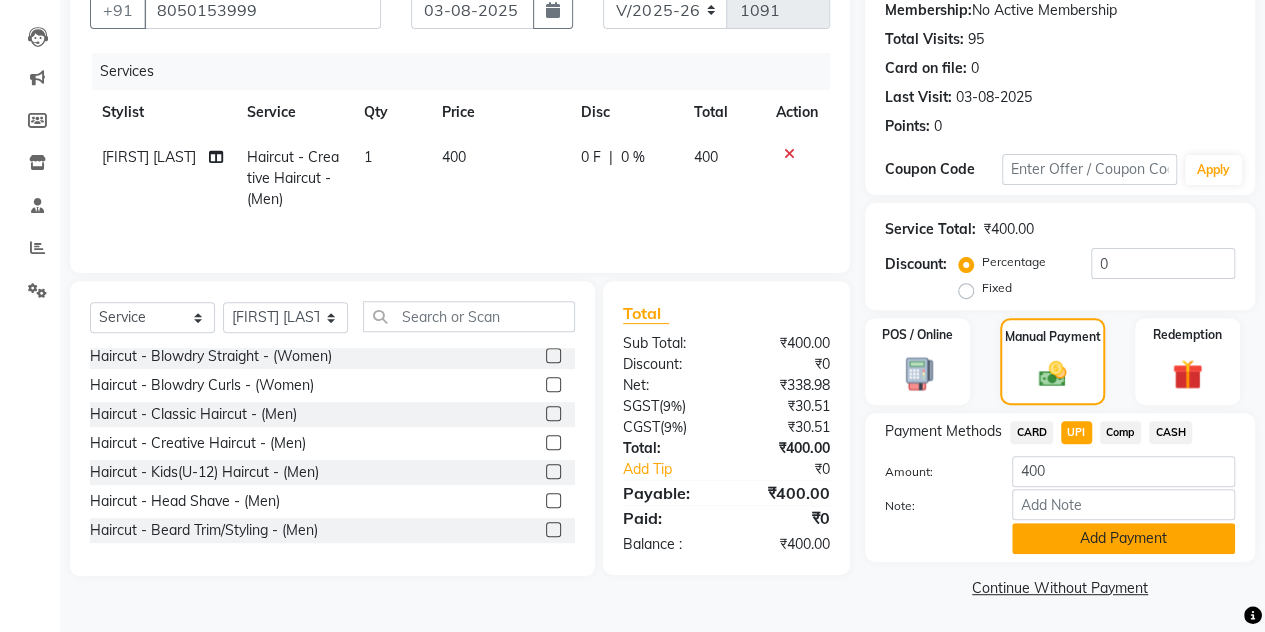click on "Add Payment" 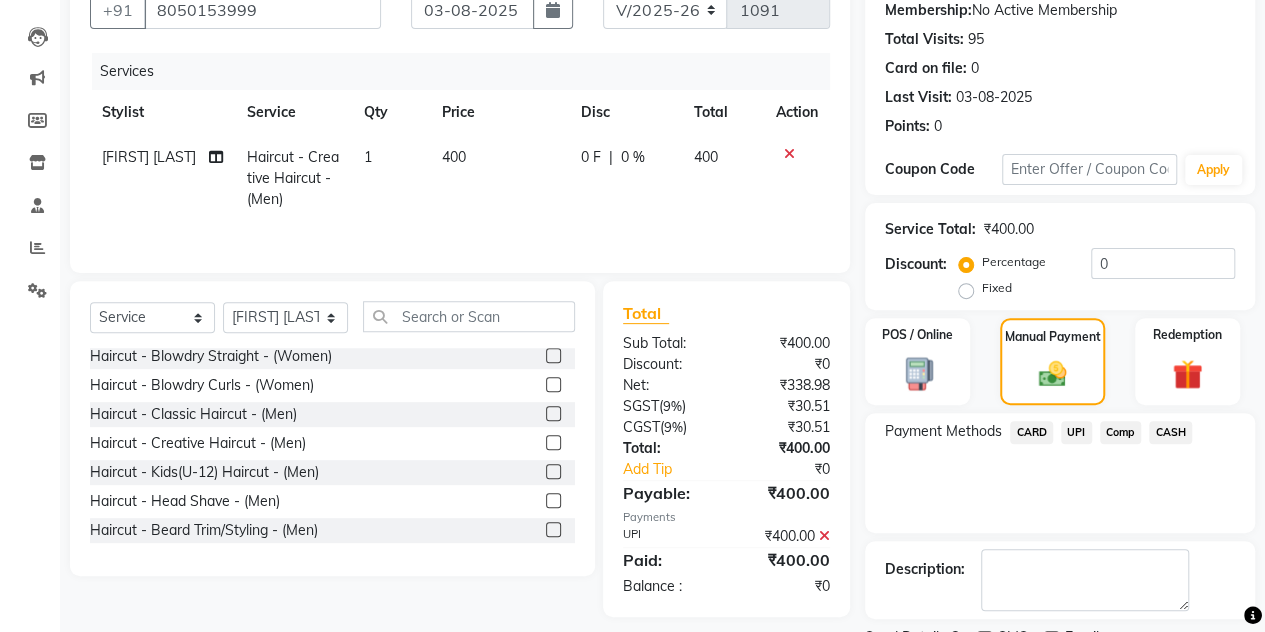 scroll, scrollTop: 278, scrollLeft: 0, axis: vertical 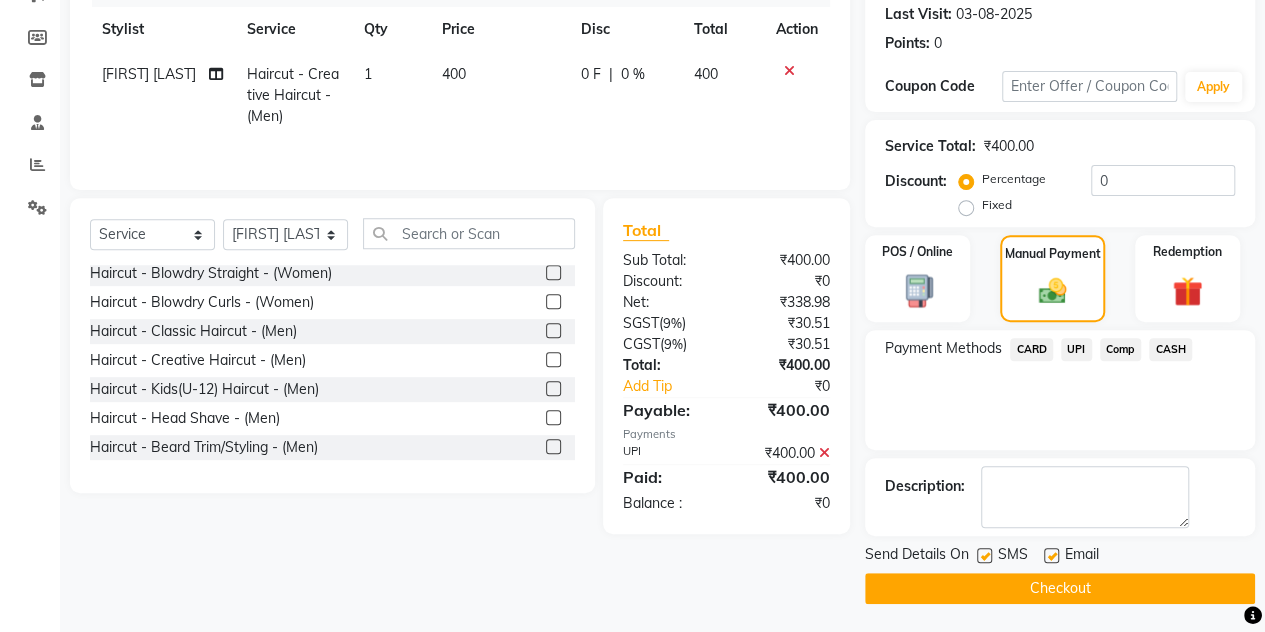 click on "Checkout" 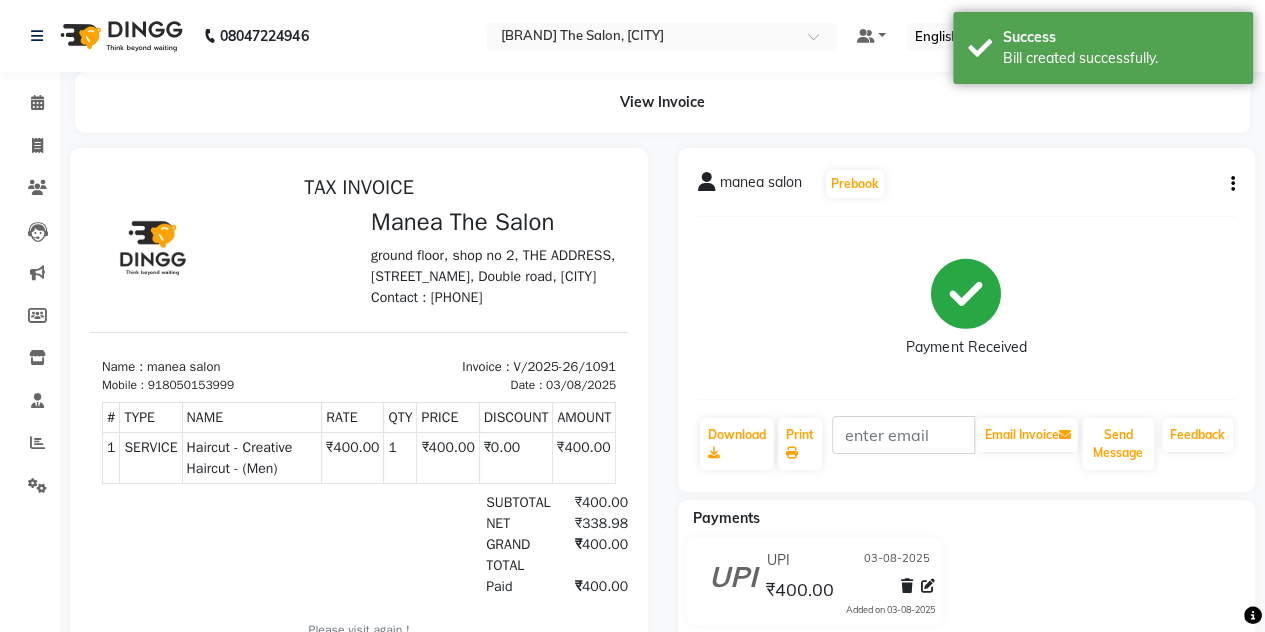 scroll, scrollTop: 0, scrollLeft: 0, axis: both 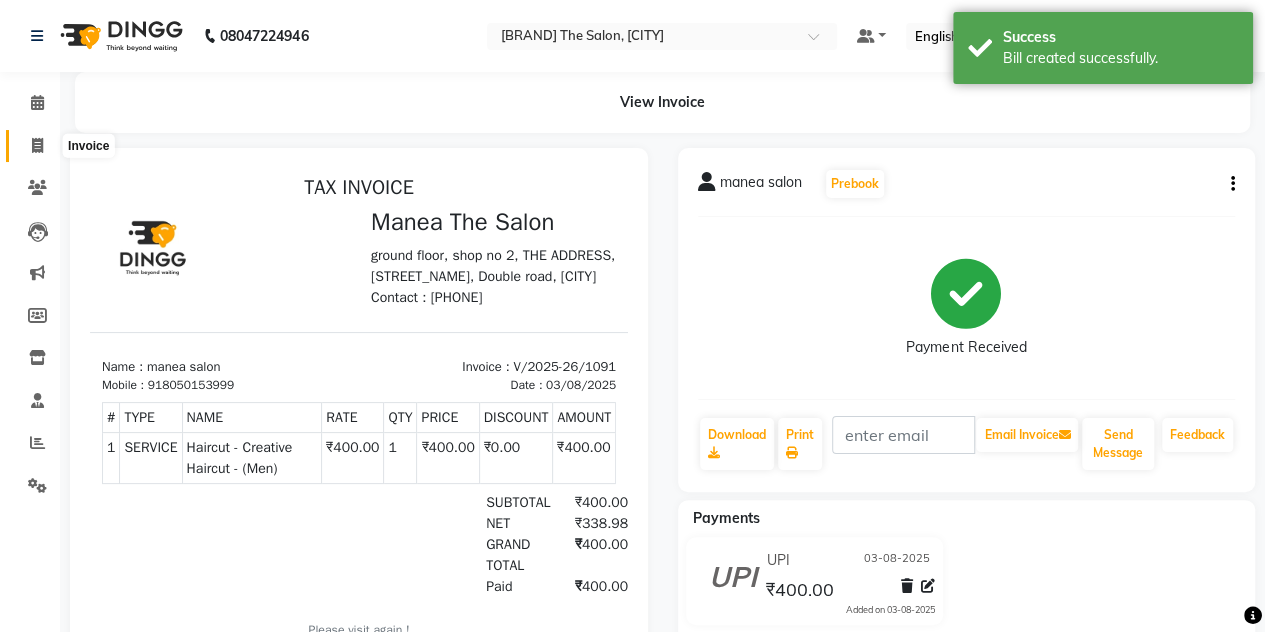 click 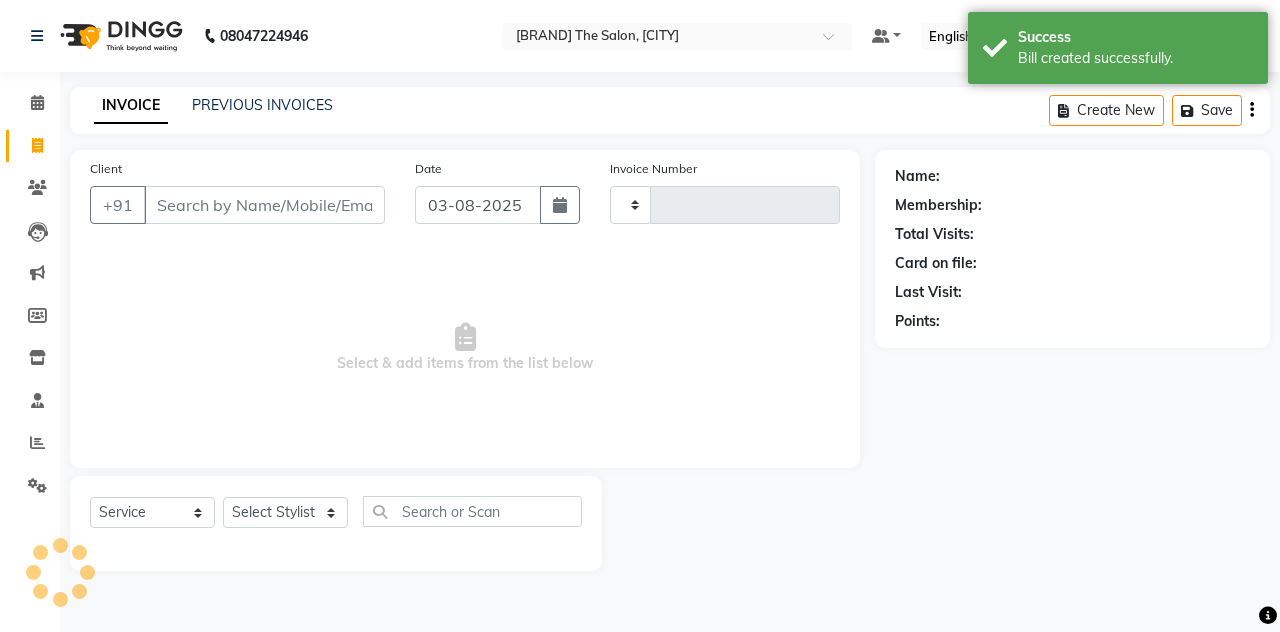 type on "1092" 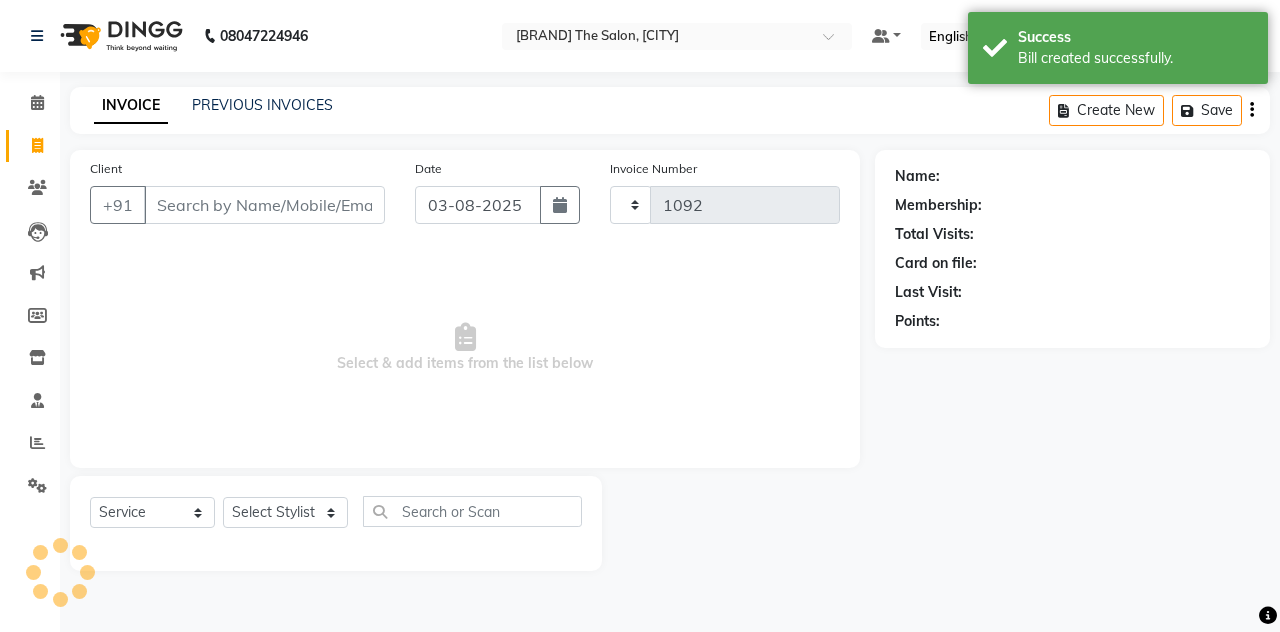 select on "7688" 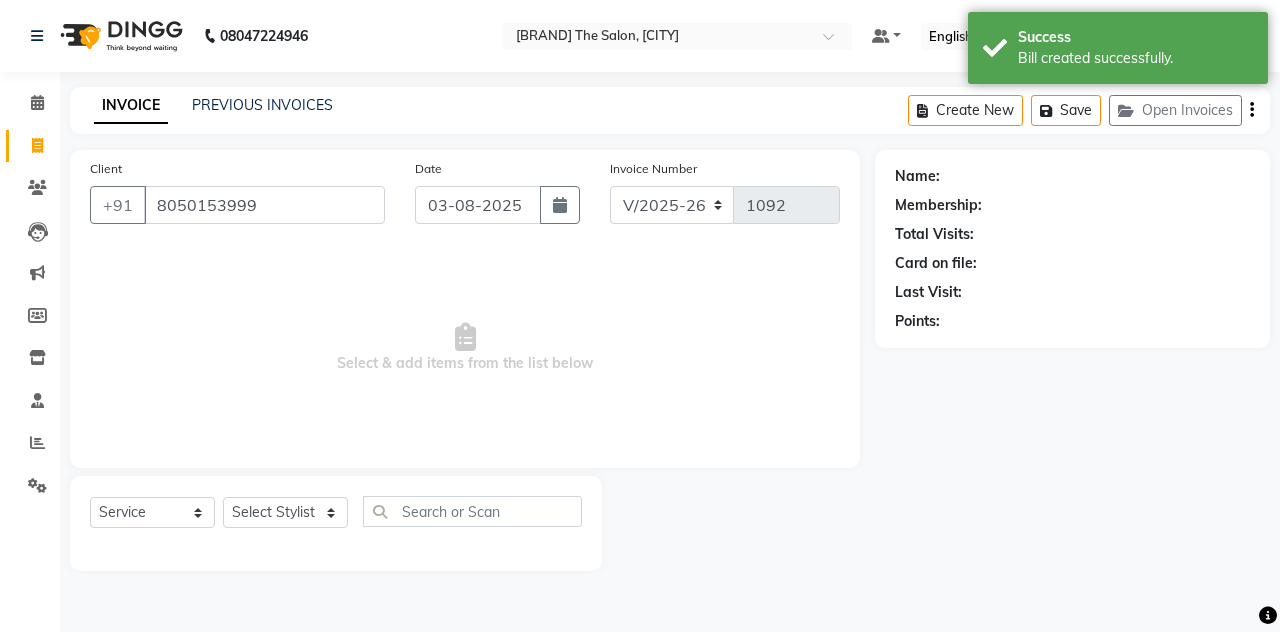 type on "8050153999" 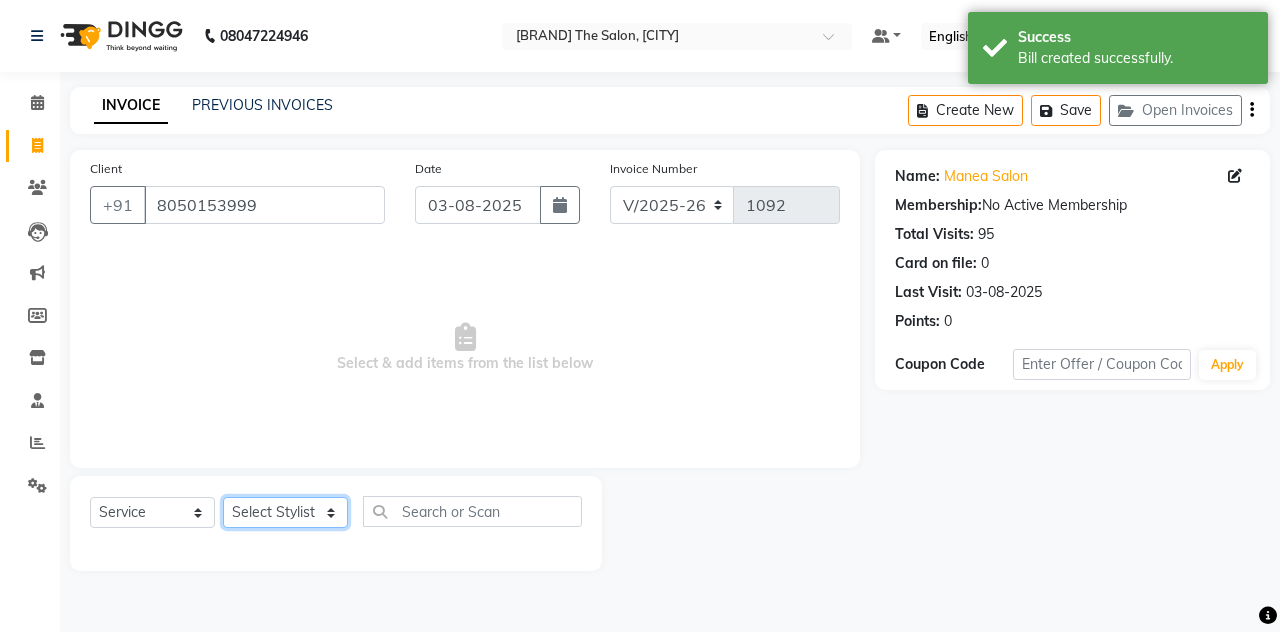 click on "Select Stylist [FIRST] [LAST] [BRAND] The Salon, [CITY] [NAME] [NAME] [NAME]   [NAME]" 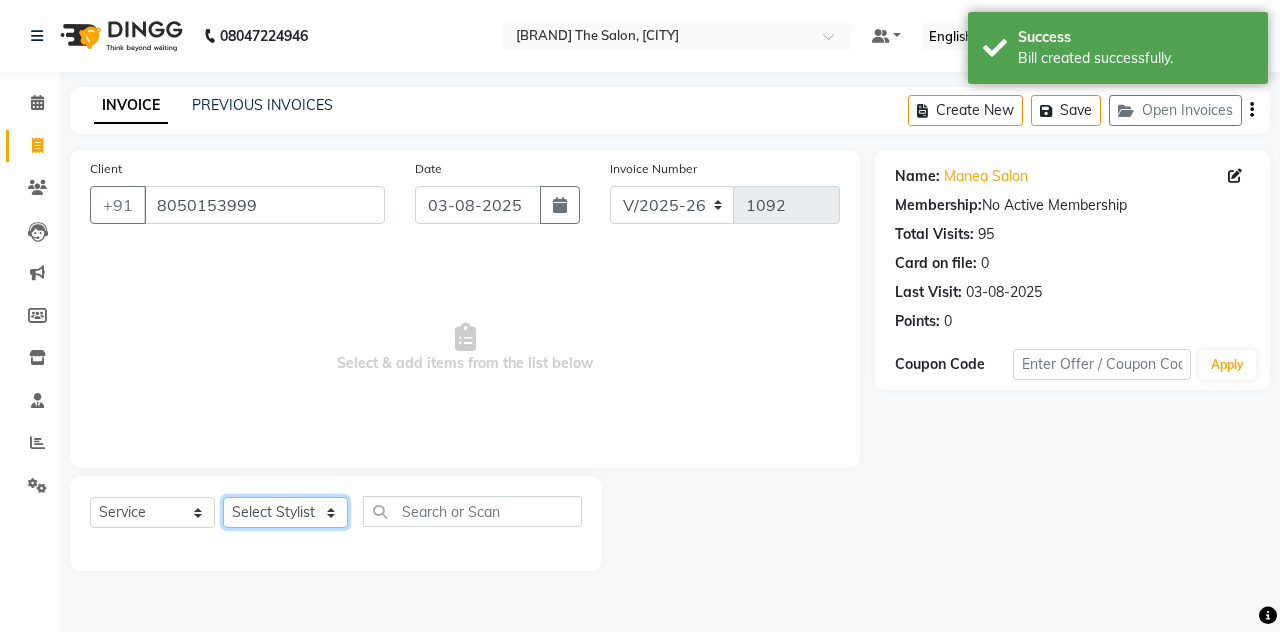 select on "80475" 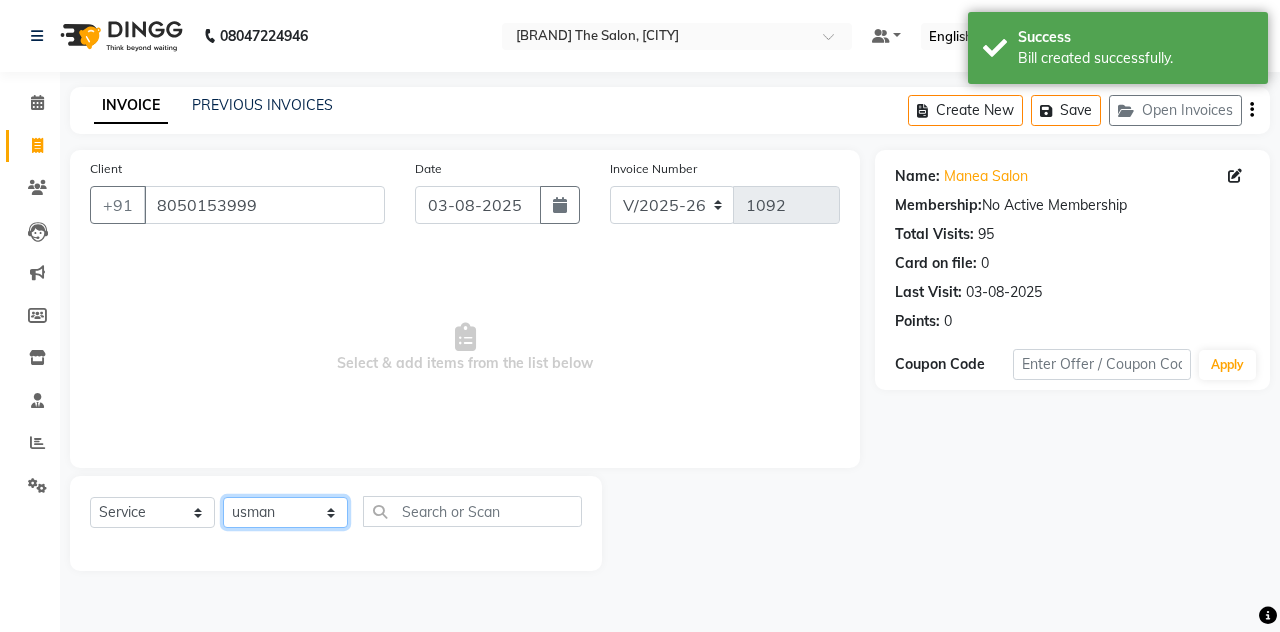click on "Select Stylist [FIRST] [LAST] [BRAND] The Salon, [CITY] [NAME] [NAME] [NAME]   [NAME]" 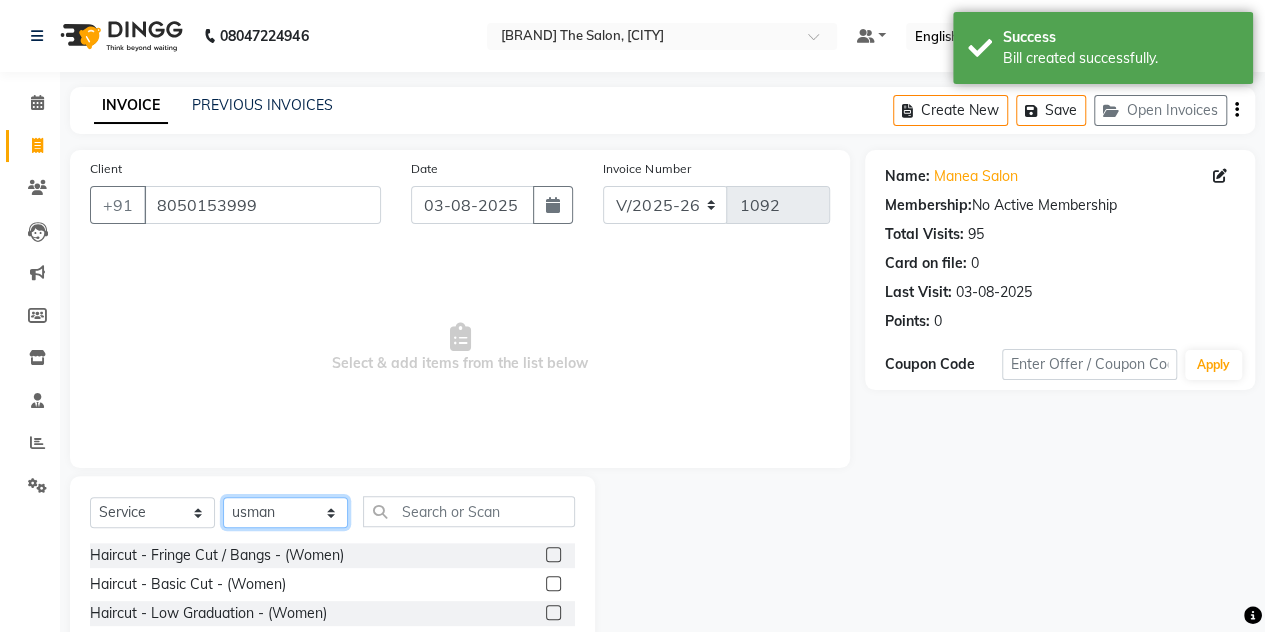 scroll, scrollTop: 168, scrollLeft: 0, axis: vertical 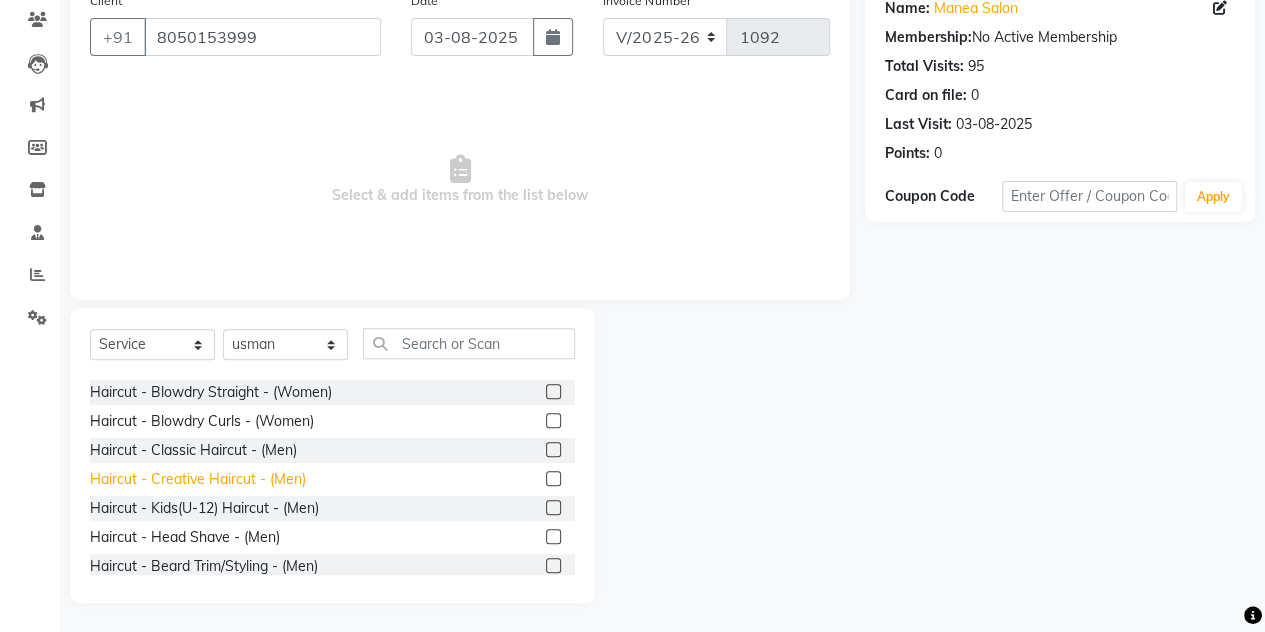 click on "Haircut - Creative Haircut - (Men)" 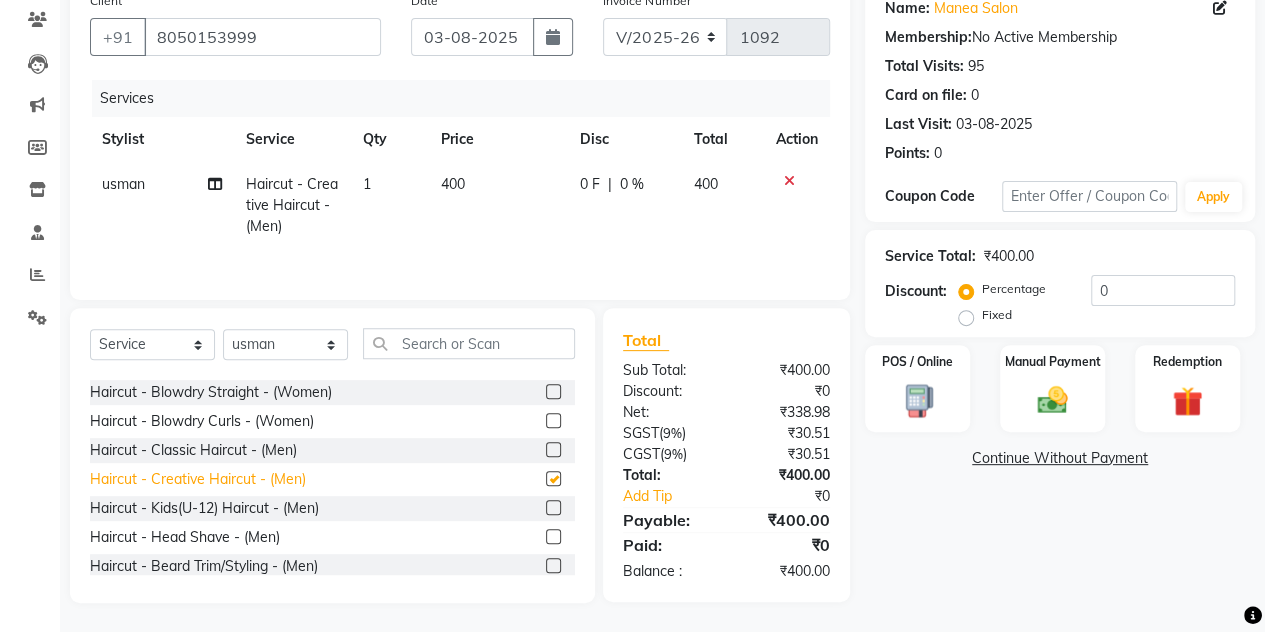 checkbox on "false" 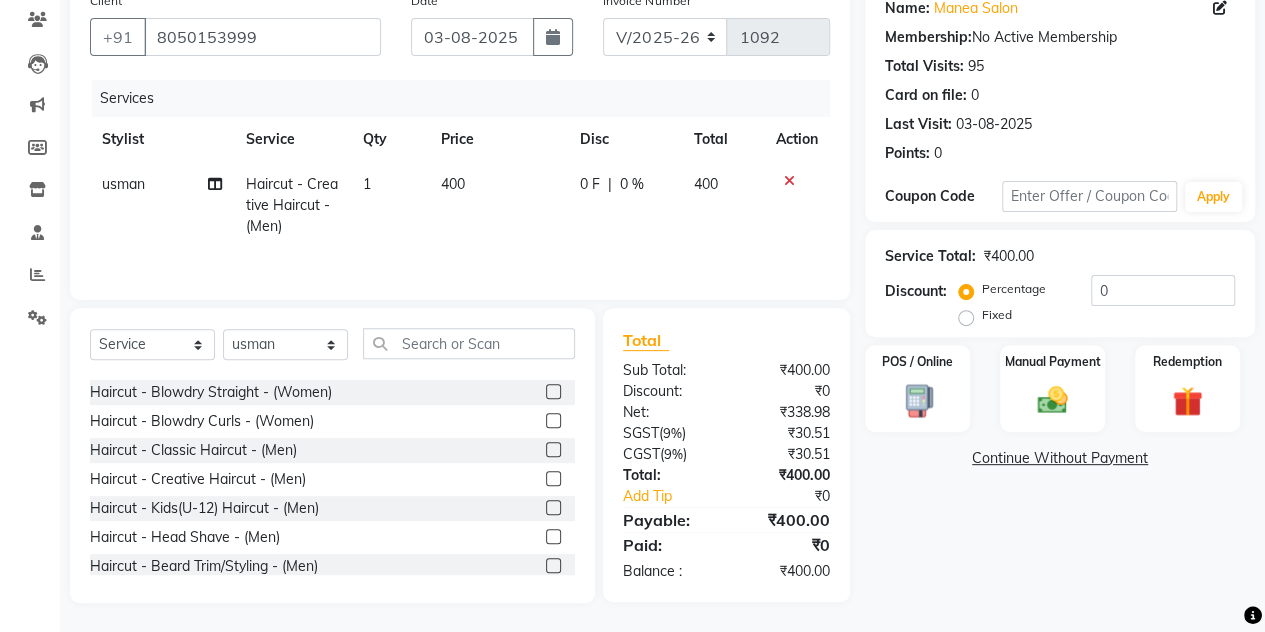 click 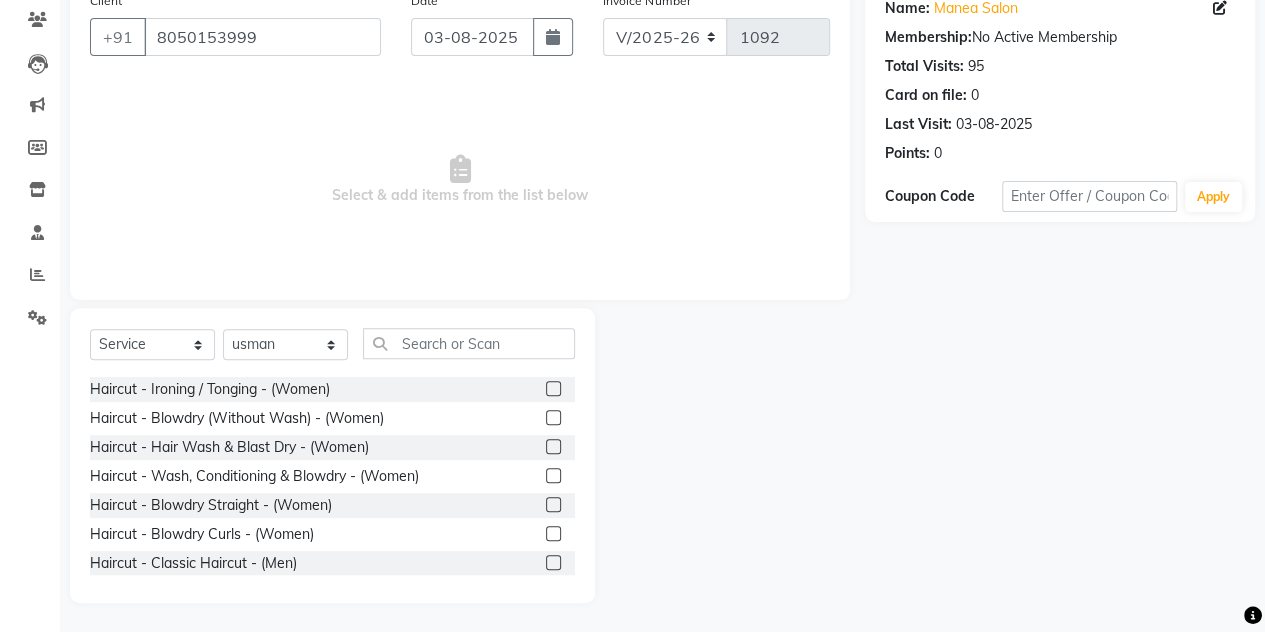scroll, scrollTop: 167, scrollLeft: 0, axis: vertical 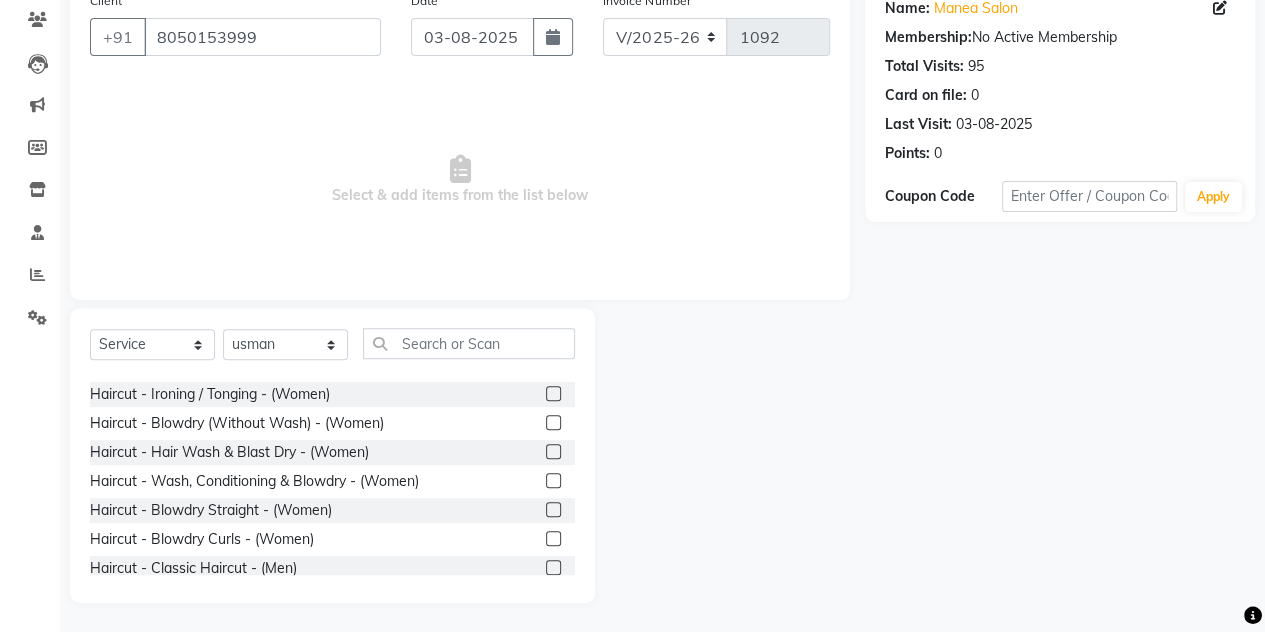 click on "Haircut - Hair Wash & Blast Dry - (Women)" 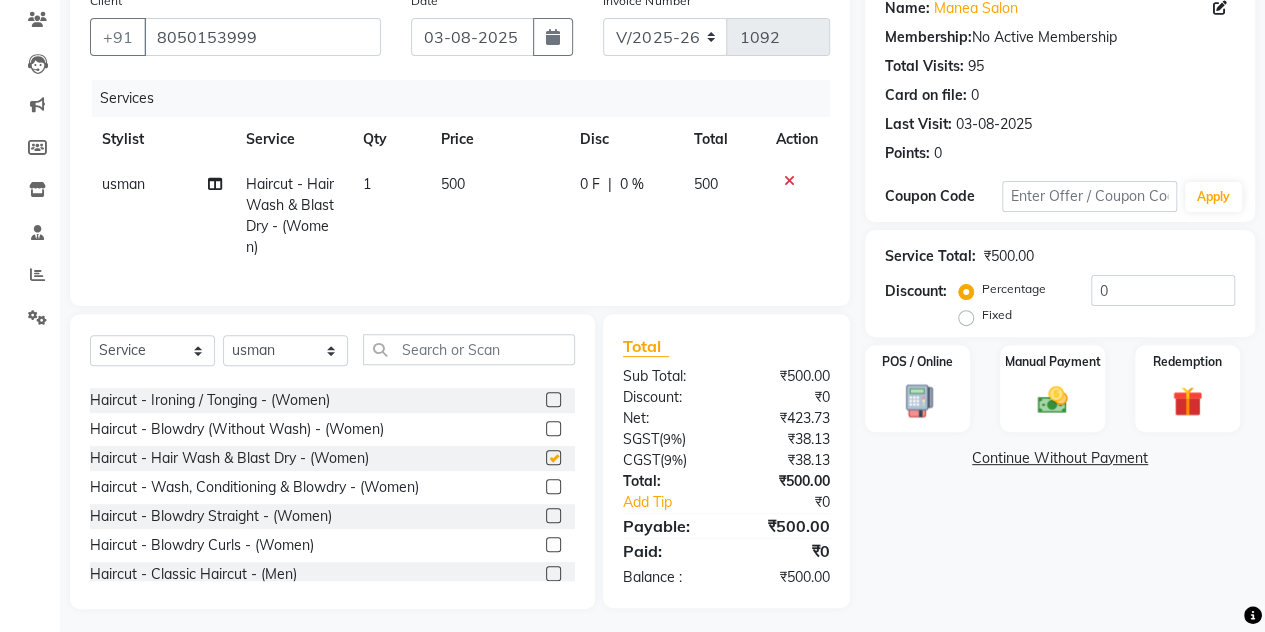 checkbox on "false" 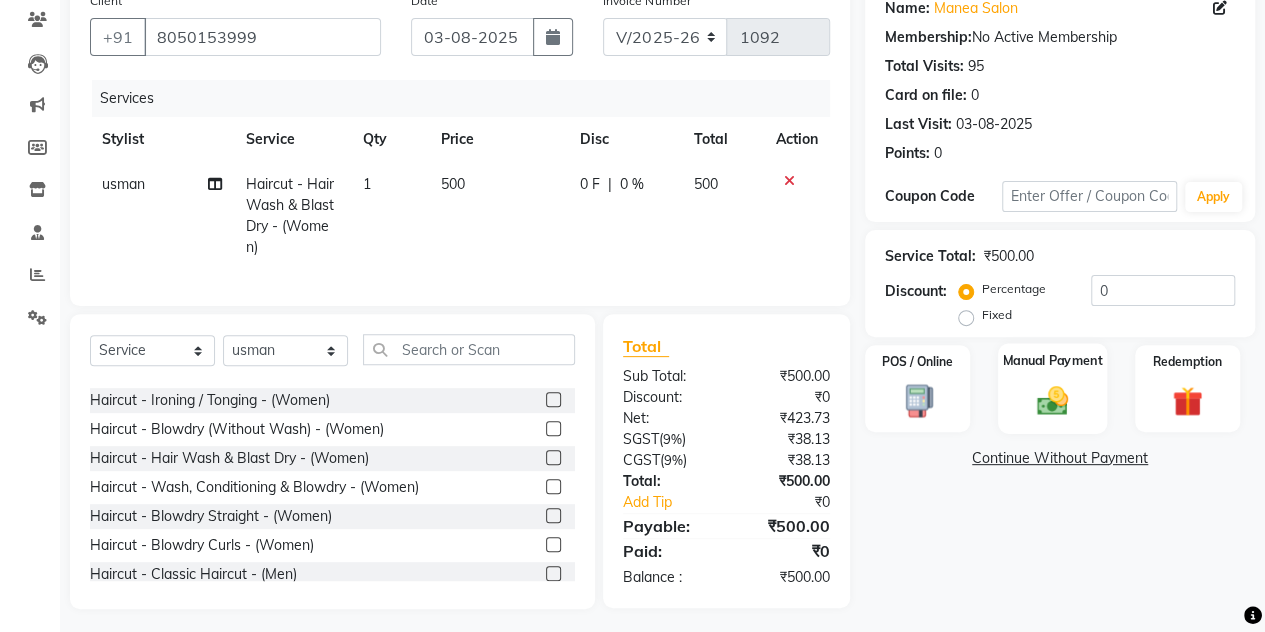 click on "Manual Payment" 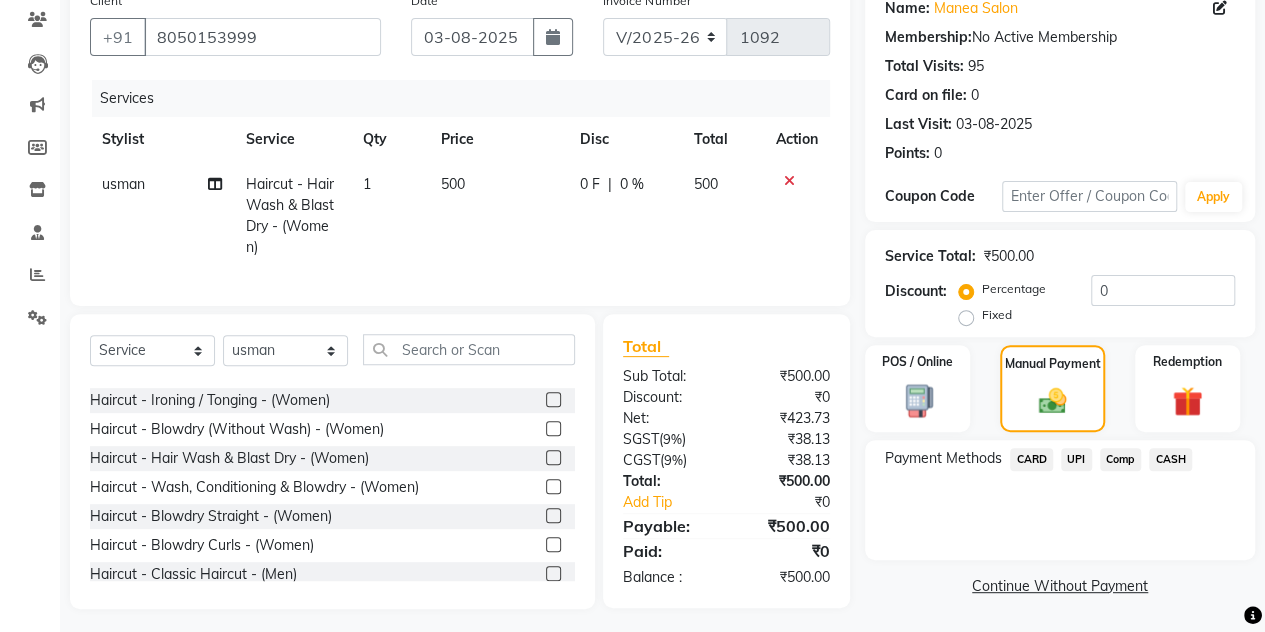 click on "CASH" 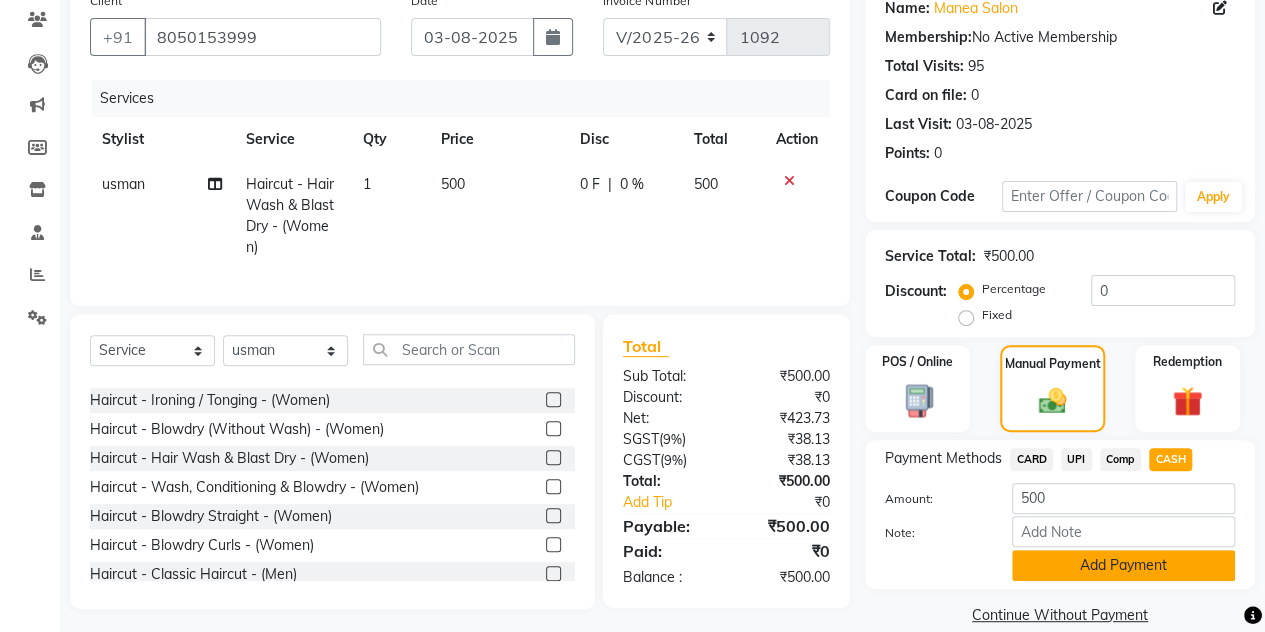 click on "Add Payment" 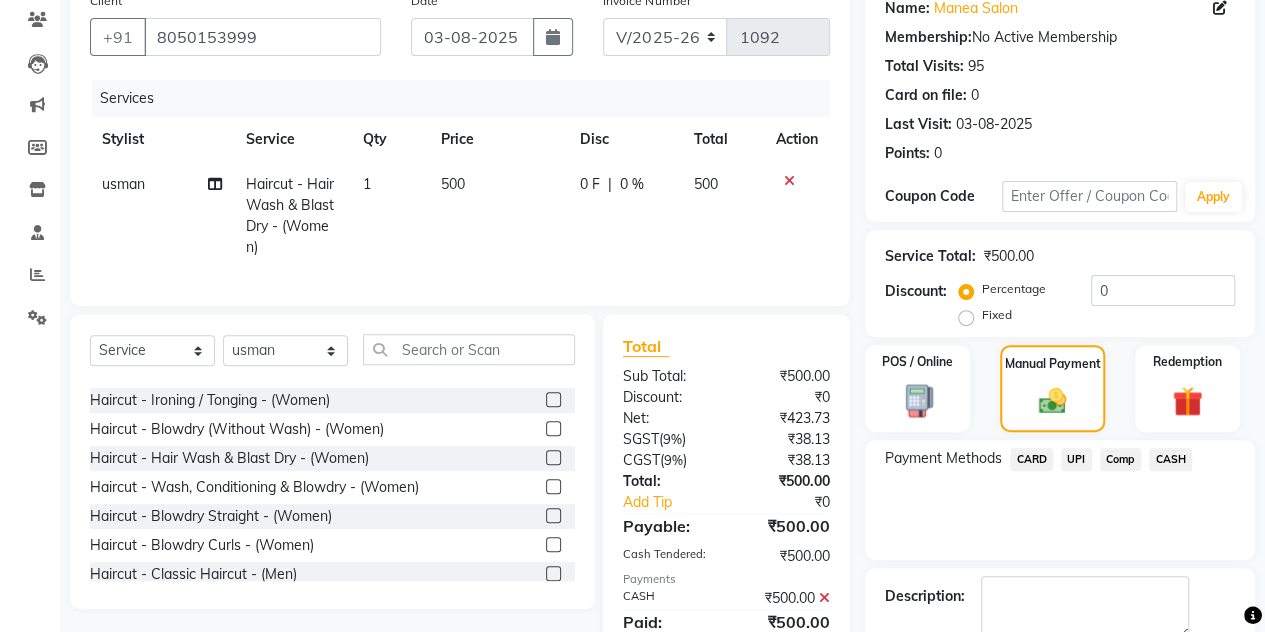 scroll, scrollTop: 278, scrollLeft: 0, axis: vertical 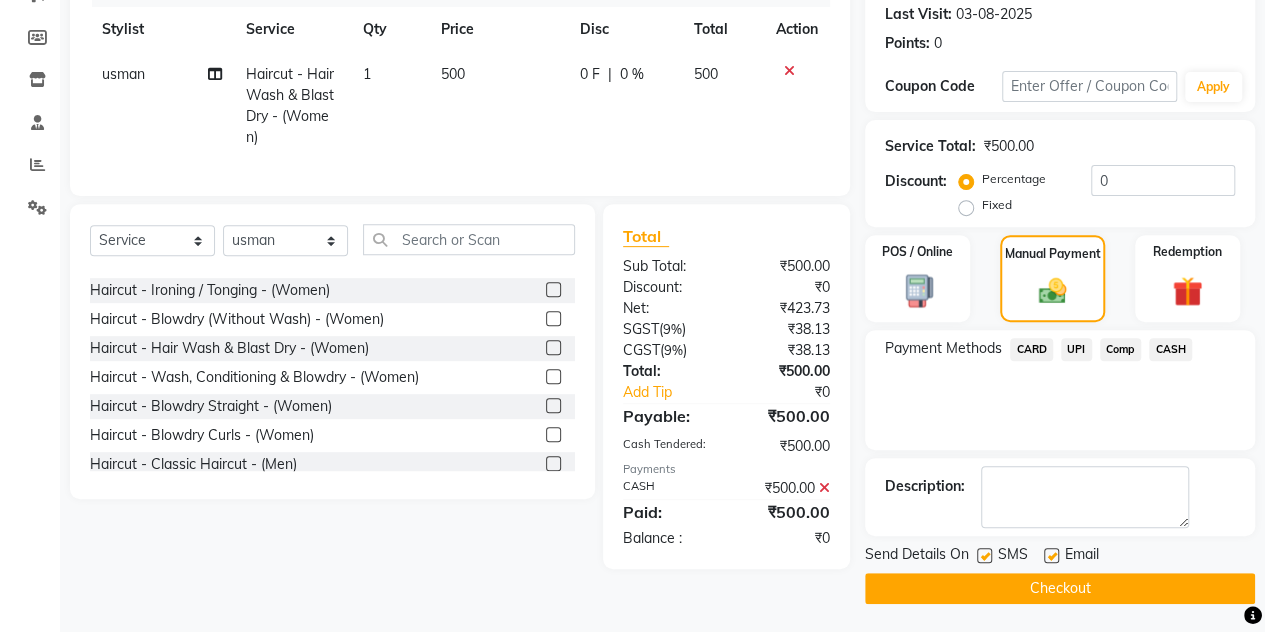 click on "Checkout" 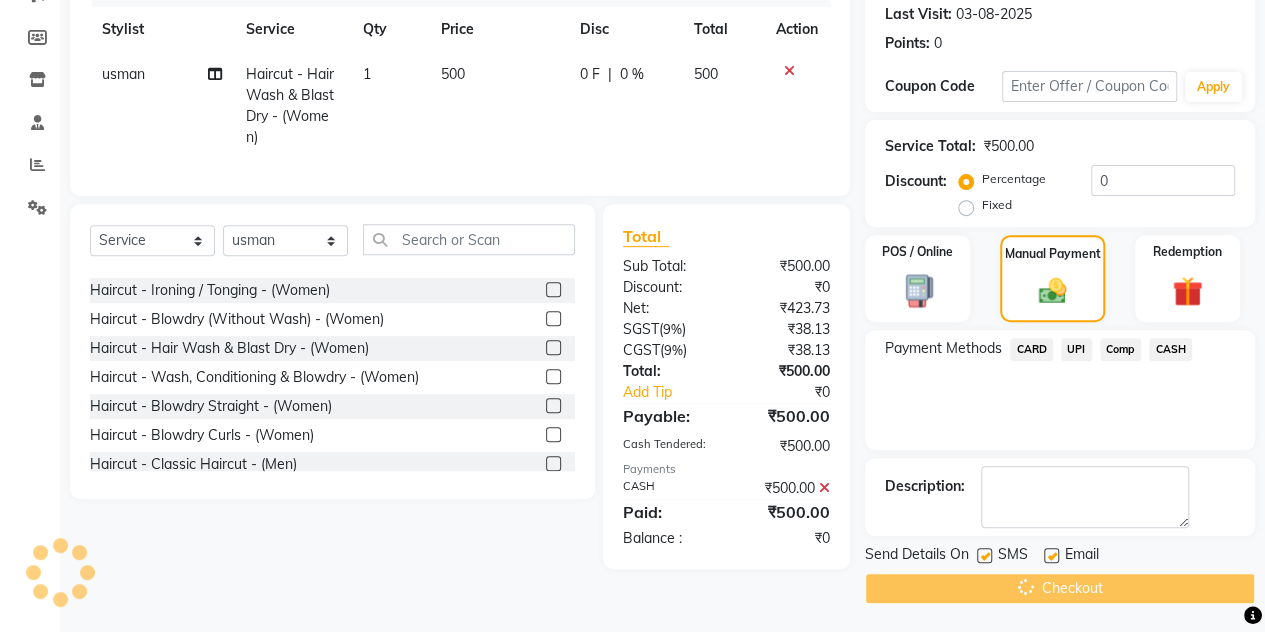 scroll, scrollTop: 0, scrollLeft: 0, axis: both 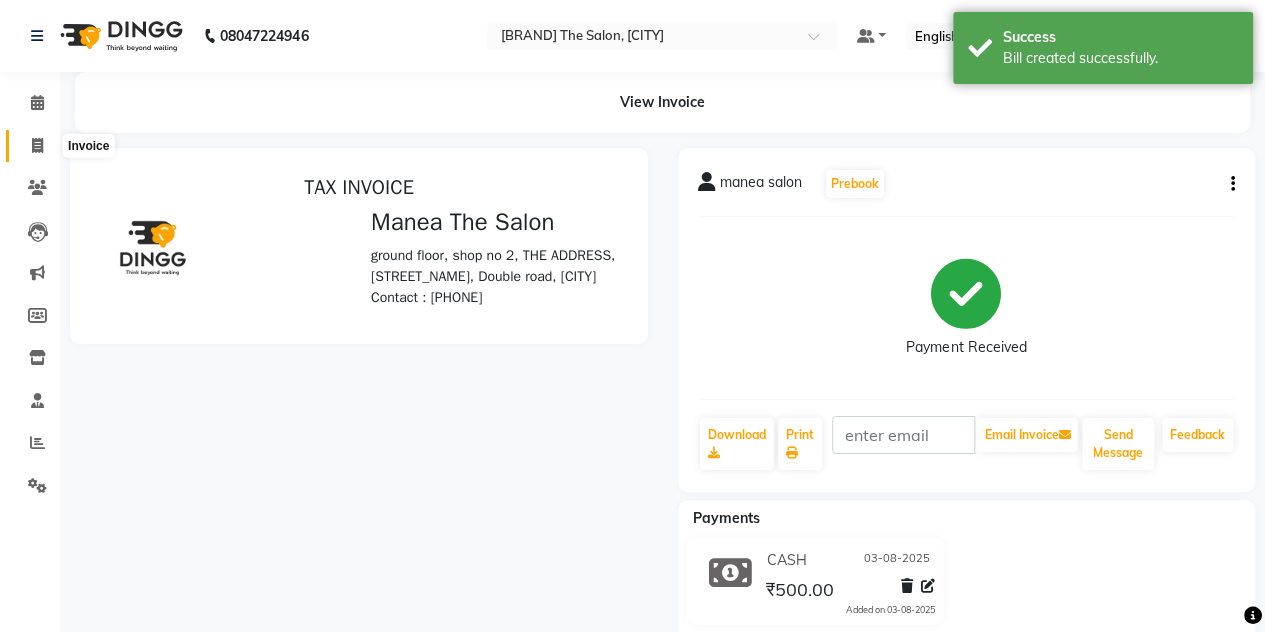 click 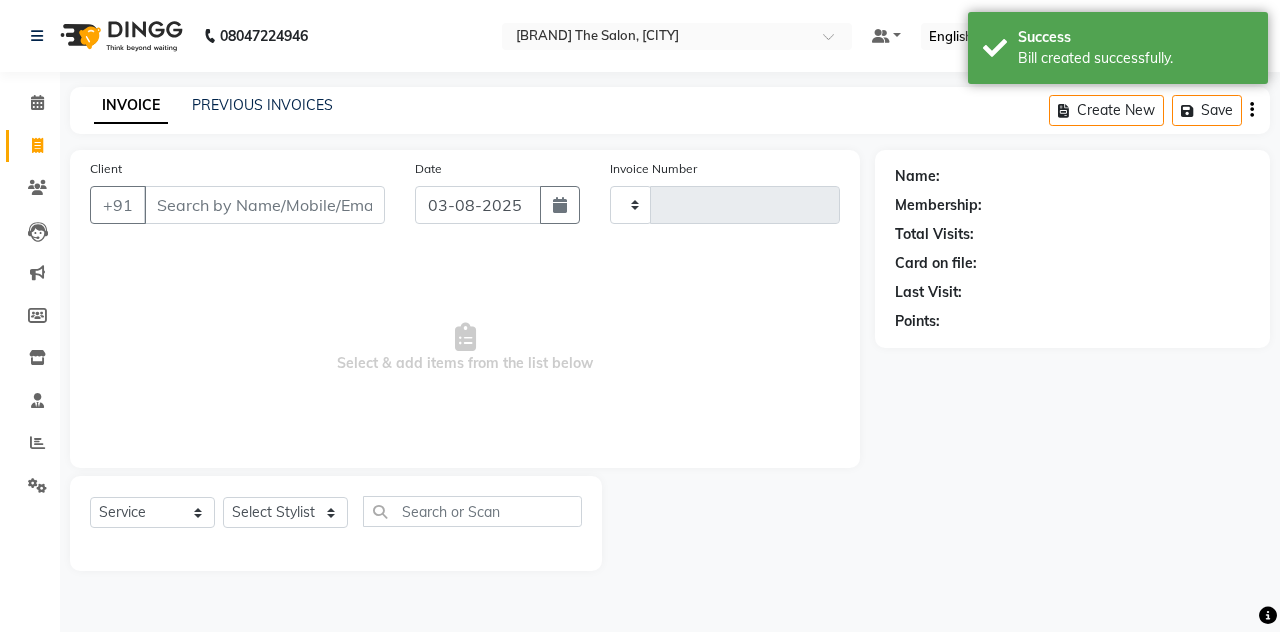 type on "1093" 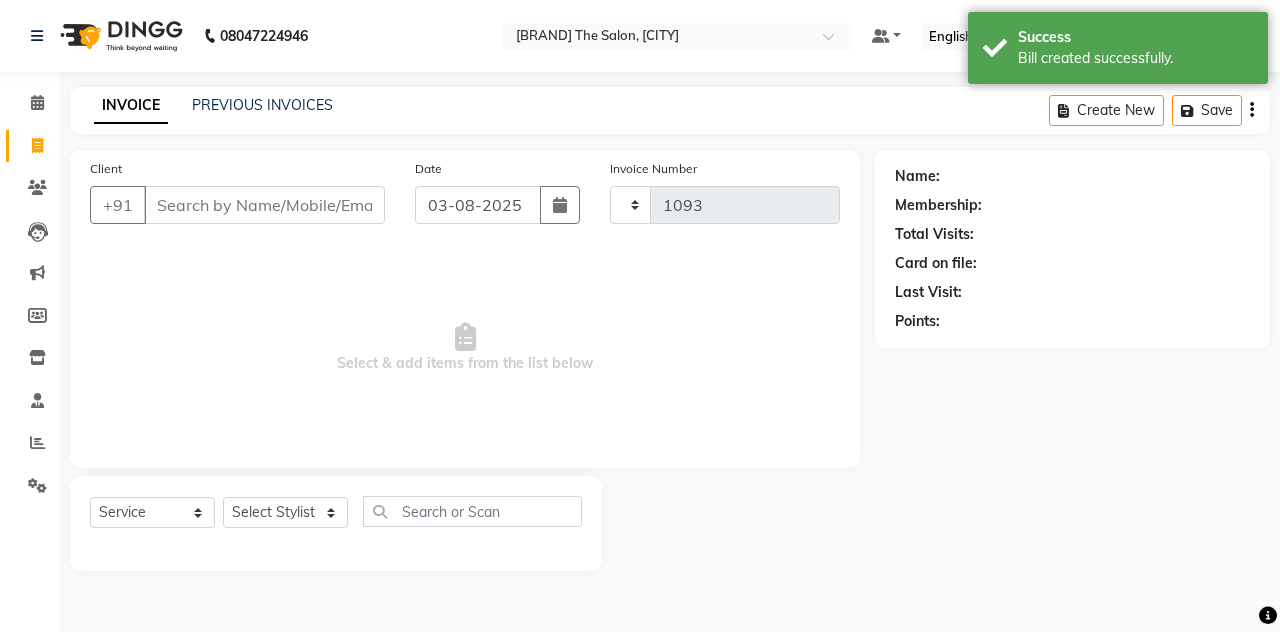select on "7688" 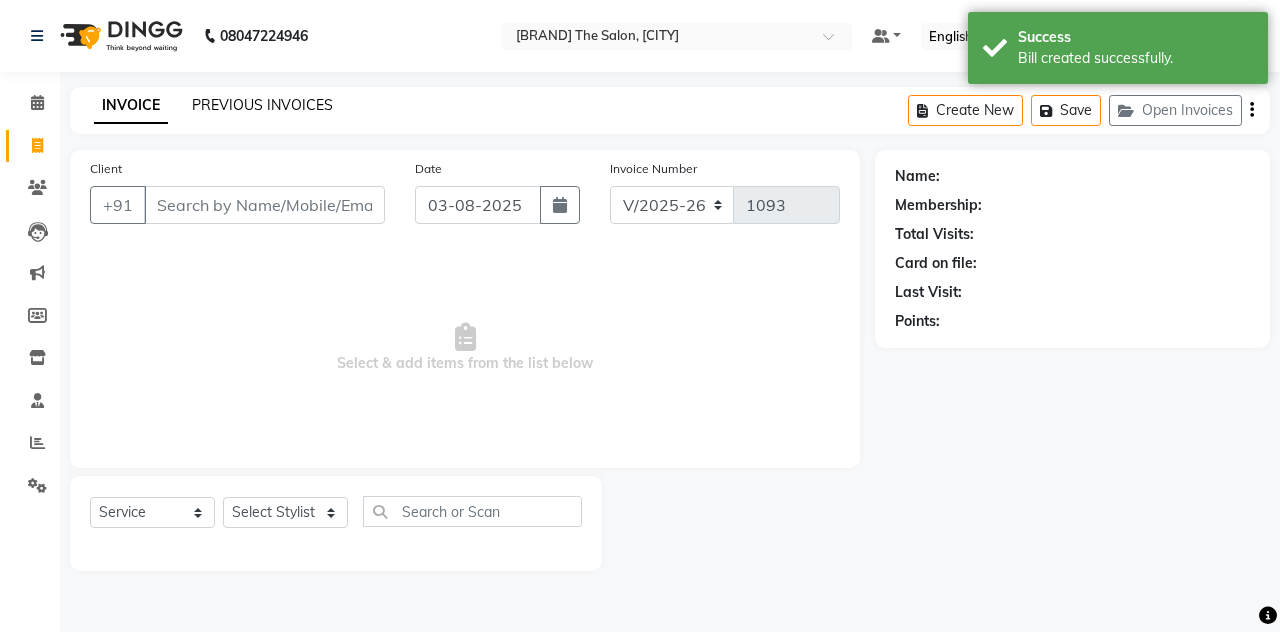 click on "PREVIOUS INVOICES" 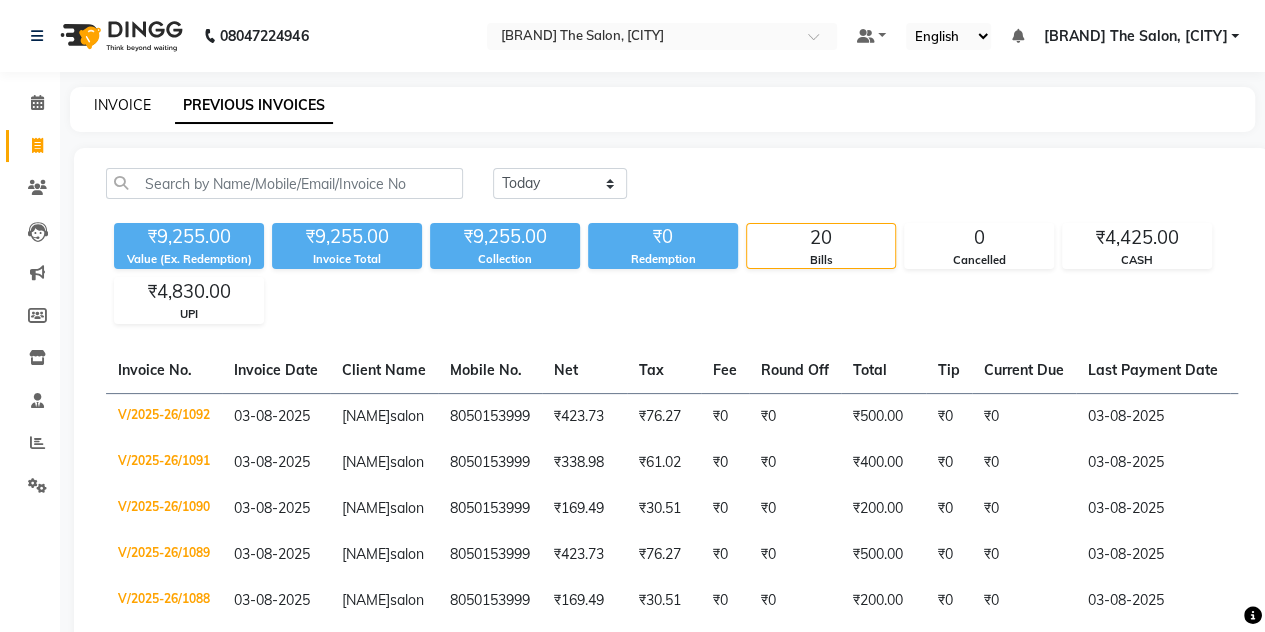 click on "INVOICE" 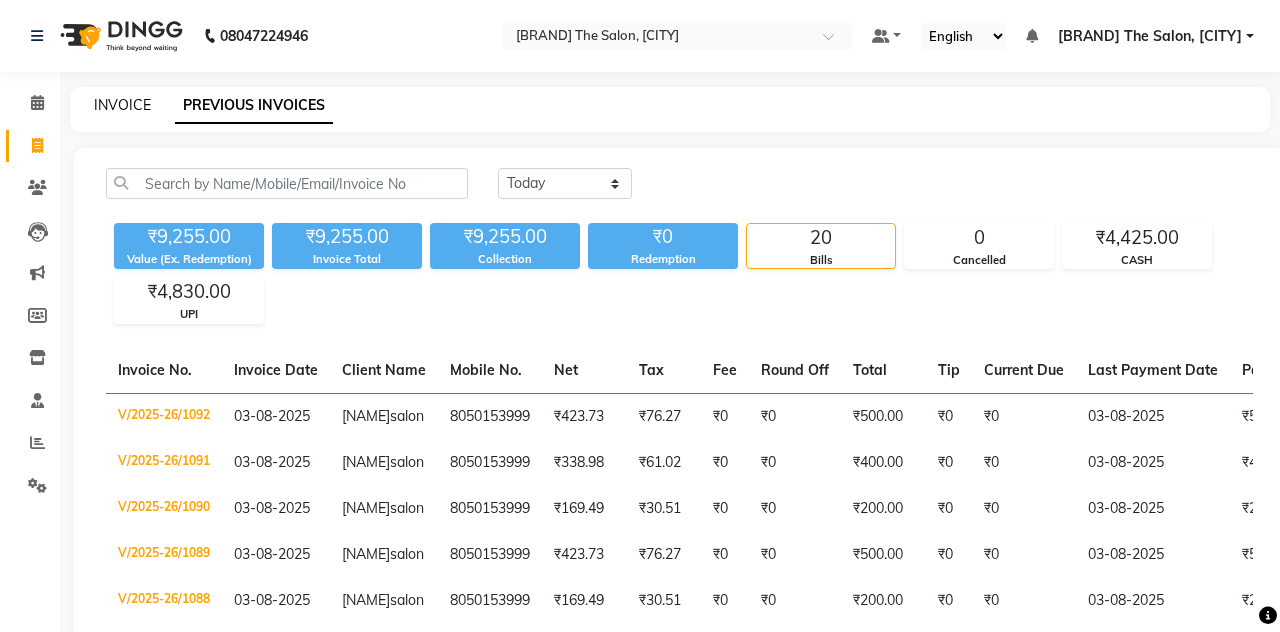 select on "service" 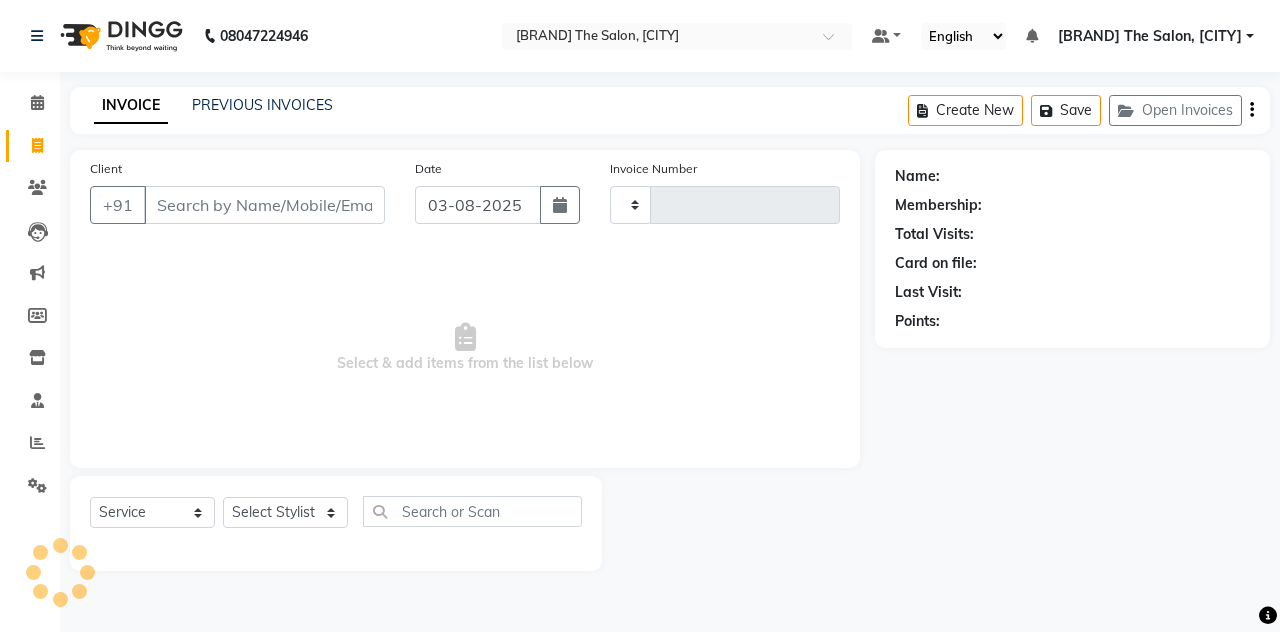 type on "1093" 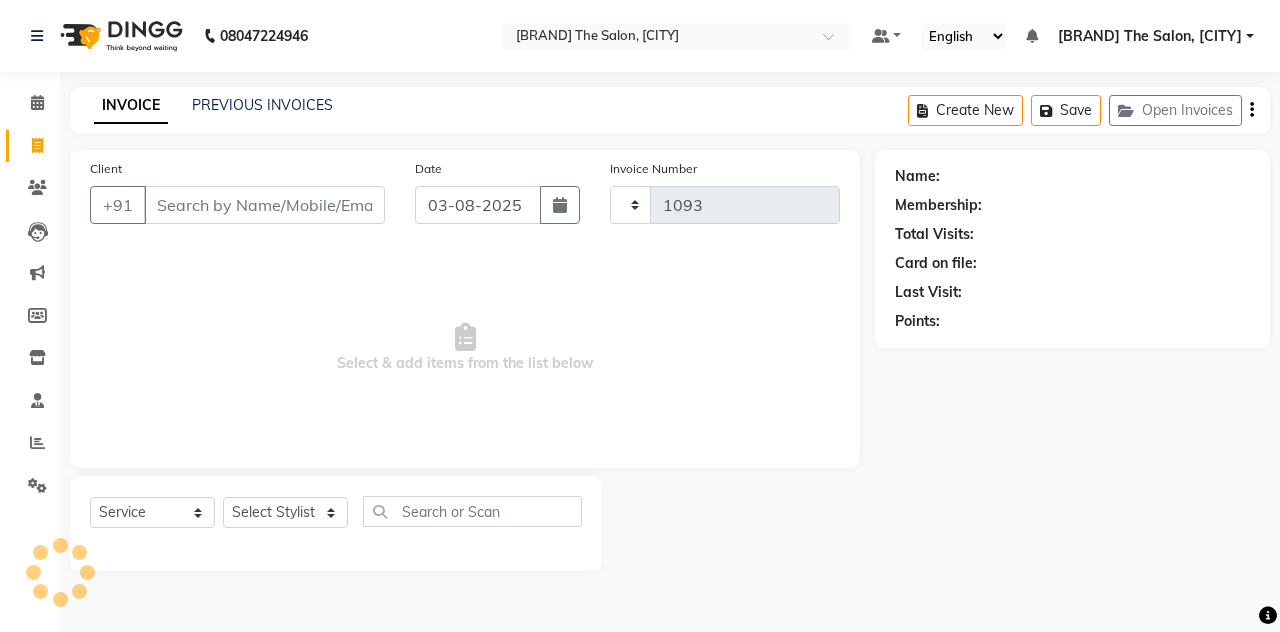select on "7688" 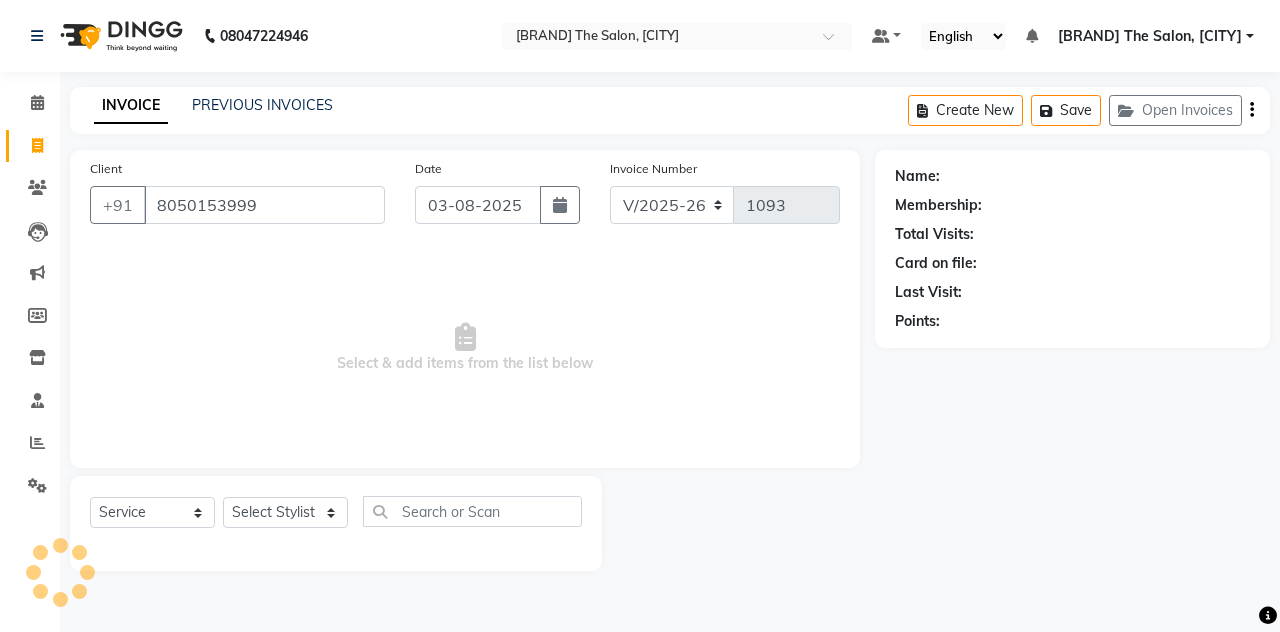 type on "8050153999" 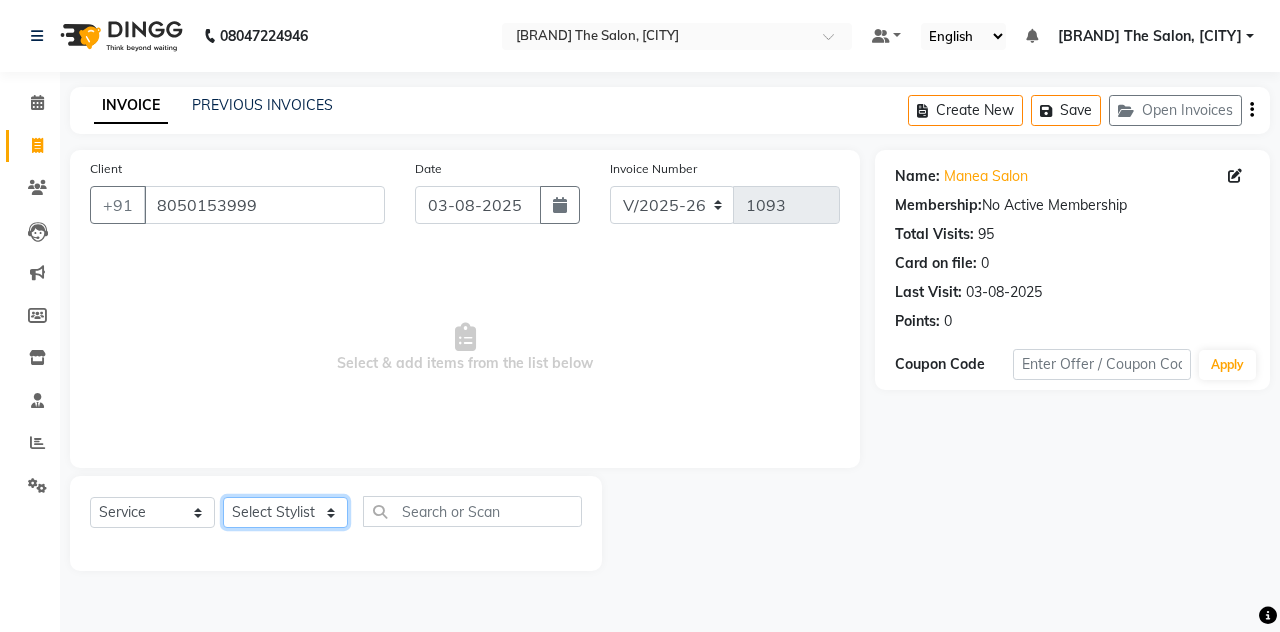 click on "Select Stylist [FIRST] [LAST] [BRAND] The Salon, [CITY] [NAME] [NAME] [NAME]   [NAME]" 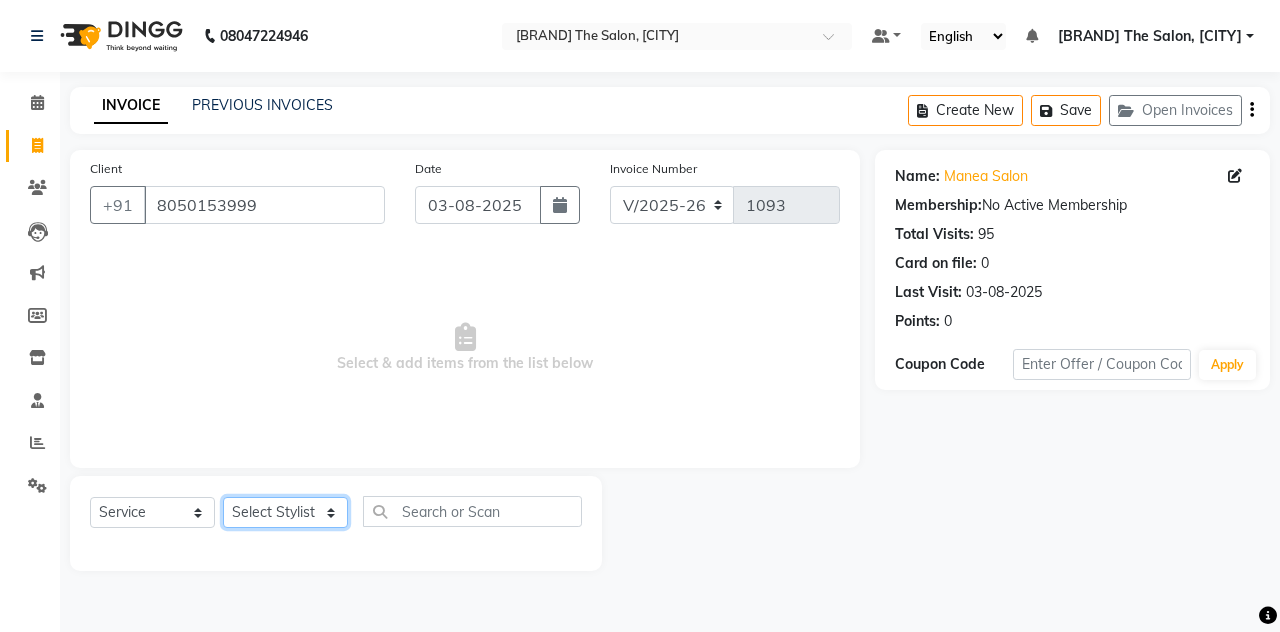 select on "68363" 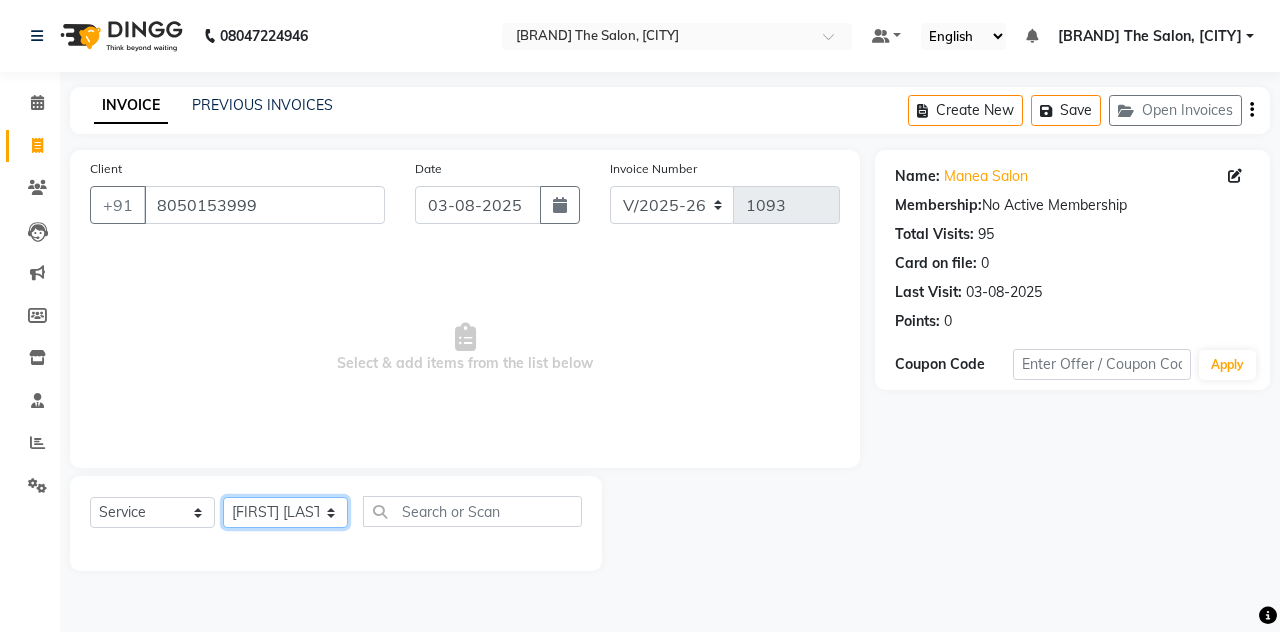 click on "Select Stylist [FIRST] [LAST] [BRAND] The Salon, [CITY] [NAME] [NAME] [NAME]   [NAME]" 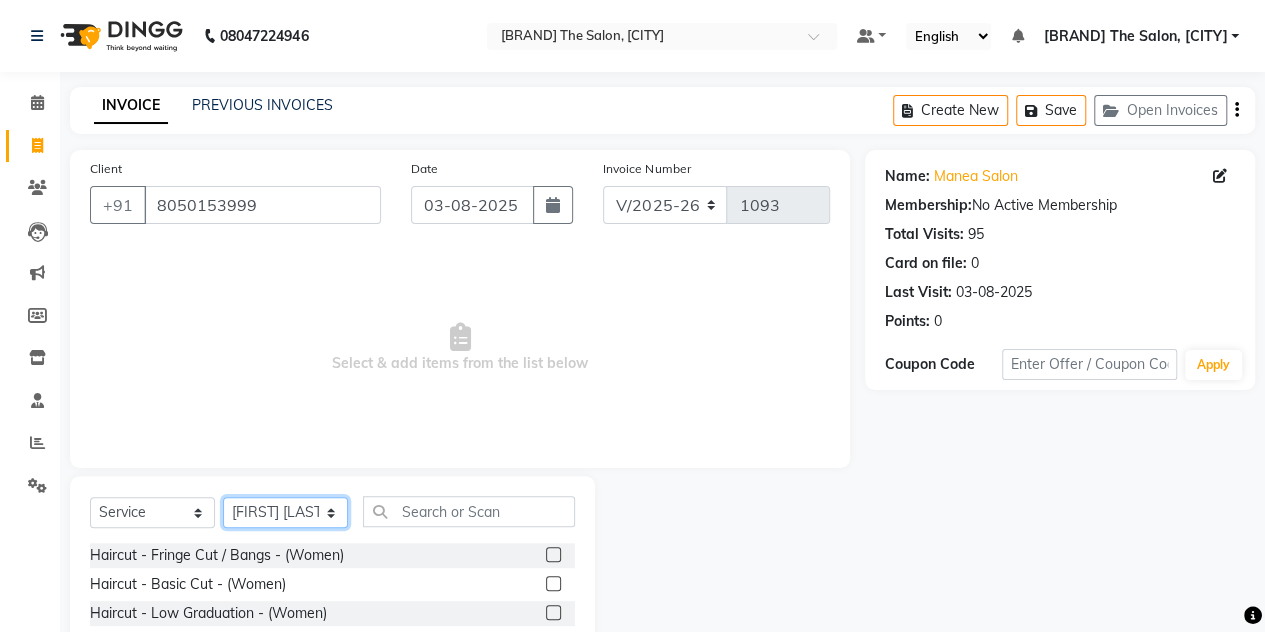 scroll, scrollTop: 168, scrollLeft: 0, axis: vertical 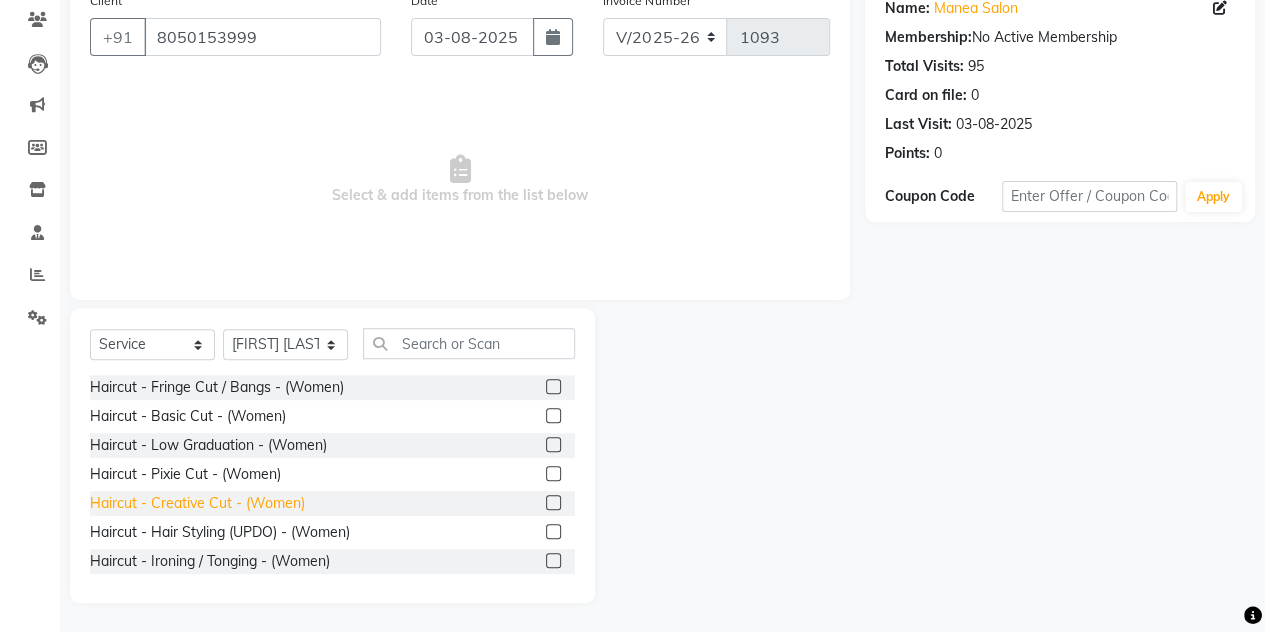 click on "Haircut - Creative Cut - (Women)" 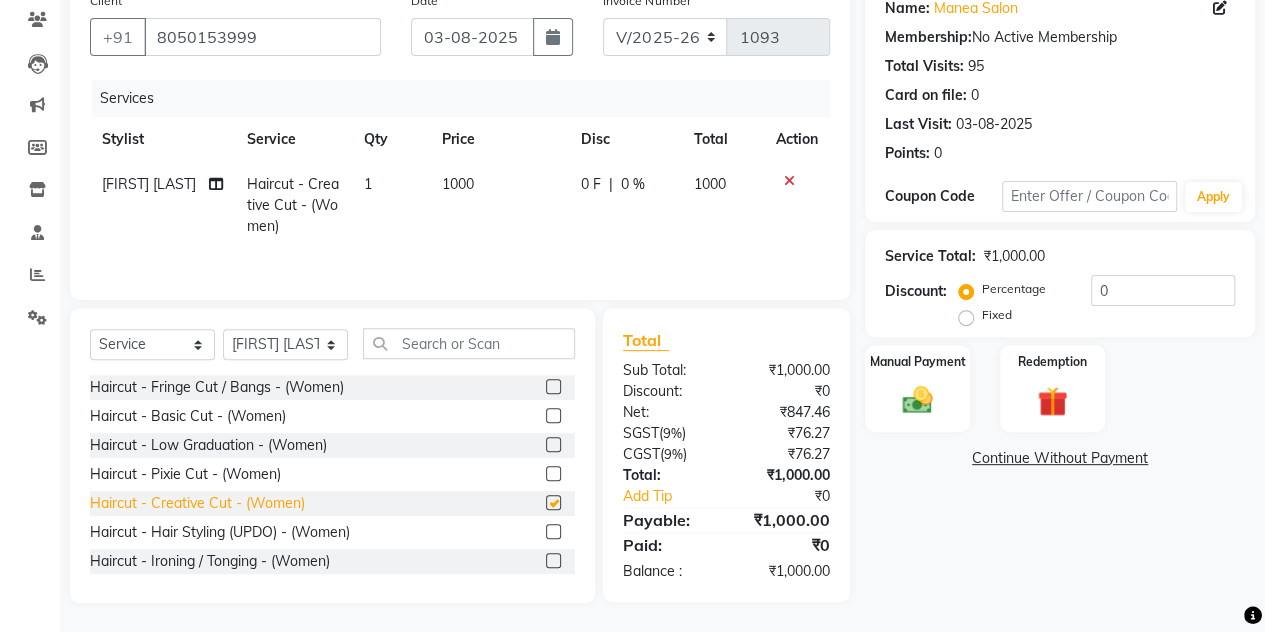checkbox on "false" 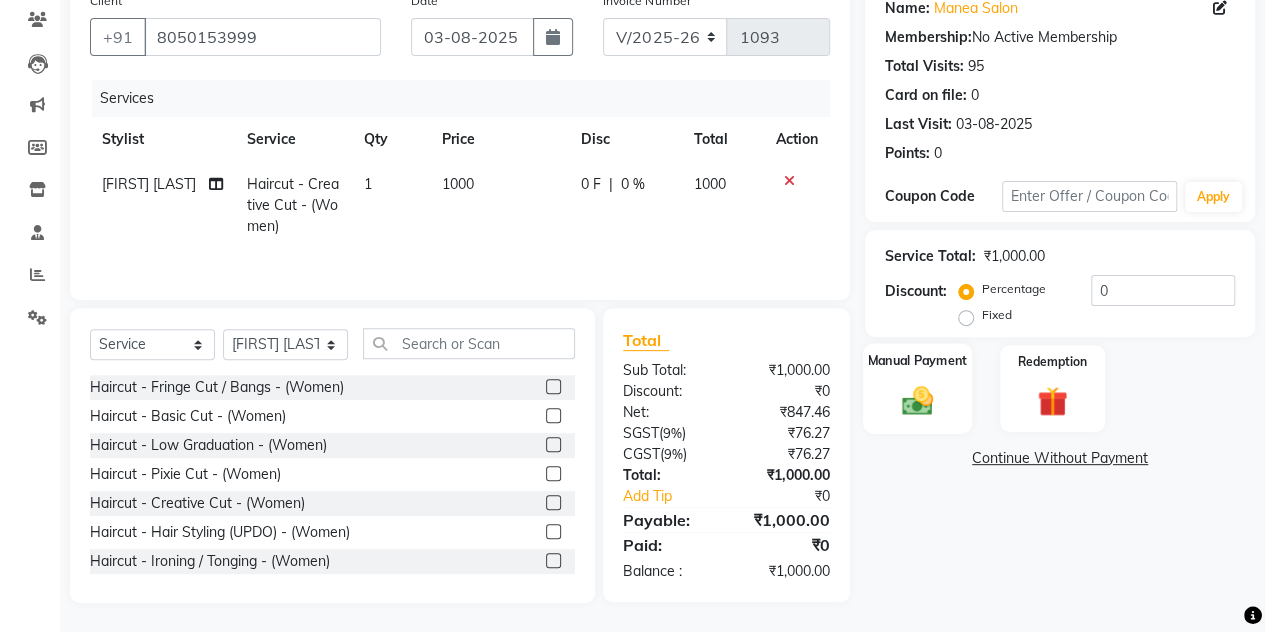 click 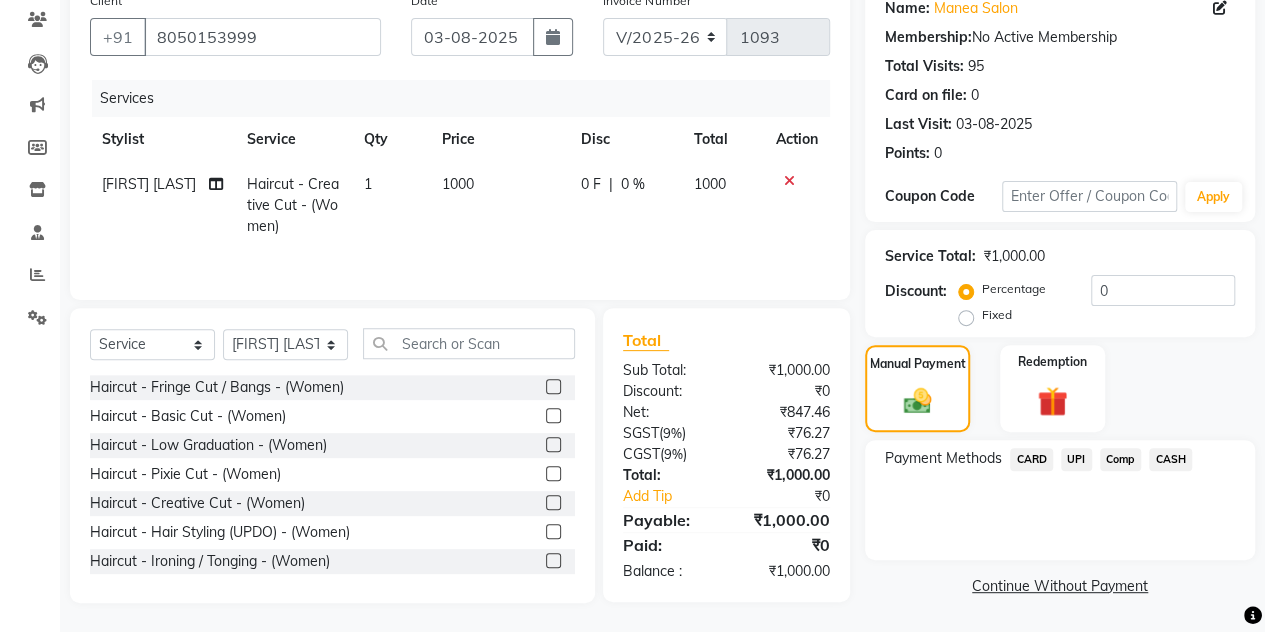 click on "CASH" 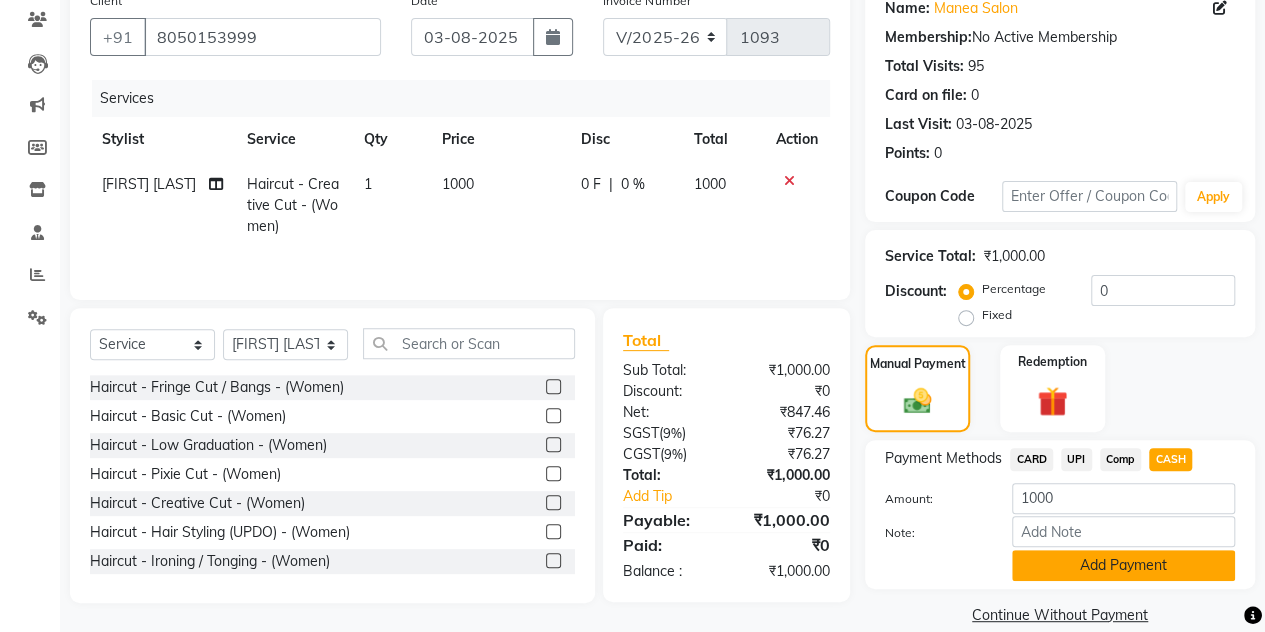 click on "Add Payment" 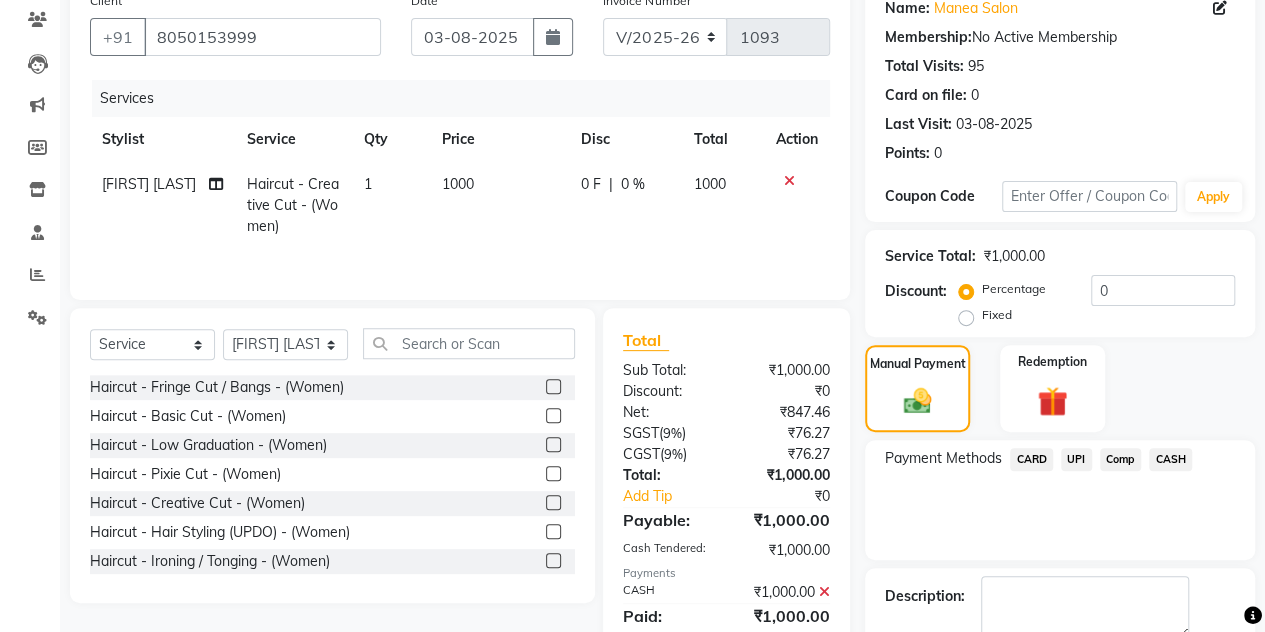 scroll, scrollTop: 278, scrollLeft: 0, axis: vertical 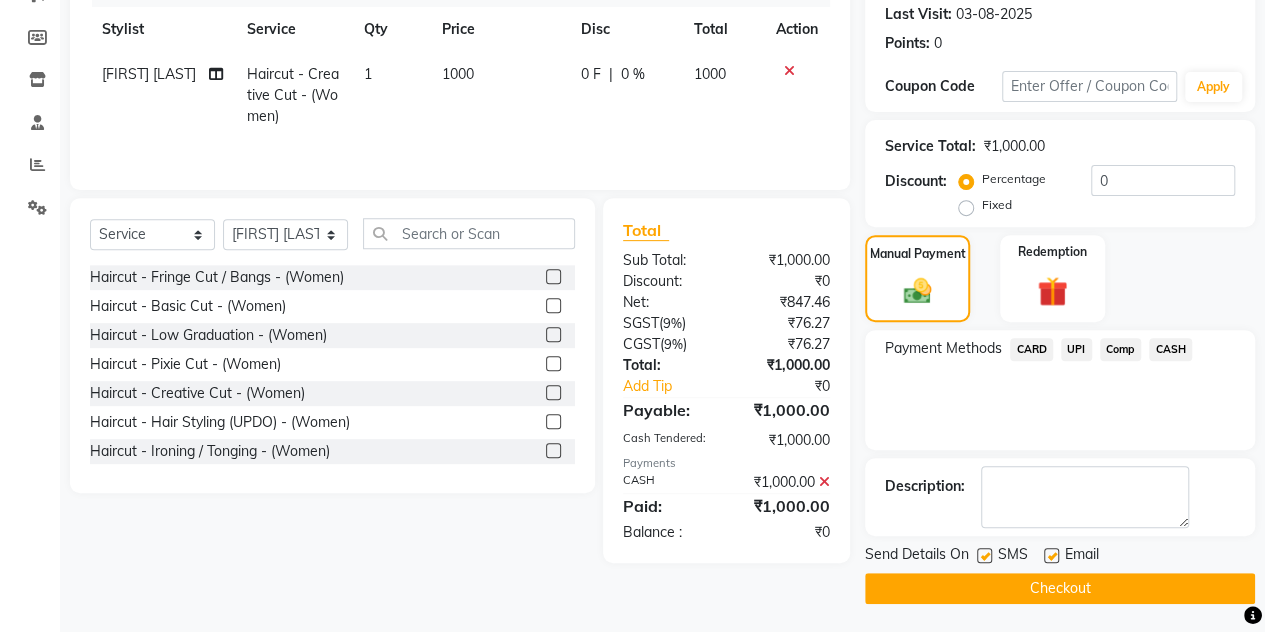 click on "Checkout" 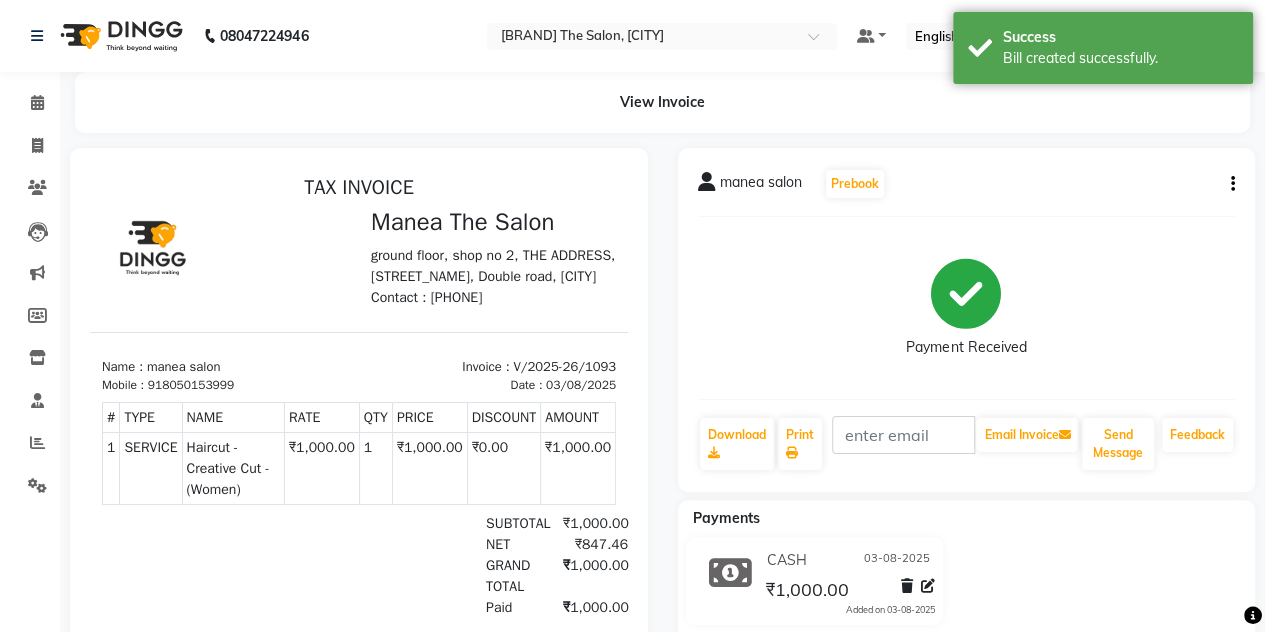 scroll, scrollTop: 0, scrollLeft: 0, axis: both 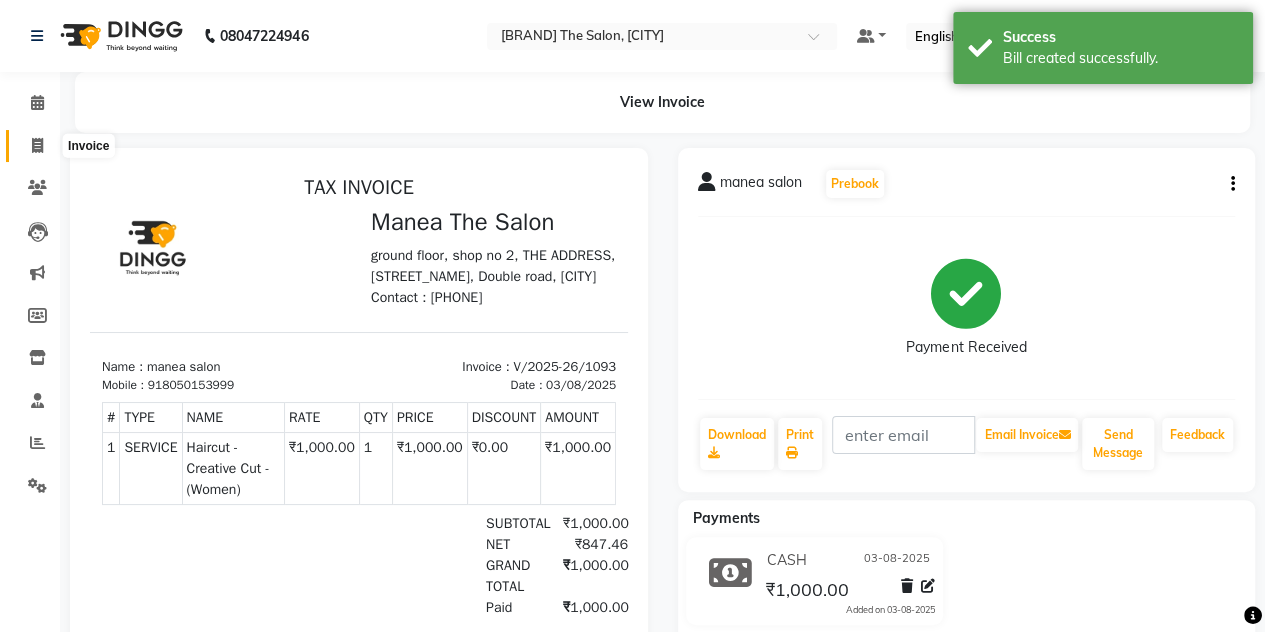 click 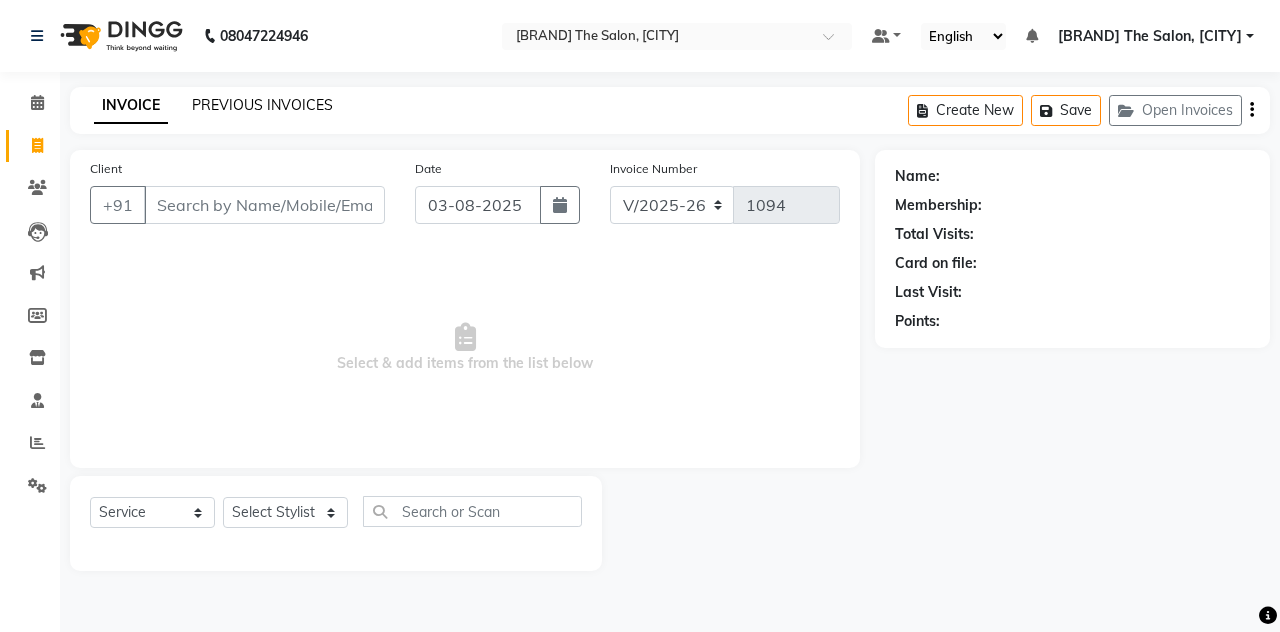 click on "PREVIOUS INVOICES" 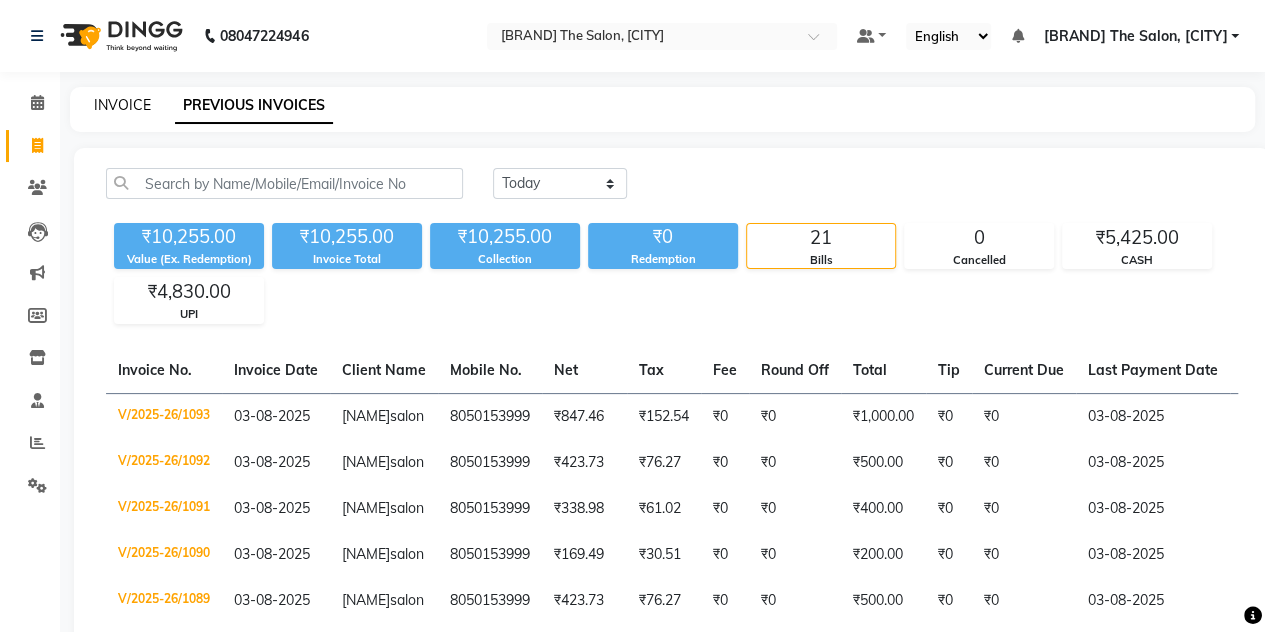 click on "INVOICE" 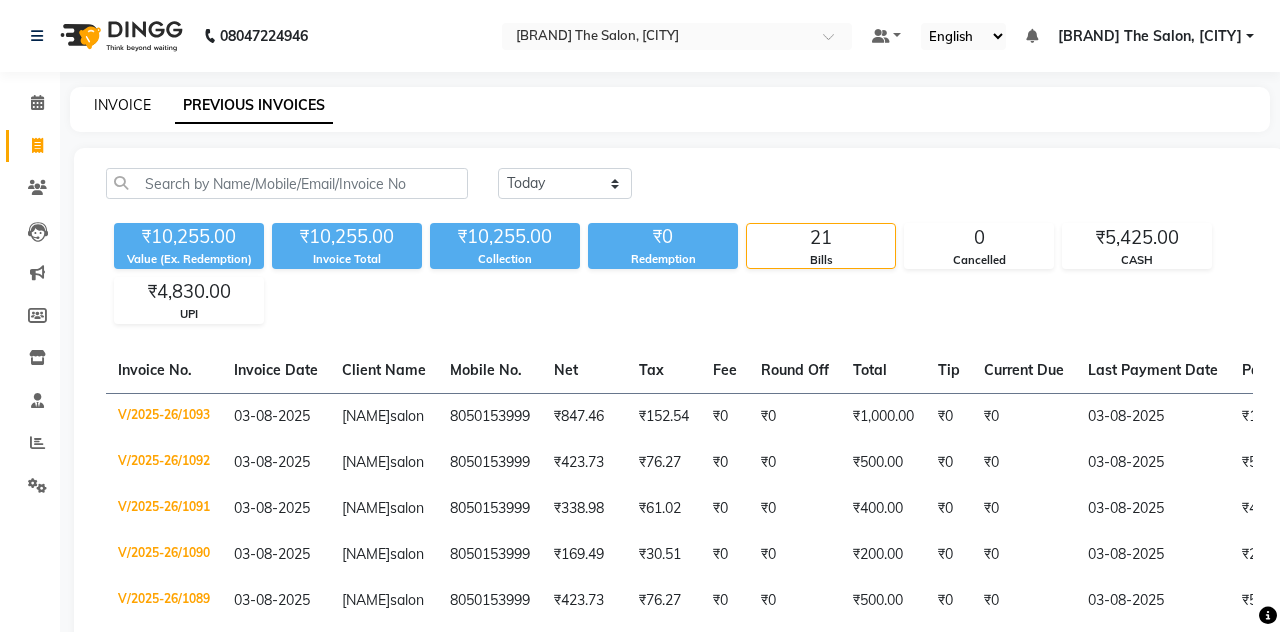 select on "7688" 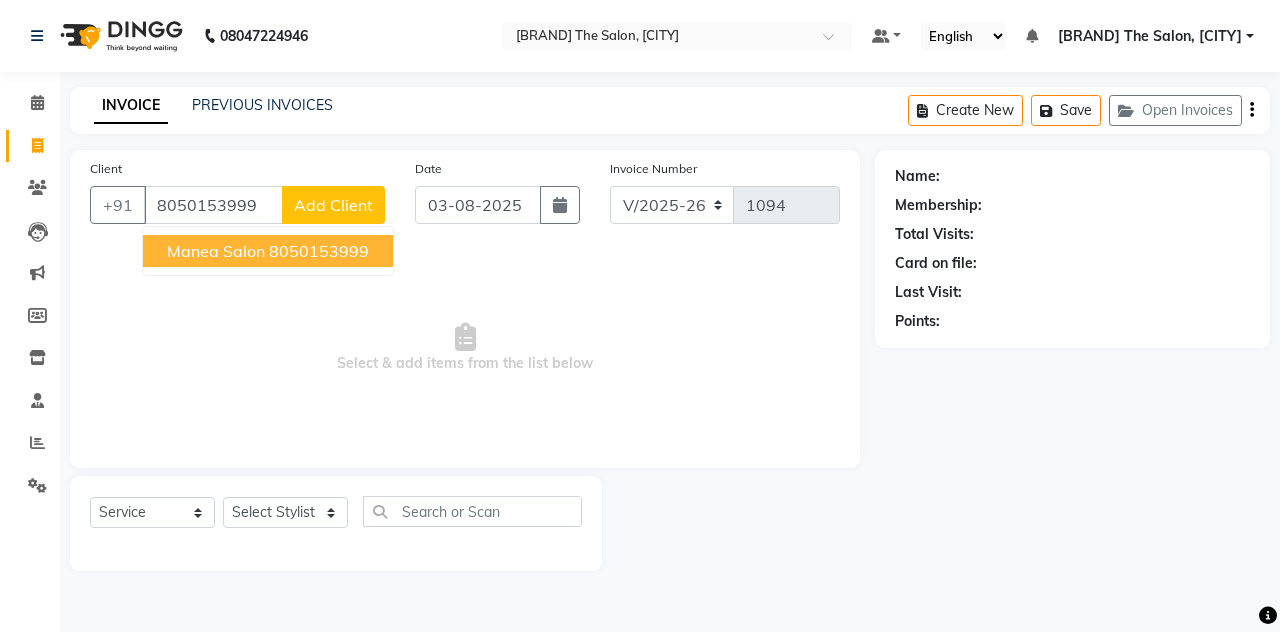 type on "8050153999" 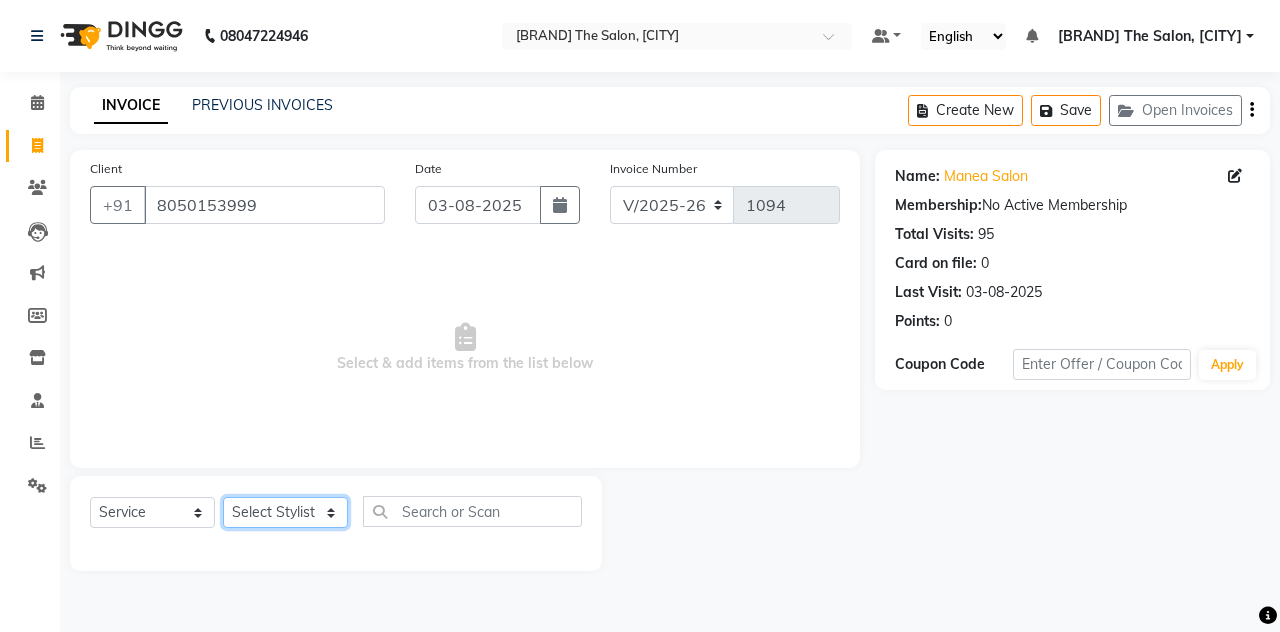 click on "Select Stylist [FIRST] [LAST] [BRAND] The Salon, [CITY] [NAME] [NAME] [NAME]   [NAME]" 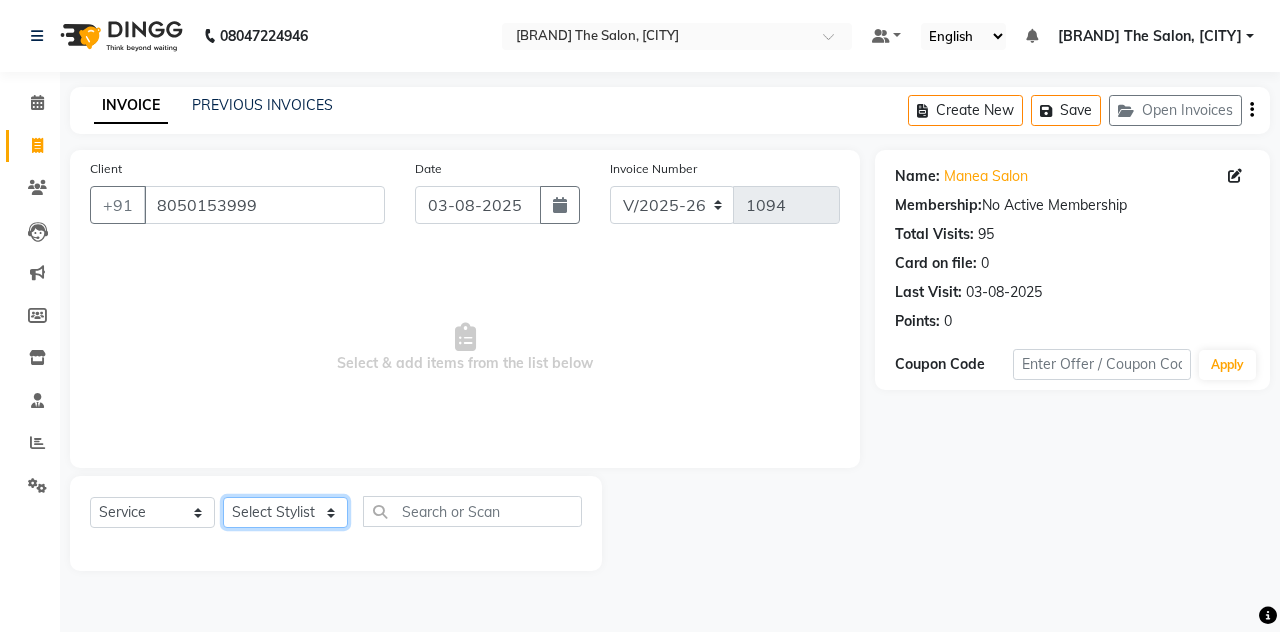 select on "68363" 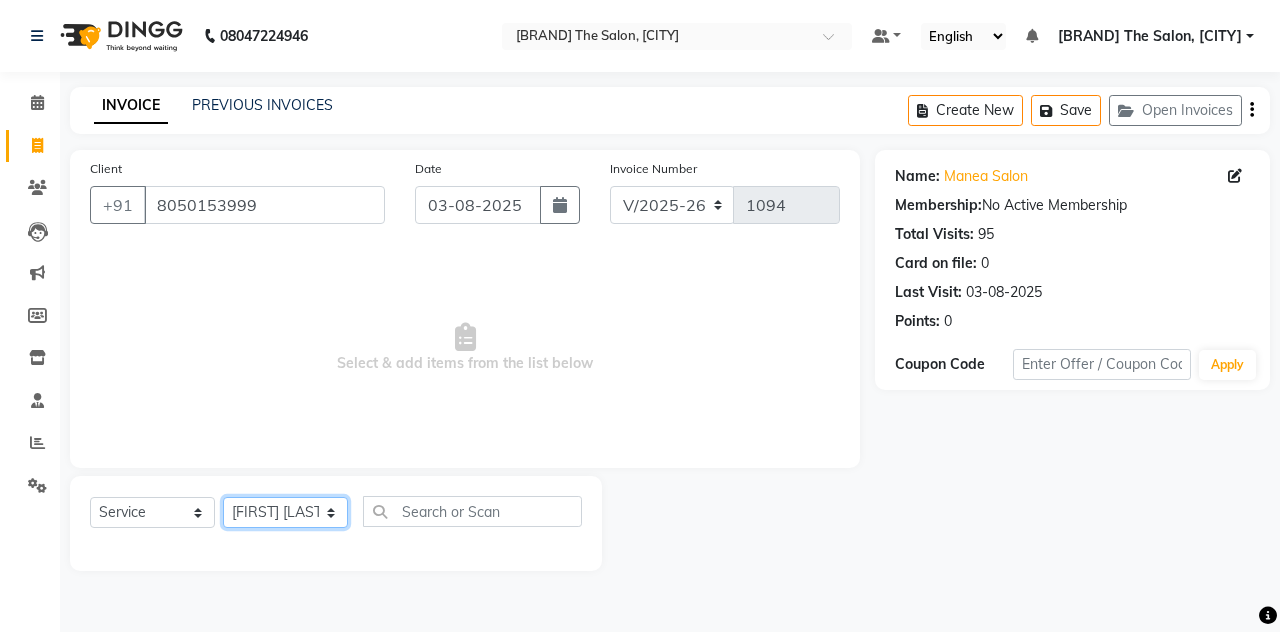 click on "Select Stylist [FIRST] [LAST] [BRAND] The Salon, [CITY] [NAME] [NAME] [NAME]   [NAME]" 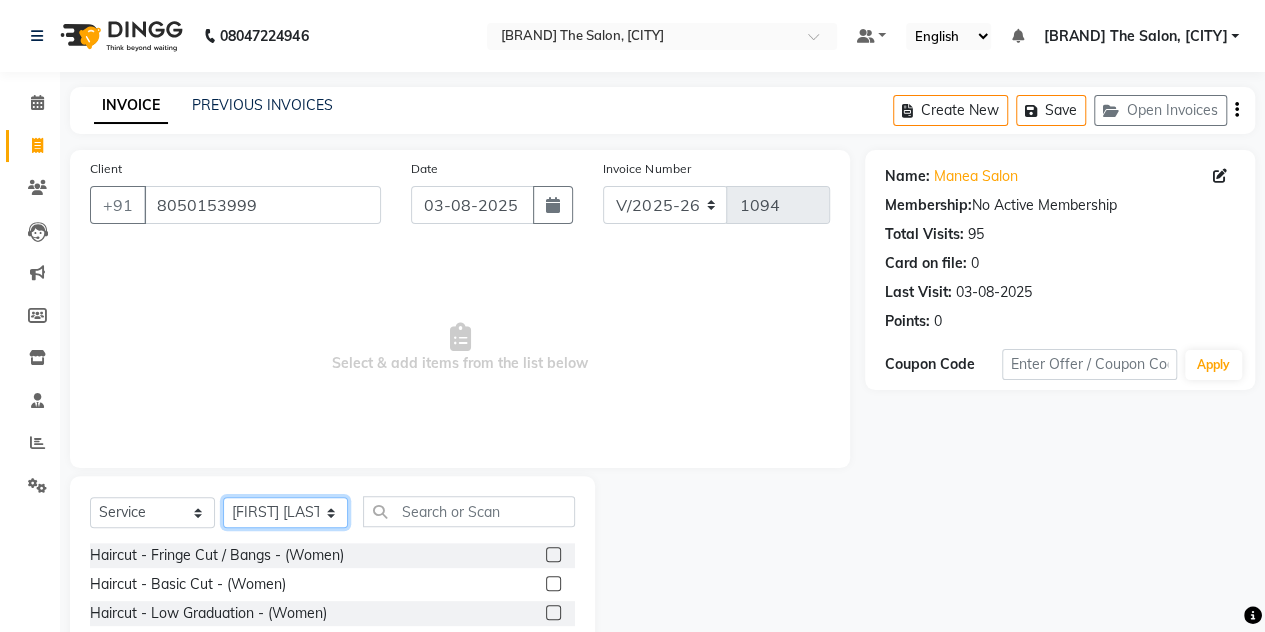 scroll, scrollTop: 168, scrollLeft: 0, axis: vertical 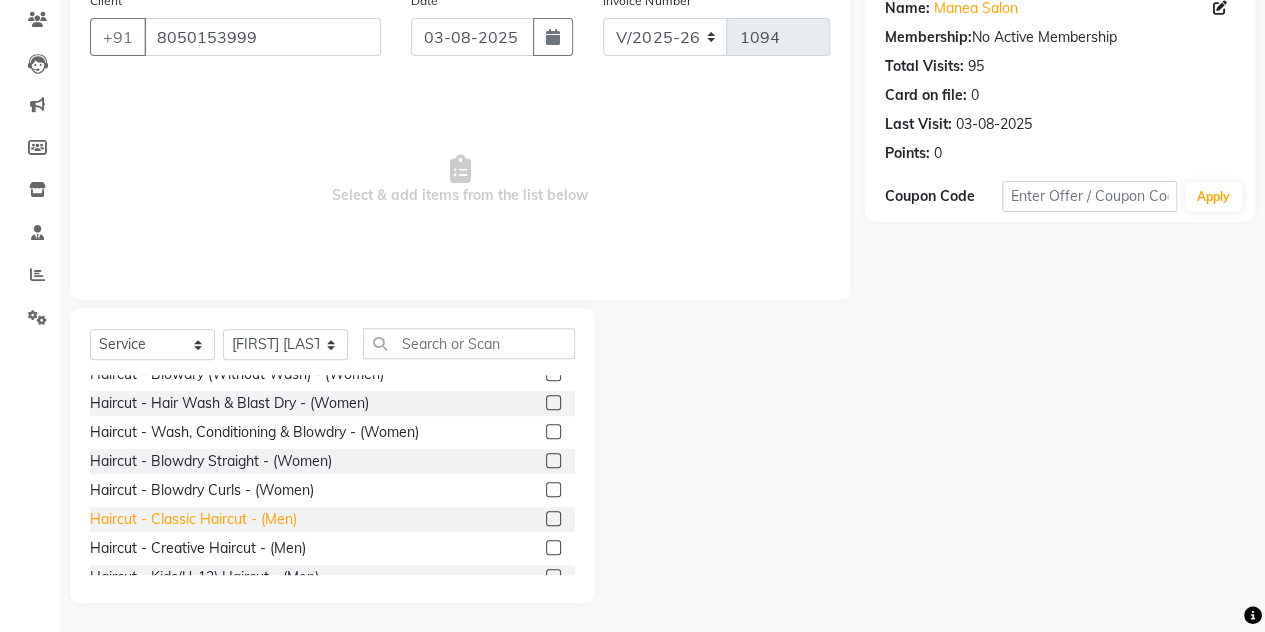 click on "Haircut - Classic Haircut - (Men)" 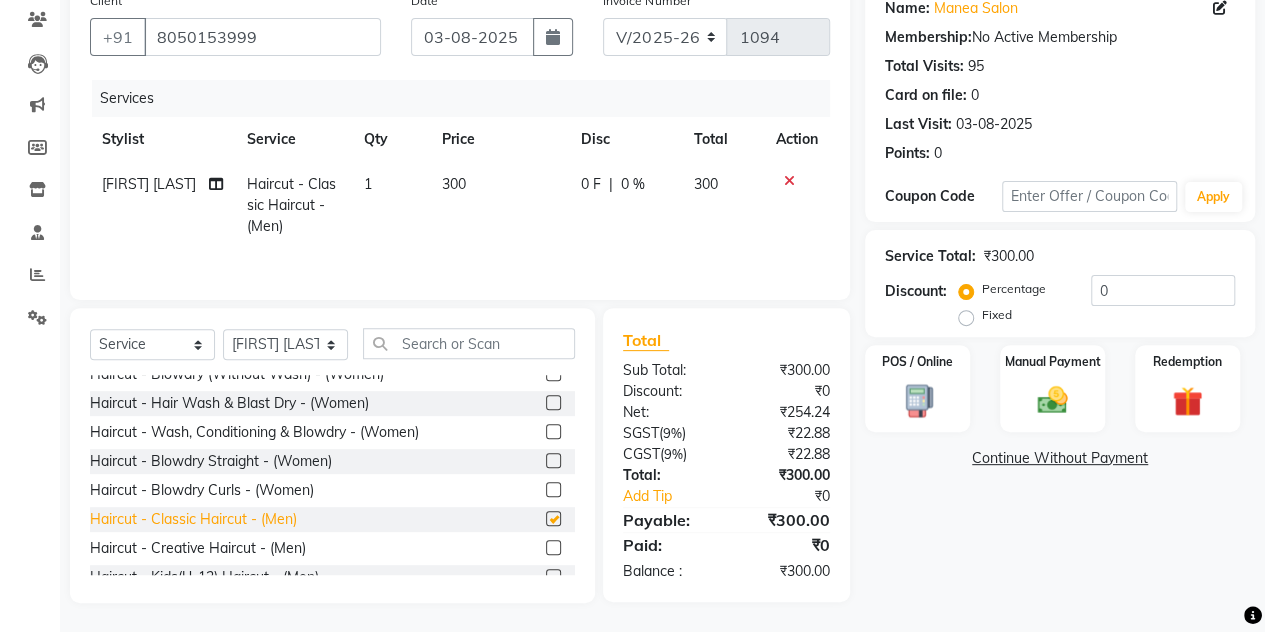 checkbox on "false" 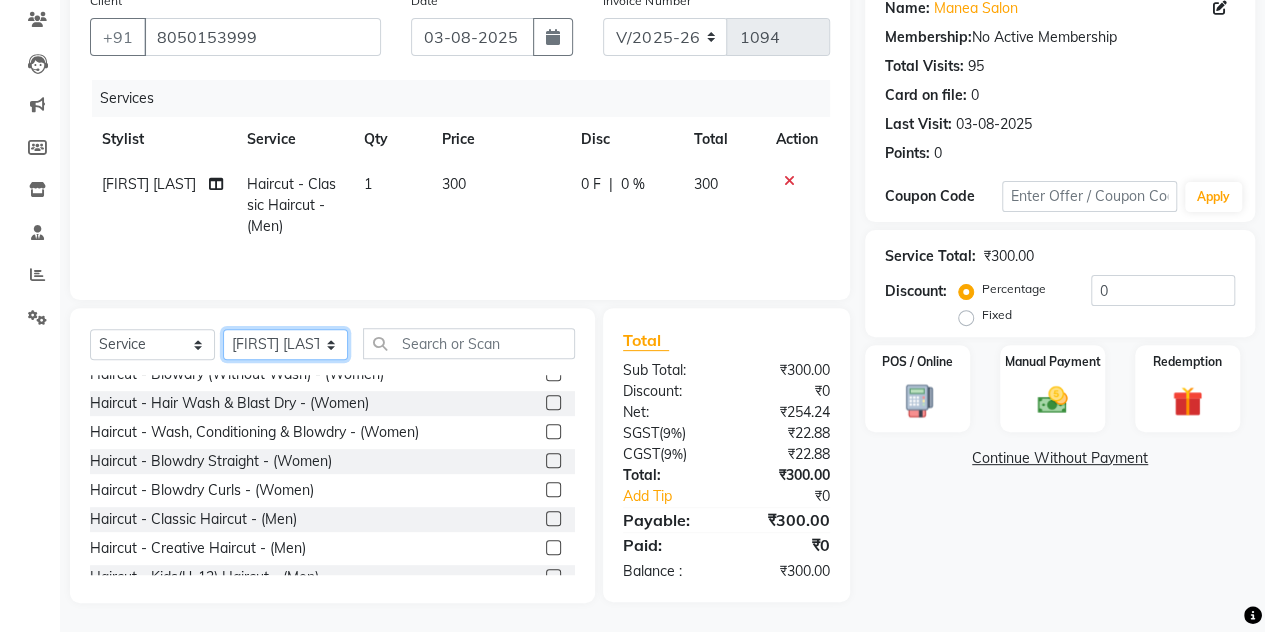 click on "Select Stylist [FIRST] [LAST] [BRAND] The Salon, [CITY] [NAME] [NAME] [NAME]   [NAME]" 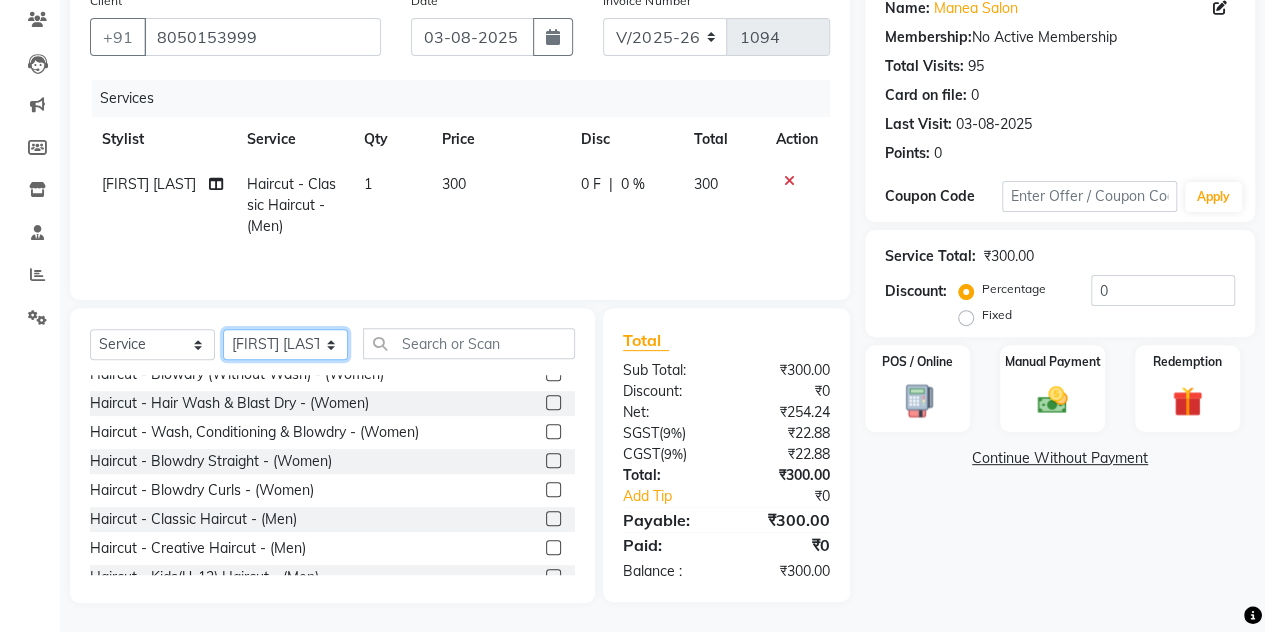 select on "88022" 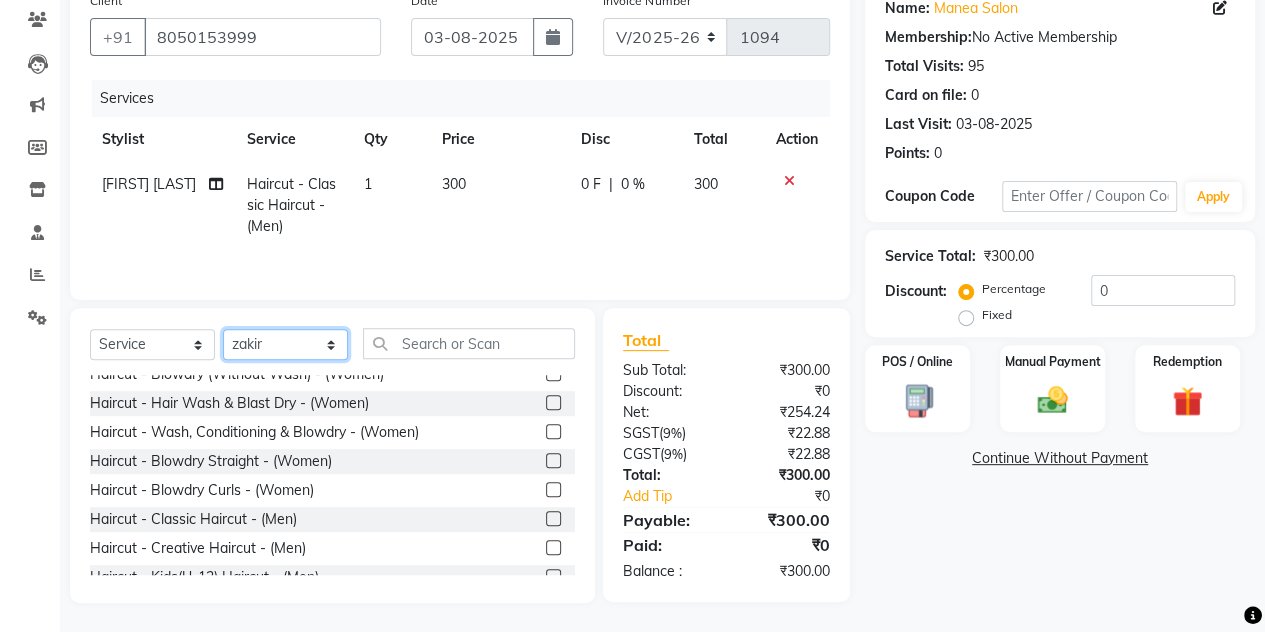 click on "Select Stylist [FIRST] [LAST] [BRAND] The Salon, [CITY] [NAME] [NAME] [NAME]   [NAME]" 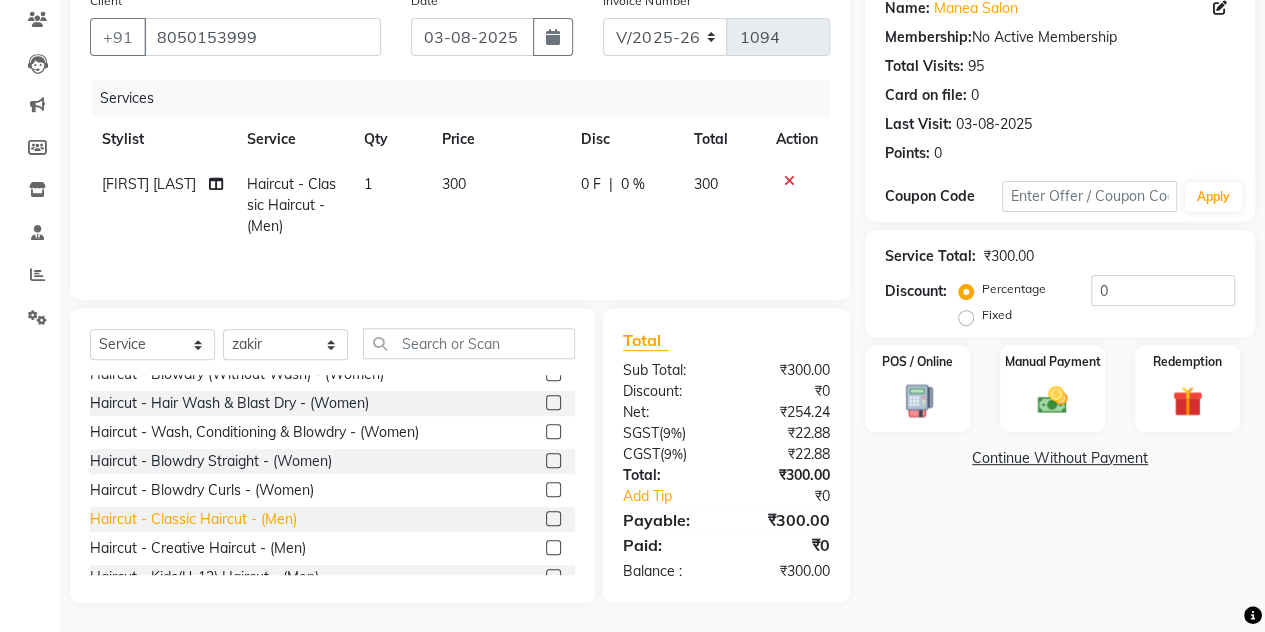 click on "Haircut - Classic Haircut - (Men)" 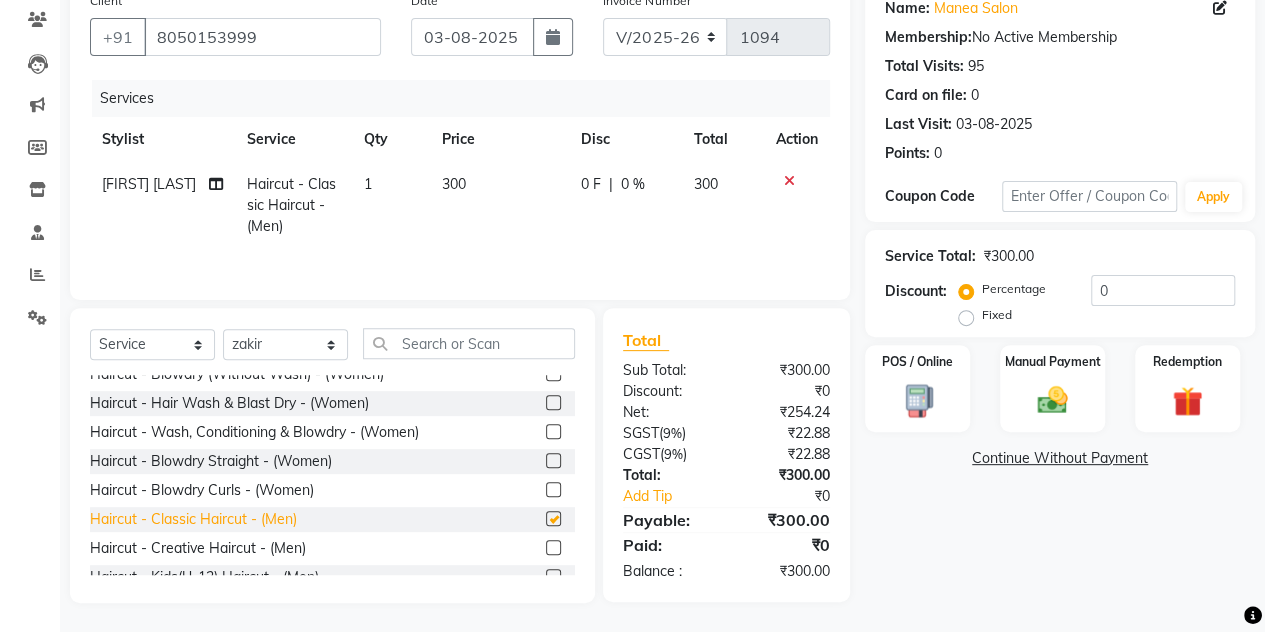 checkbox on "false" 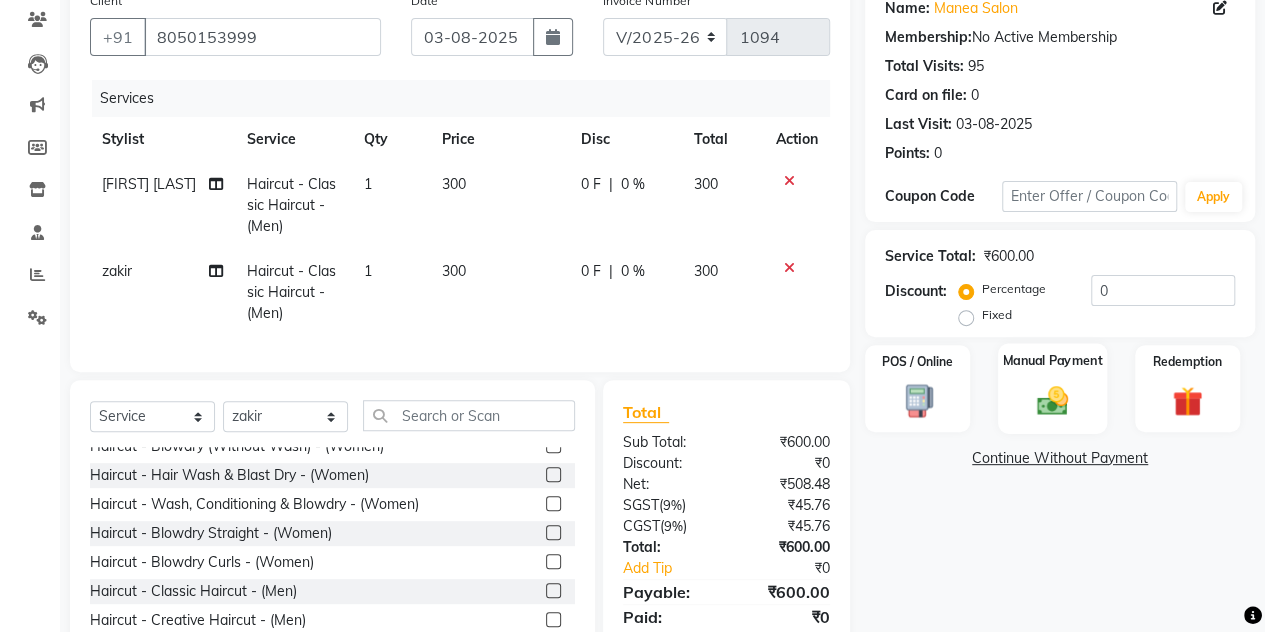 click 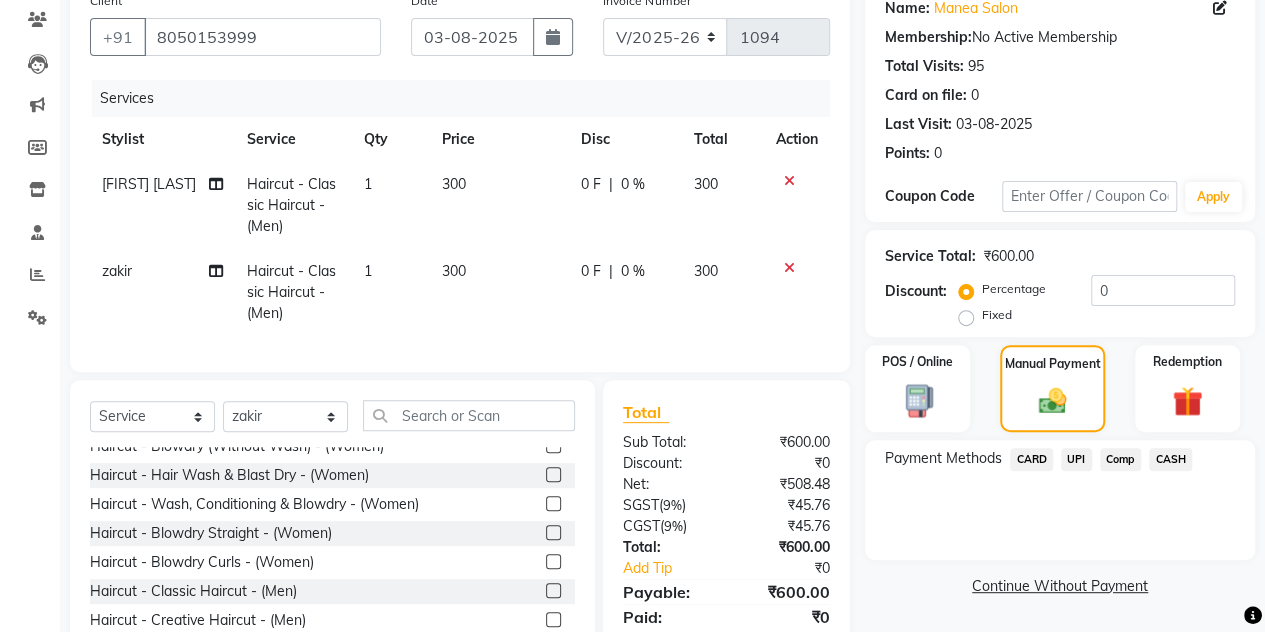 click on "UPI" 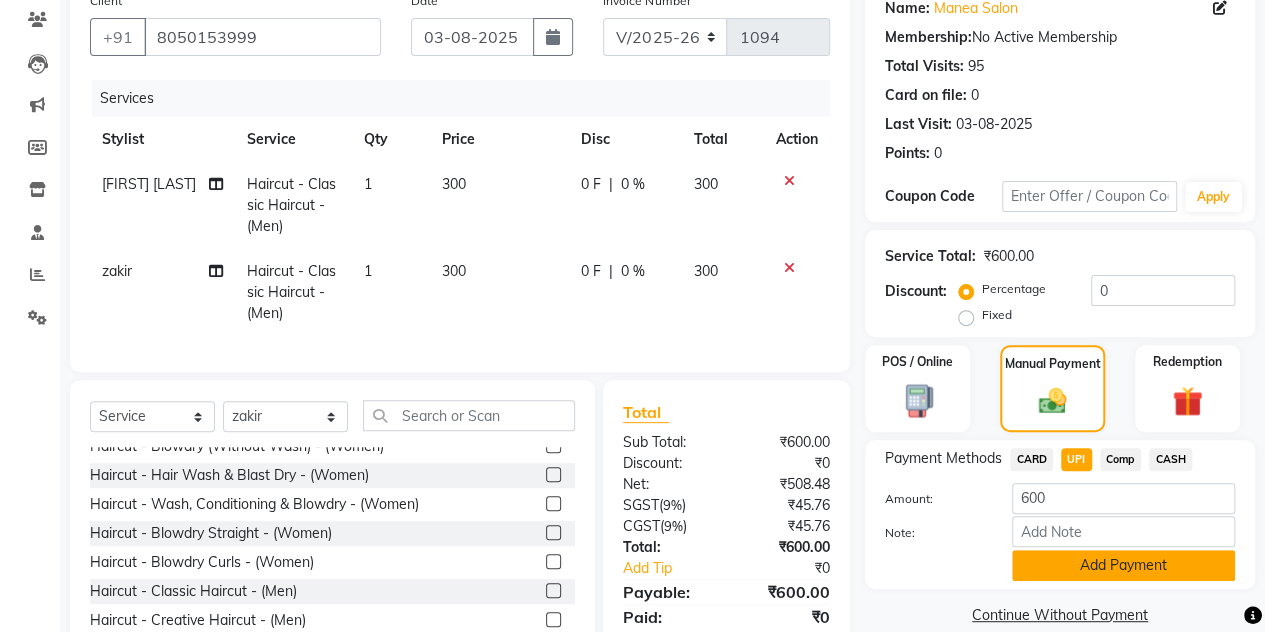 click on "Add Payment" 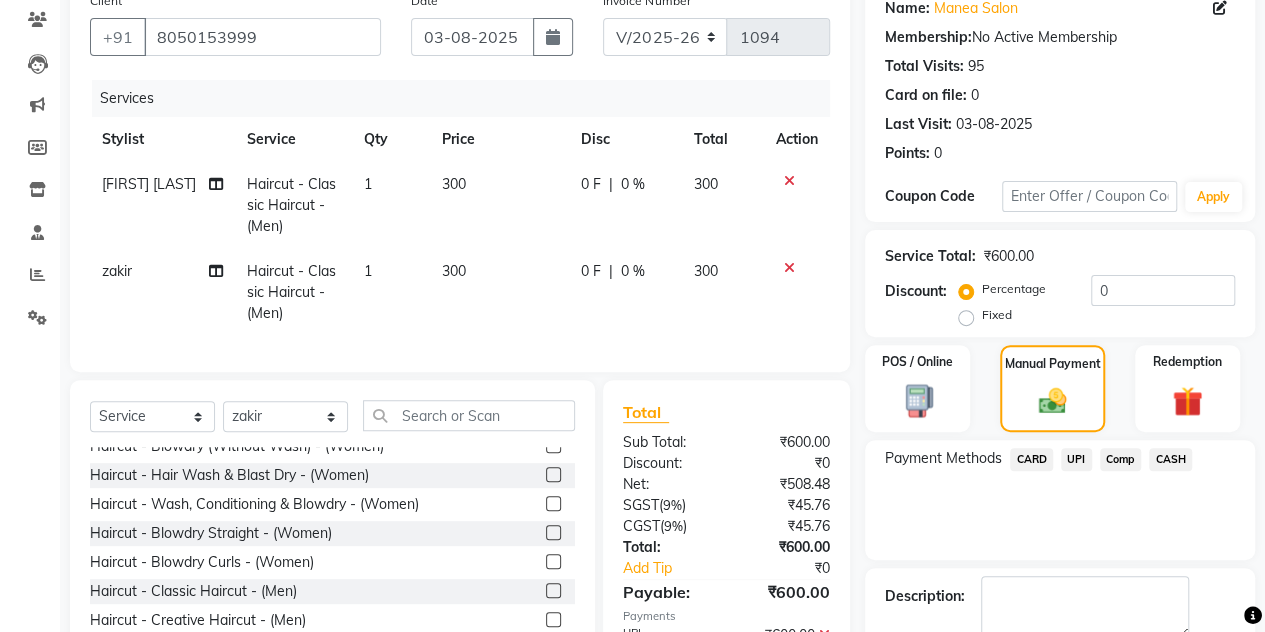 scroll, scrollTop: 296, scrollLeft: 0, axis: vertical 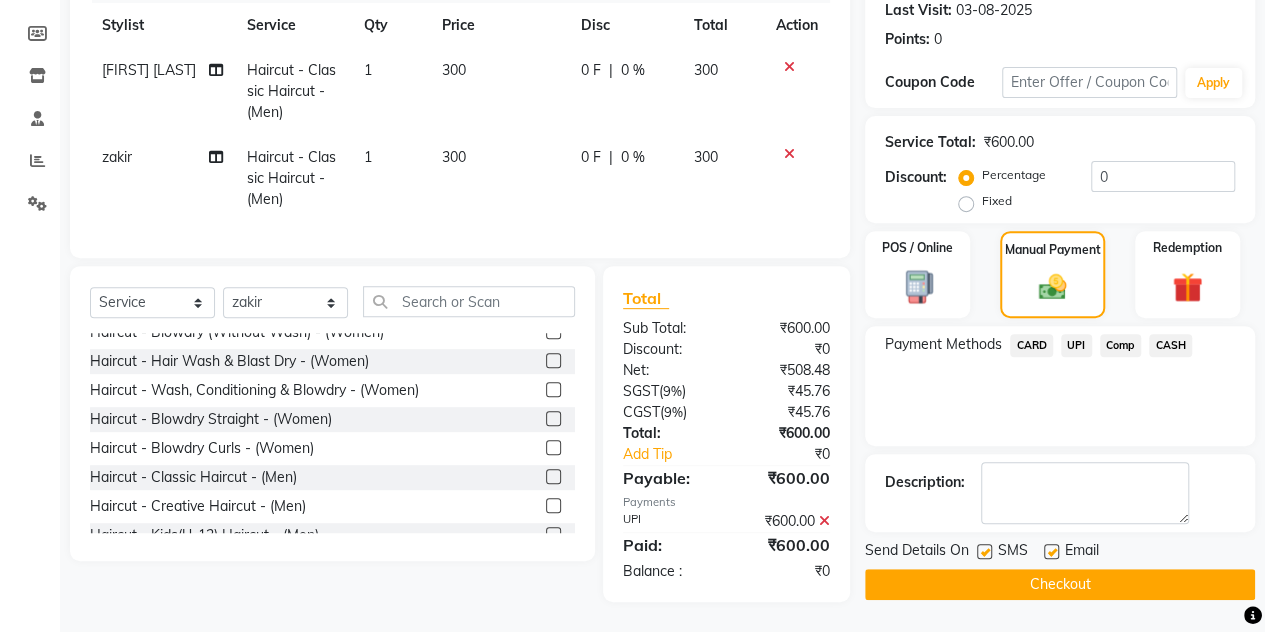 click on "Checkout" 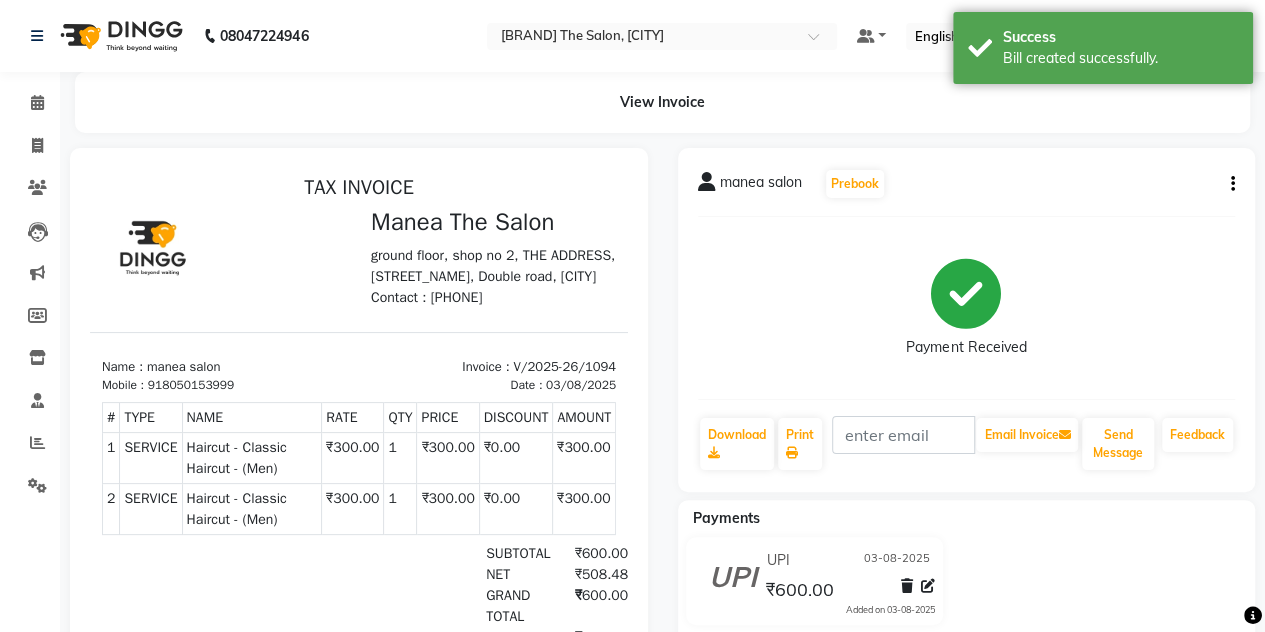 scroll, scrollTop: 0, scrollLeft: 0, axis: both 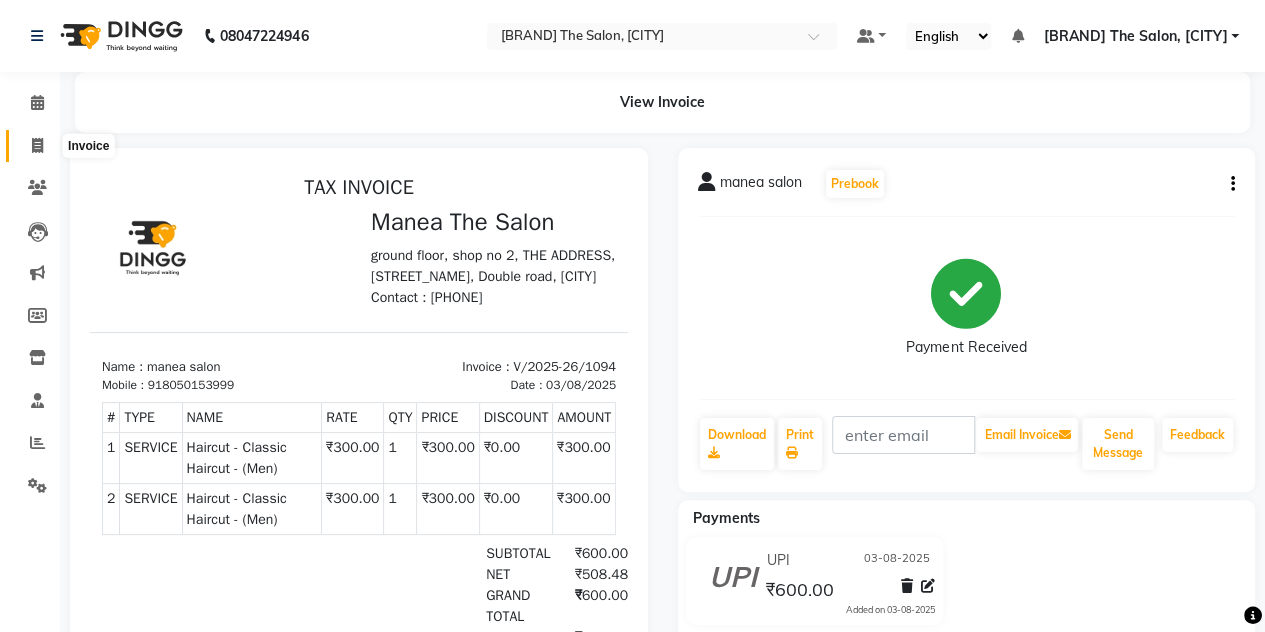 click 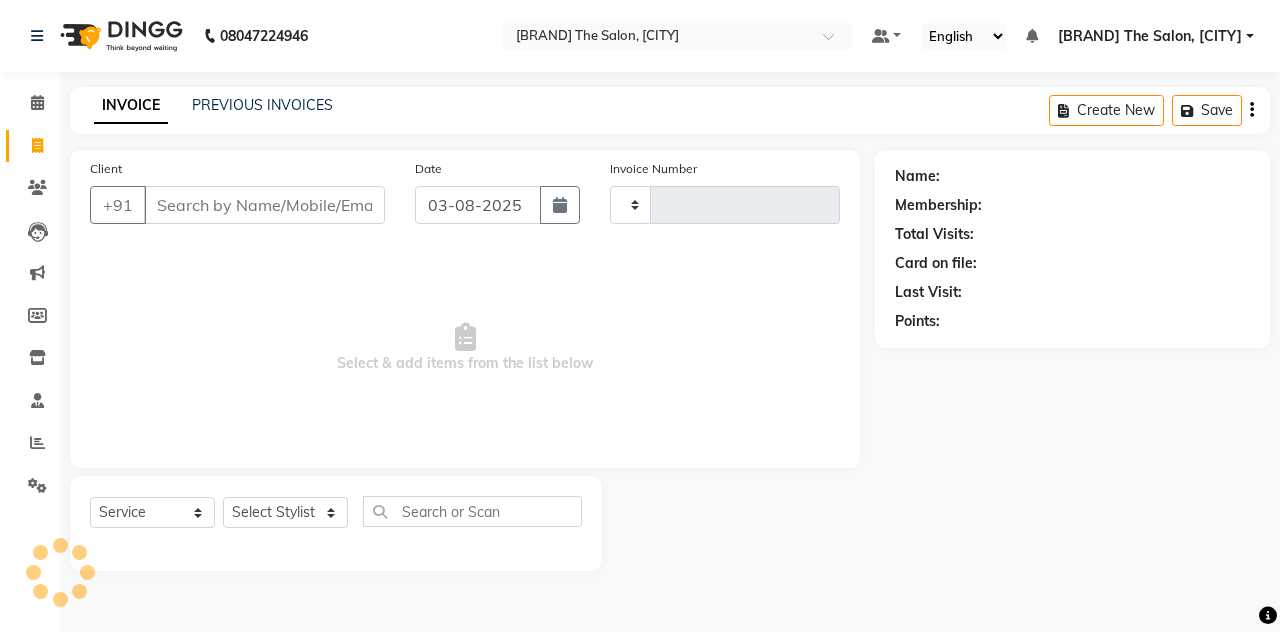 type on "1095" 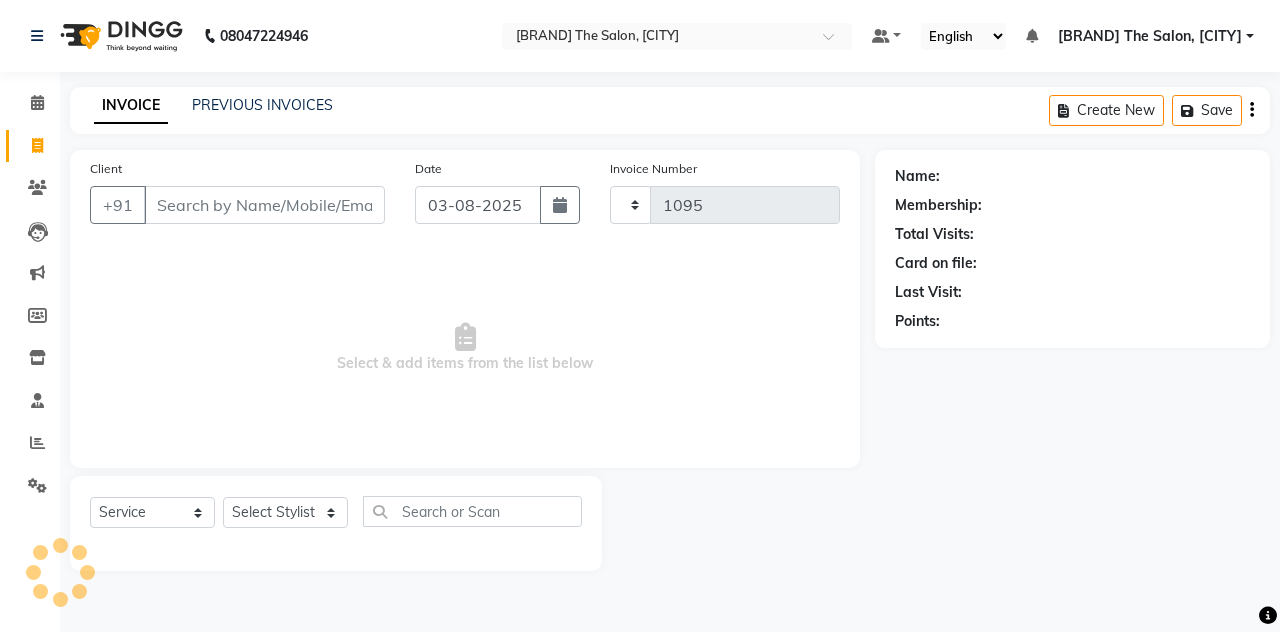 select on "7688" 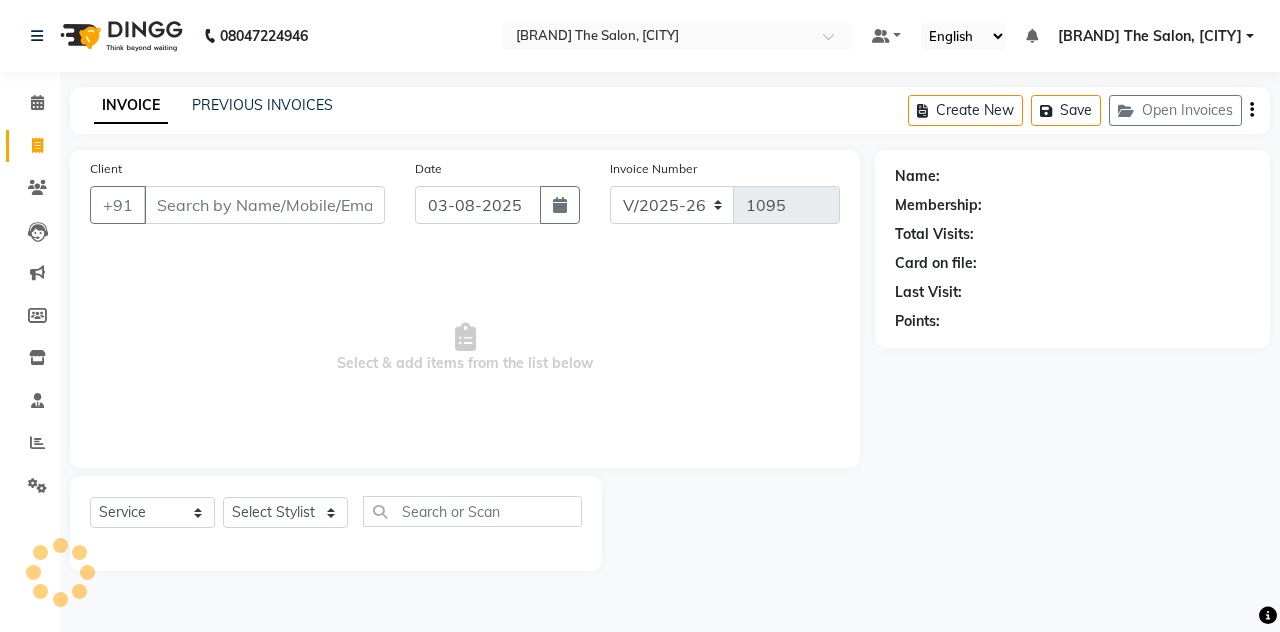 click on "PREVIOUS INVOICES" 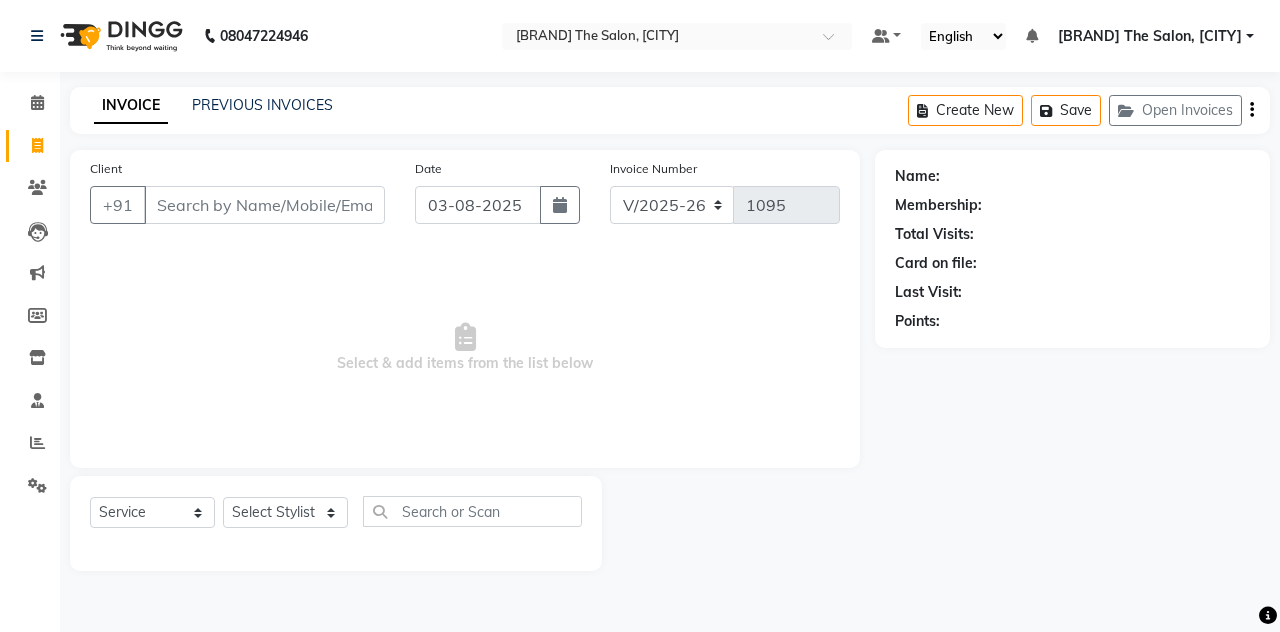 click on "PREVIOUS INVOICES" 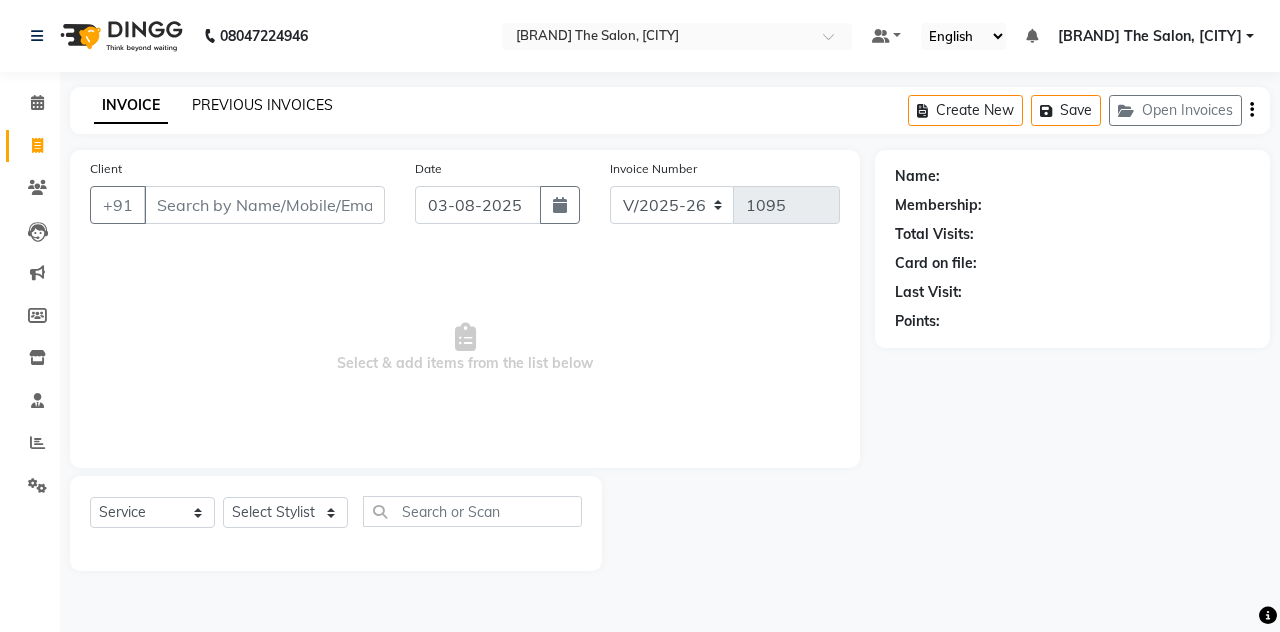 click on "PREVIOUS INVOICES" 